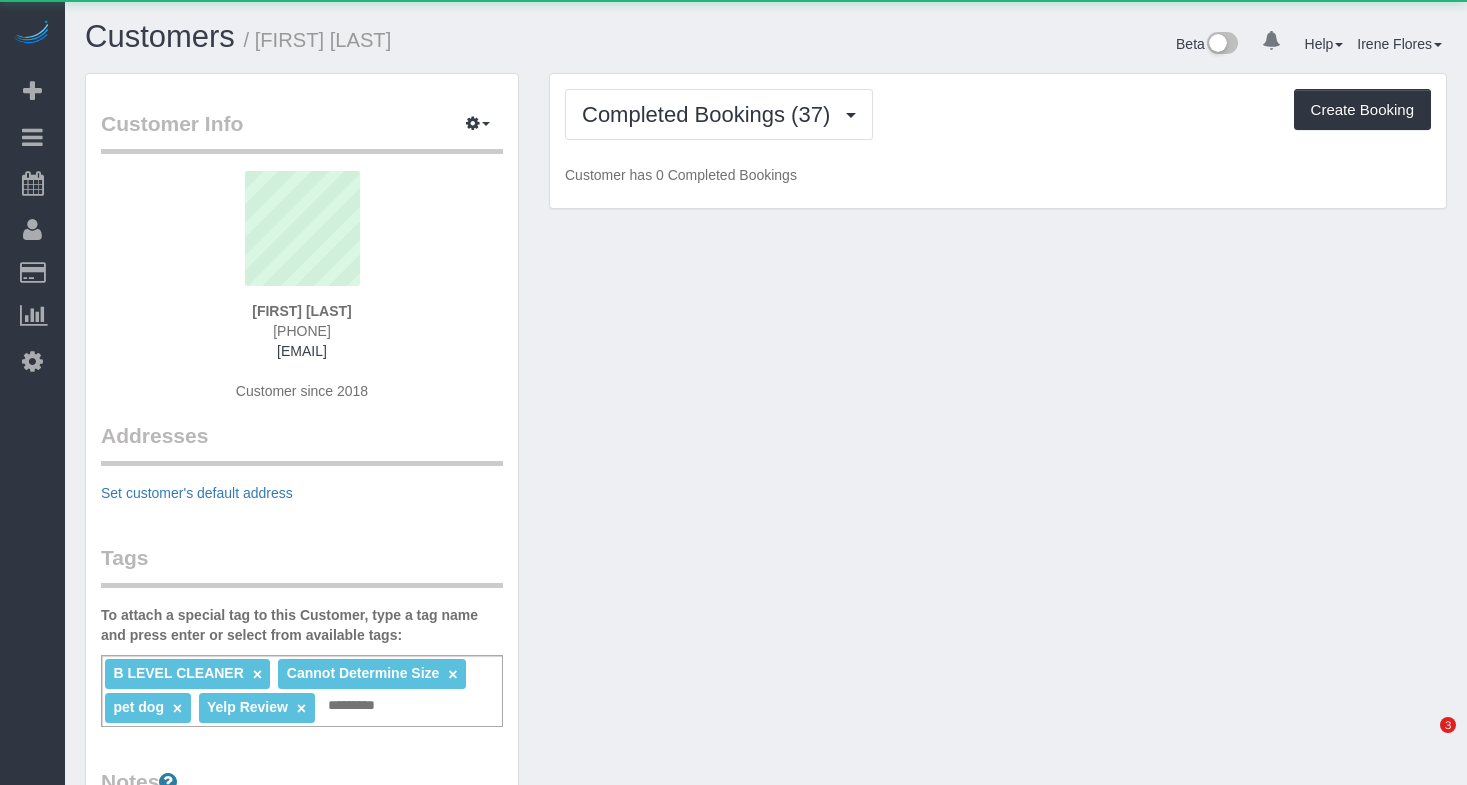 scroll, scrollTop: 0, scrollLeft: 0, axis: both 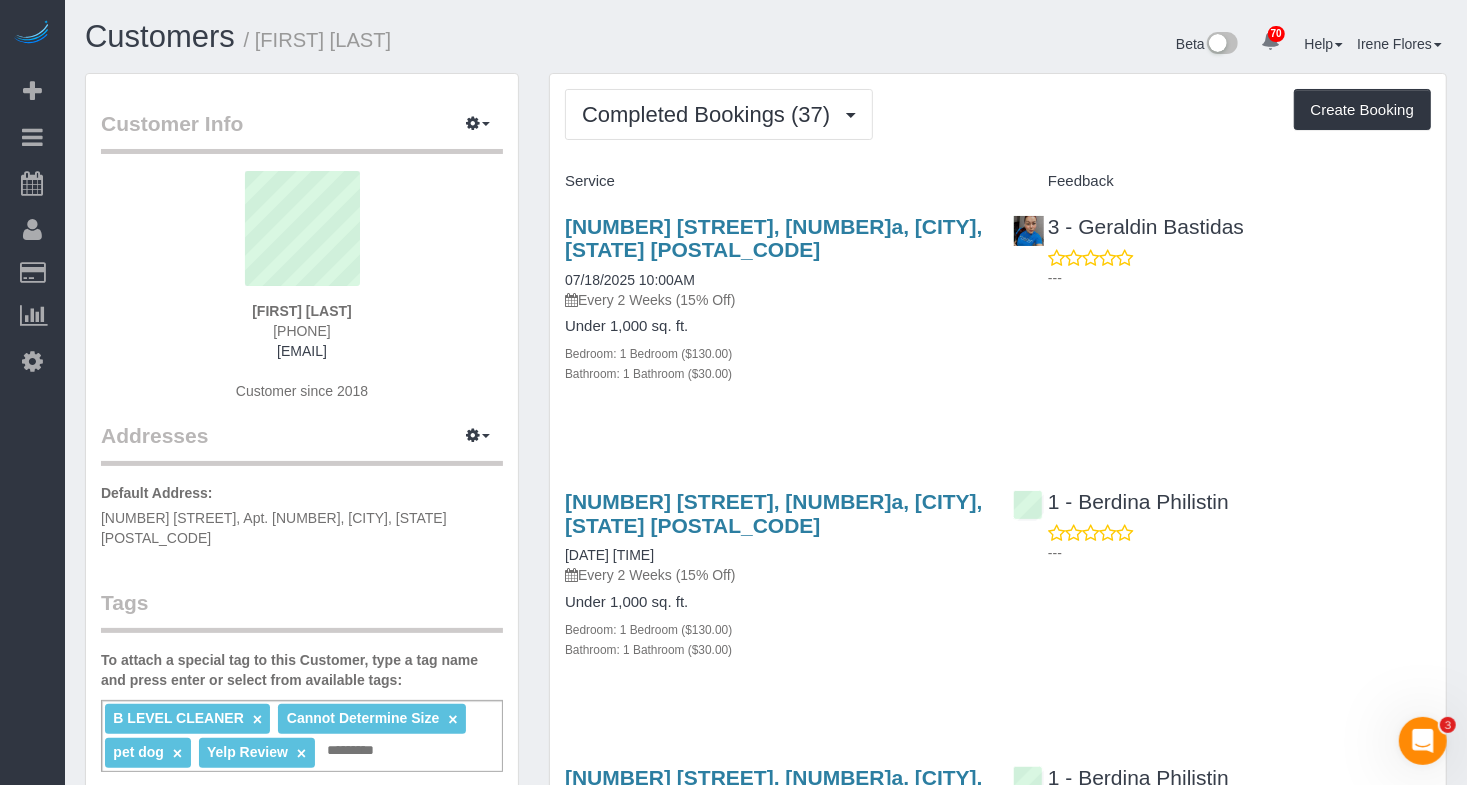 click on "Completed Bookings (37)
Completed Bookings (37)
Upcoming Bookings (7)
Cancelled Bookings (4)
Charges (40)
Feedback (9)
Create Booking
Service
Feedback" at bounding box center (998, 3583) 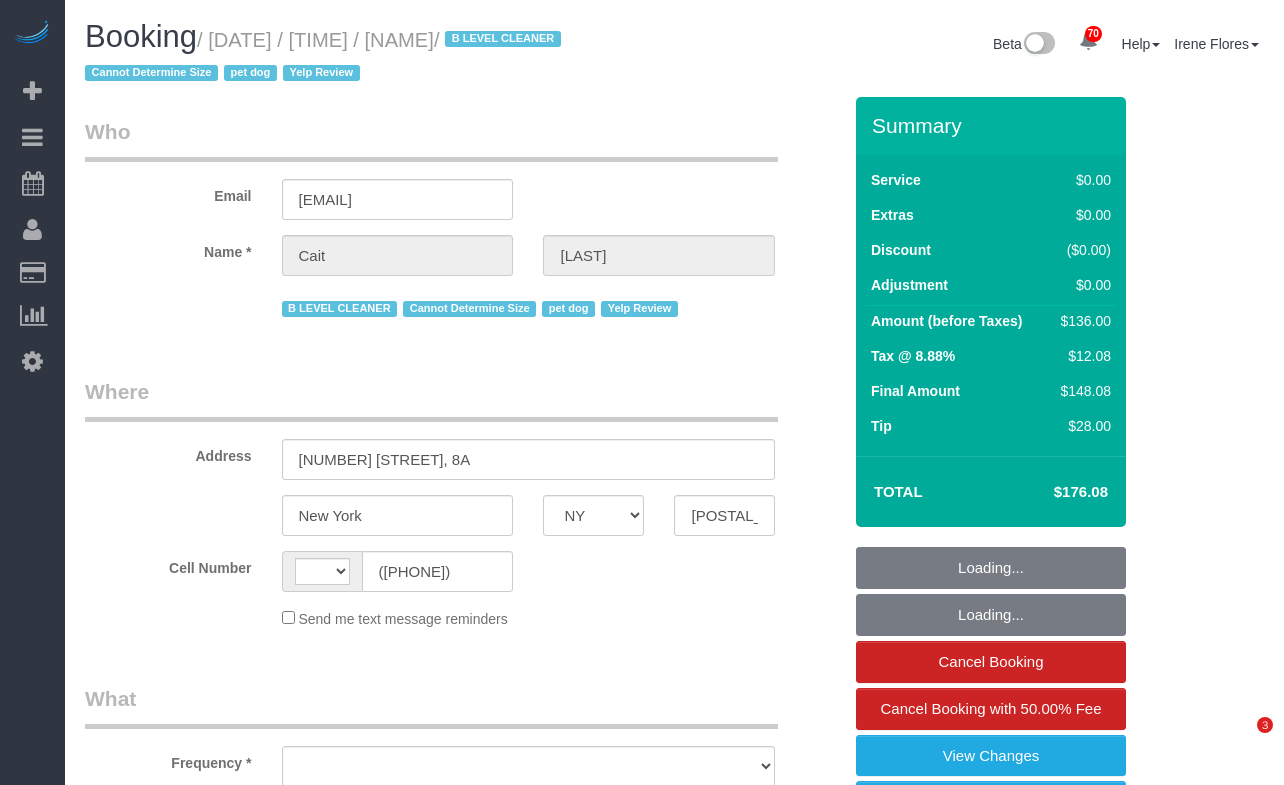 select on "NY" 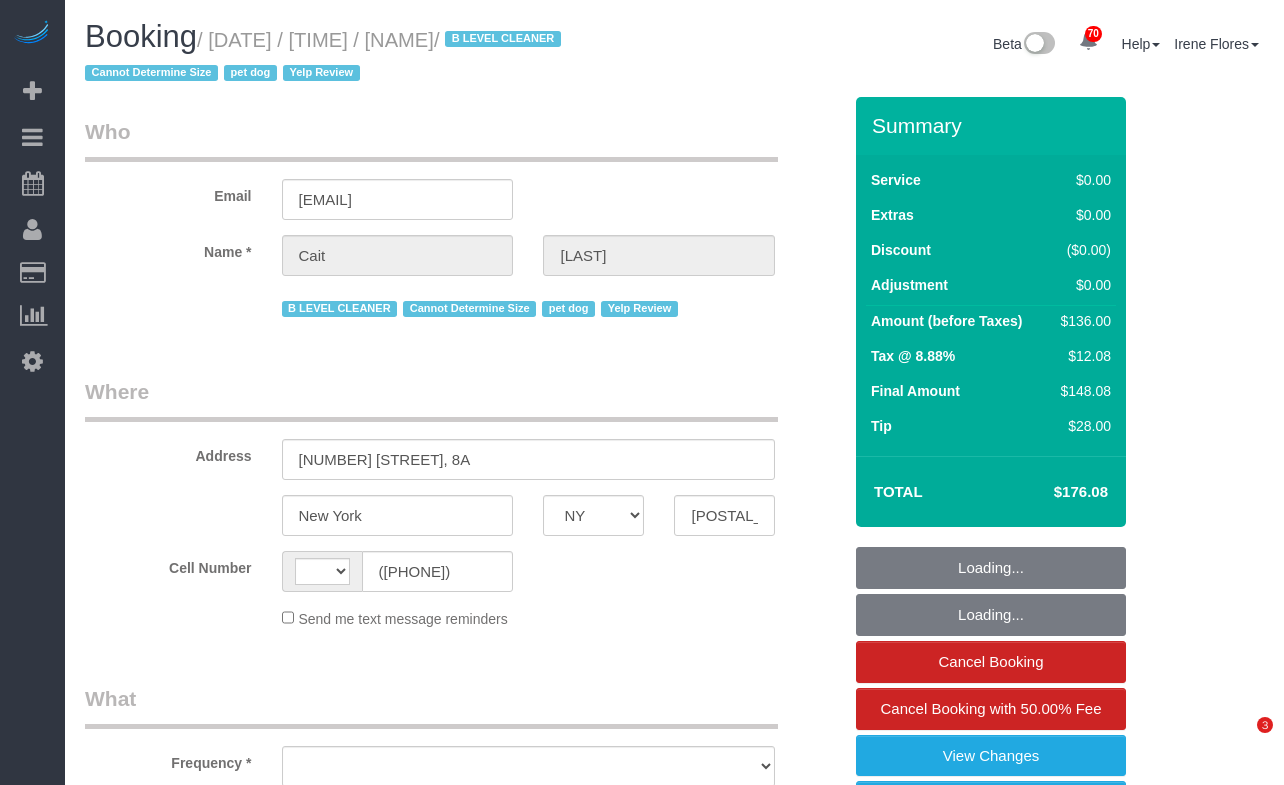 scroll, scrollTop: 0, scrollLeft: 0, axis: both 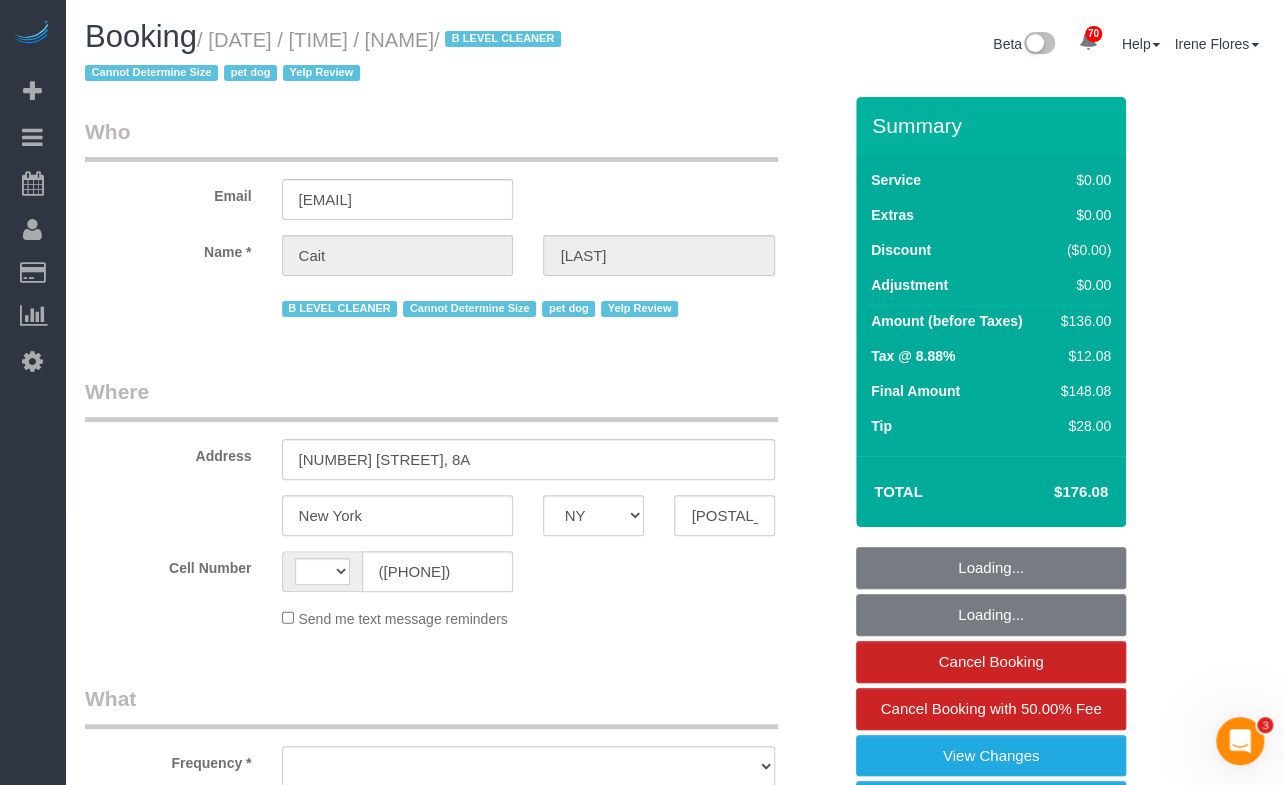 select on "number:89" 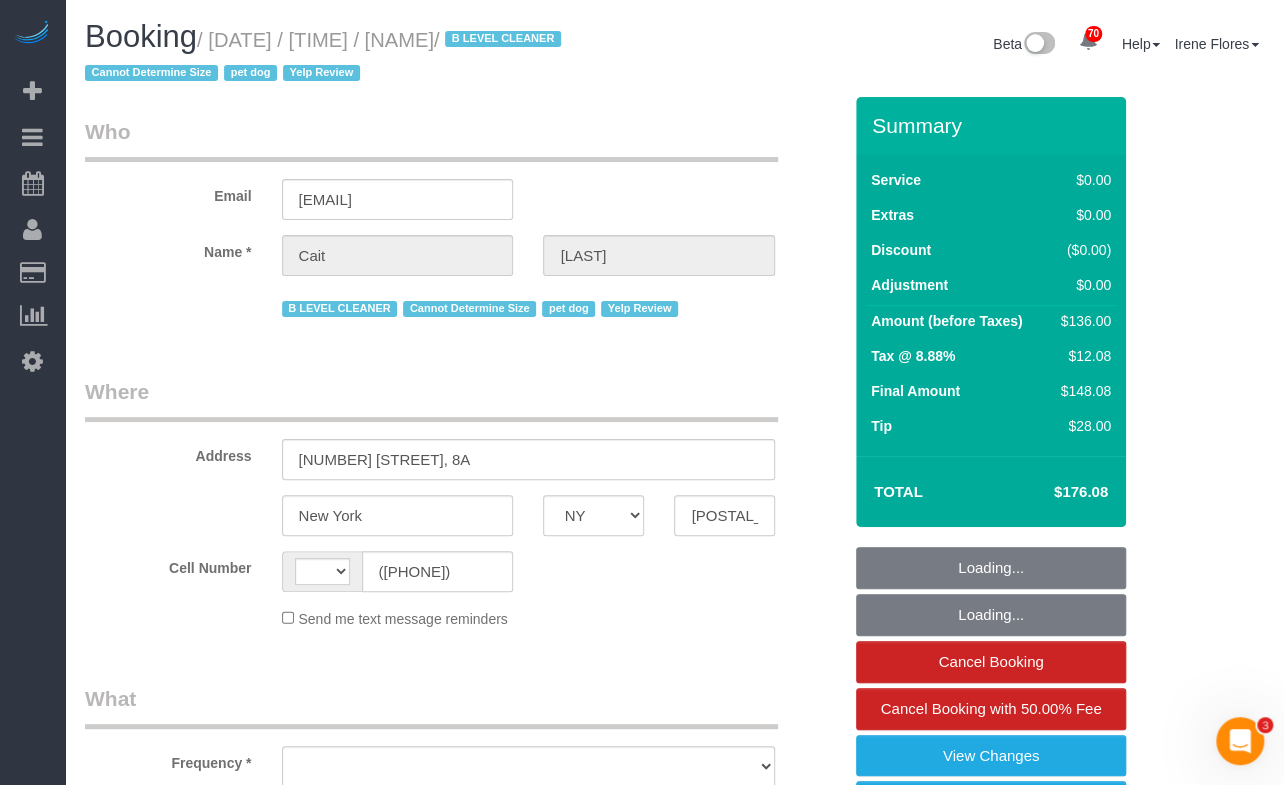 select on "string:US" 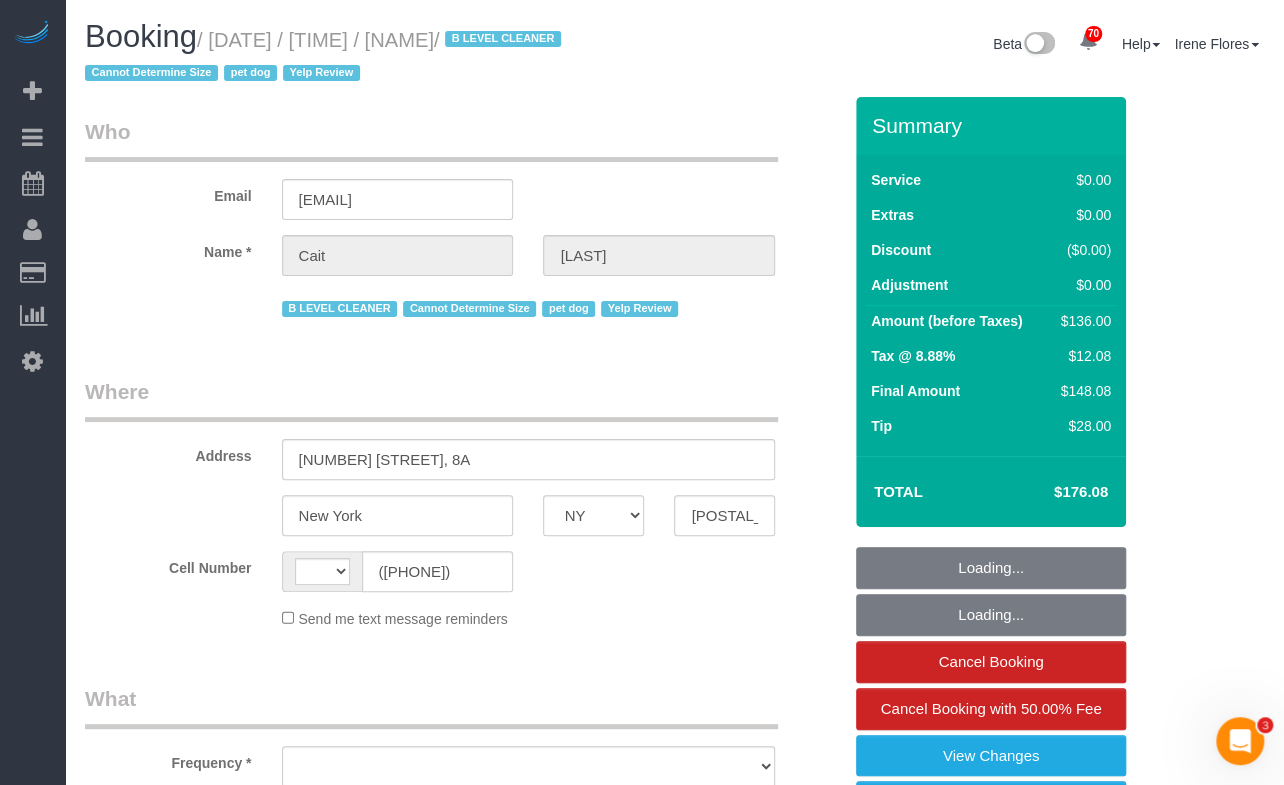 select on "object:982" 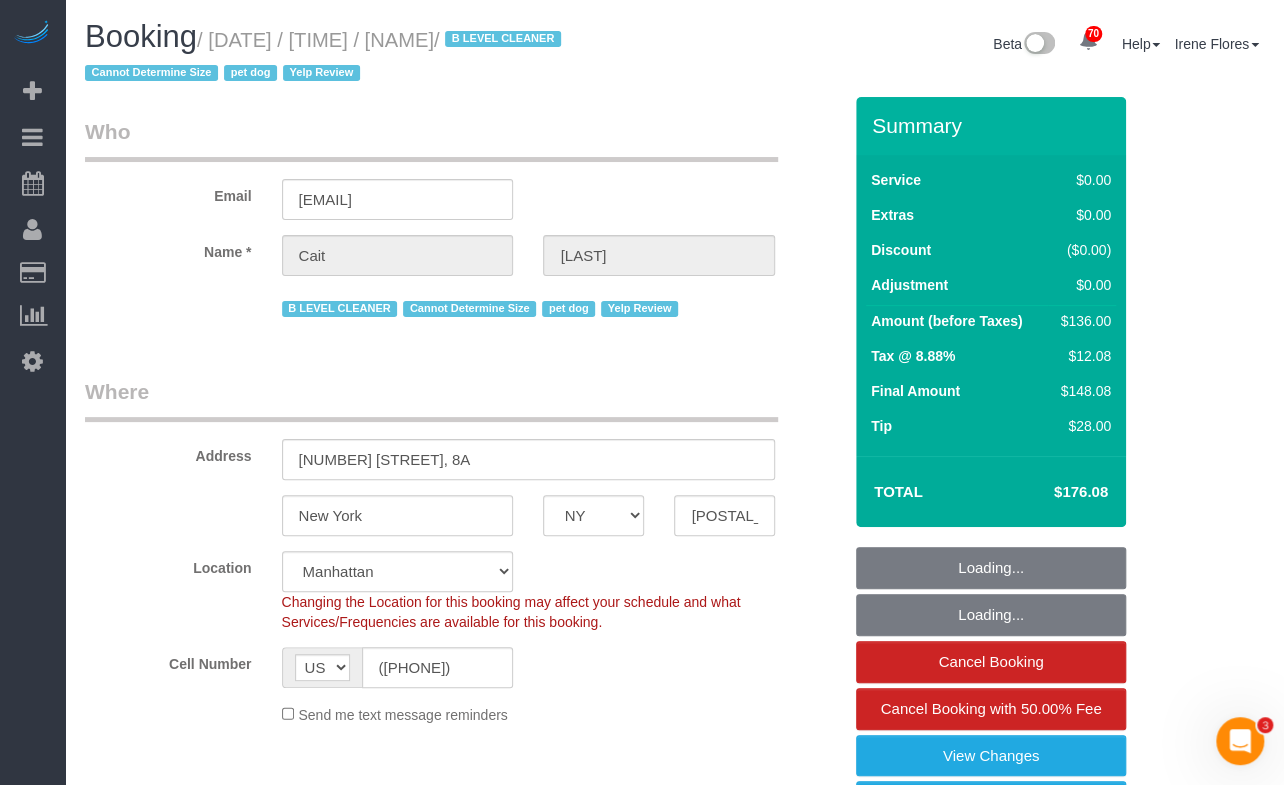 select on "object:1518" 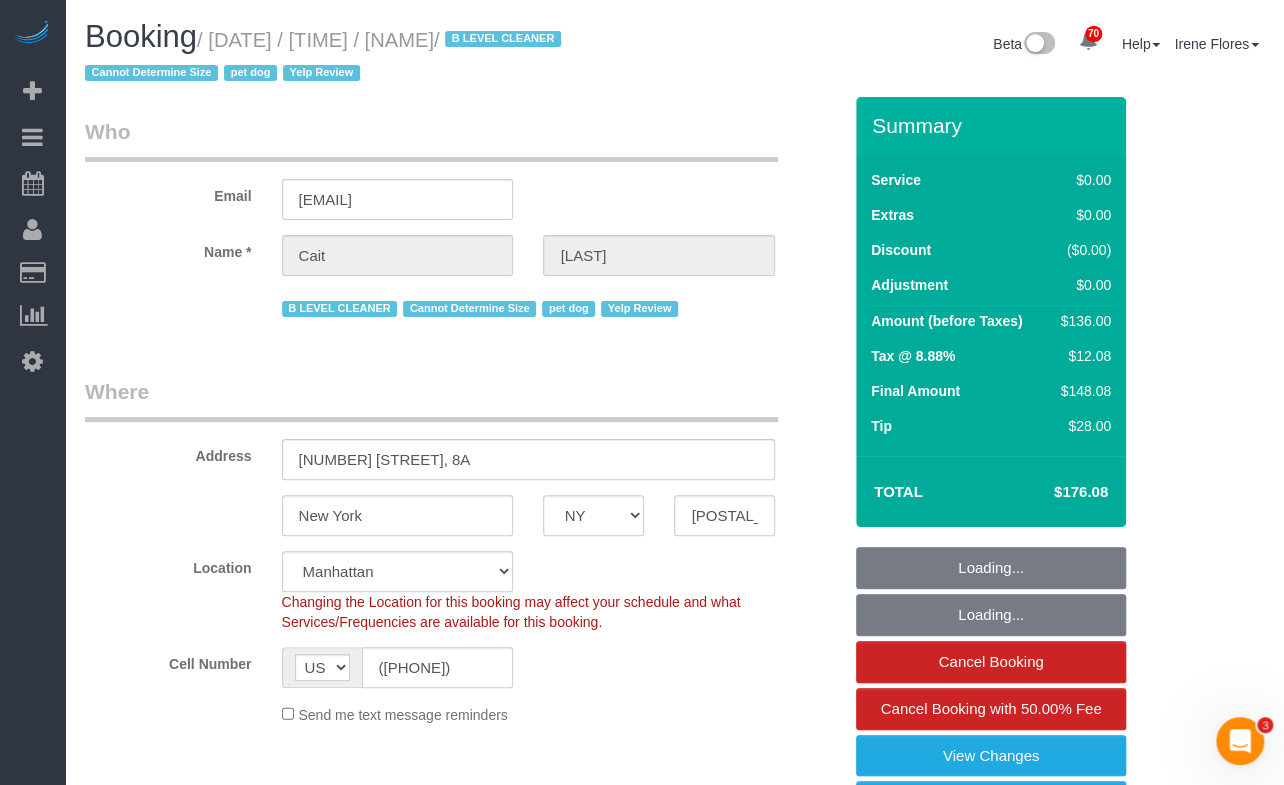 select on "1" 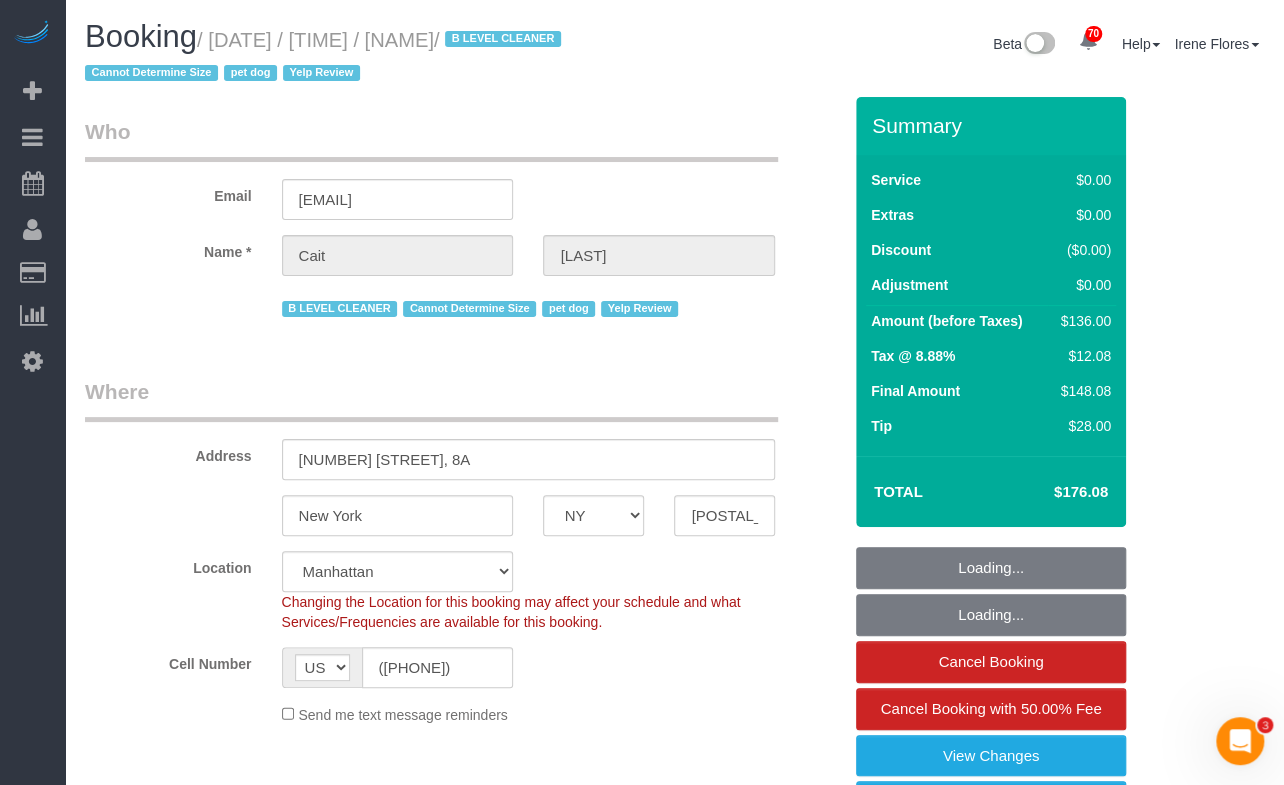 select on "1" 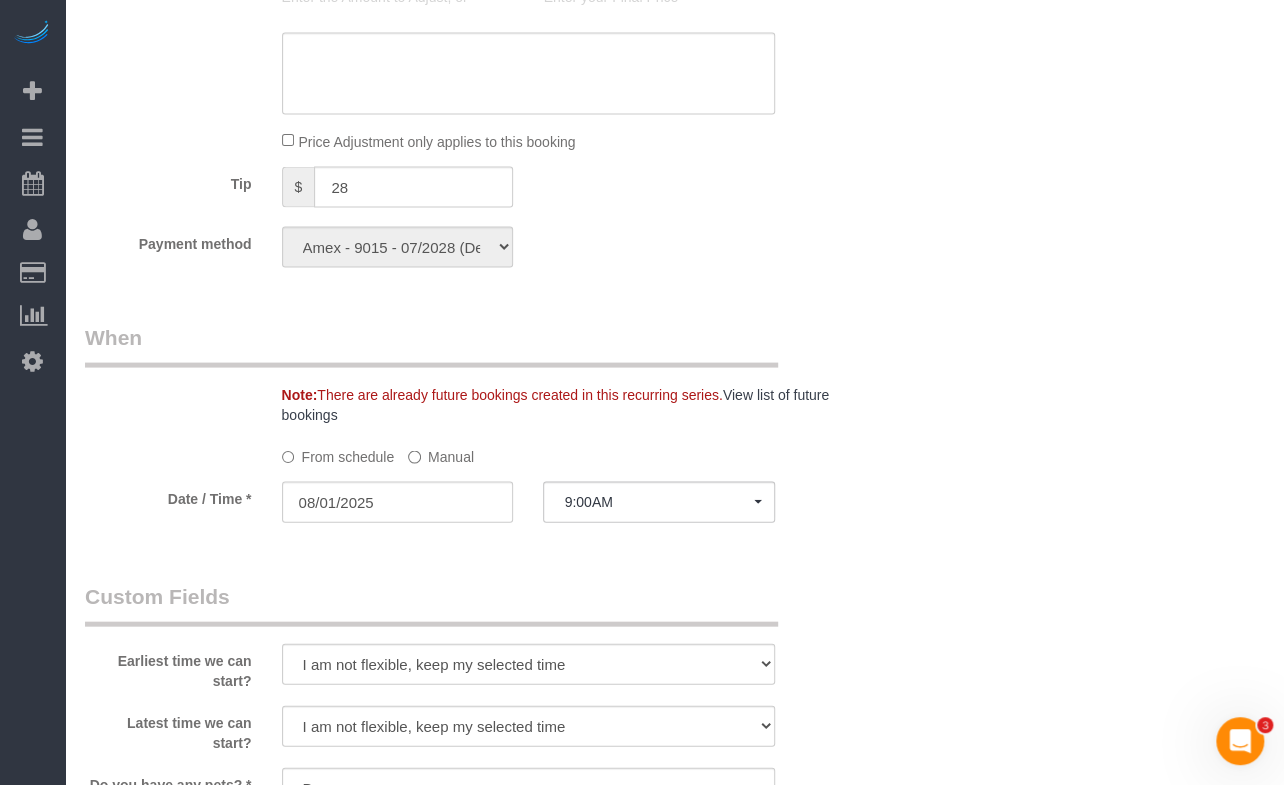 scroll, scrollTop: 1727, scrollLeft: 0, axis: vertical 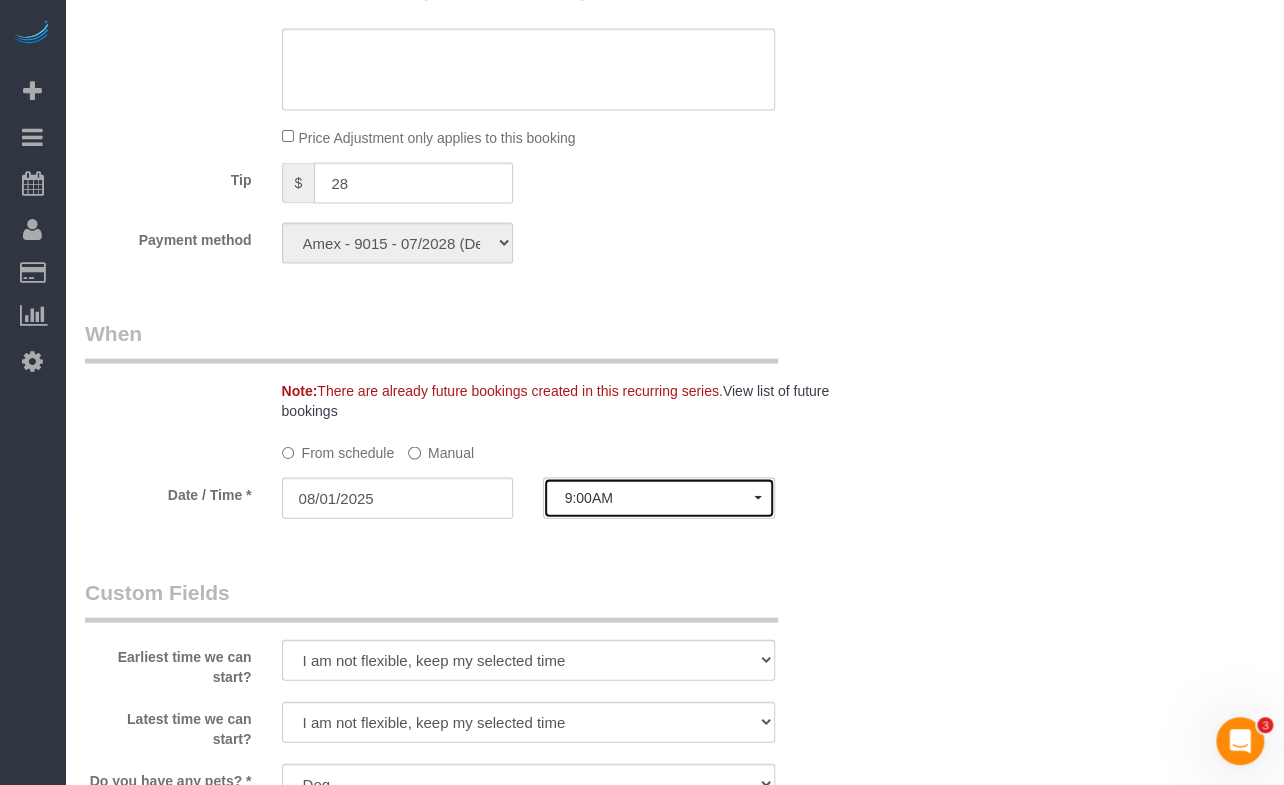click on "9:00AM" 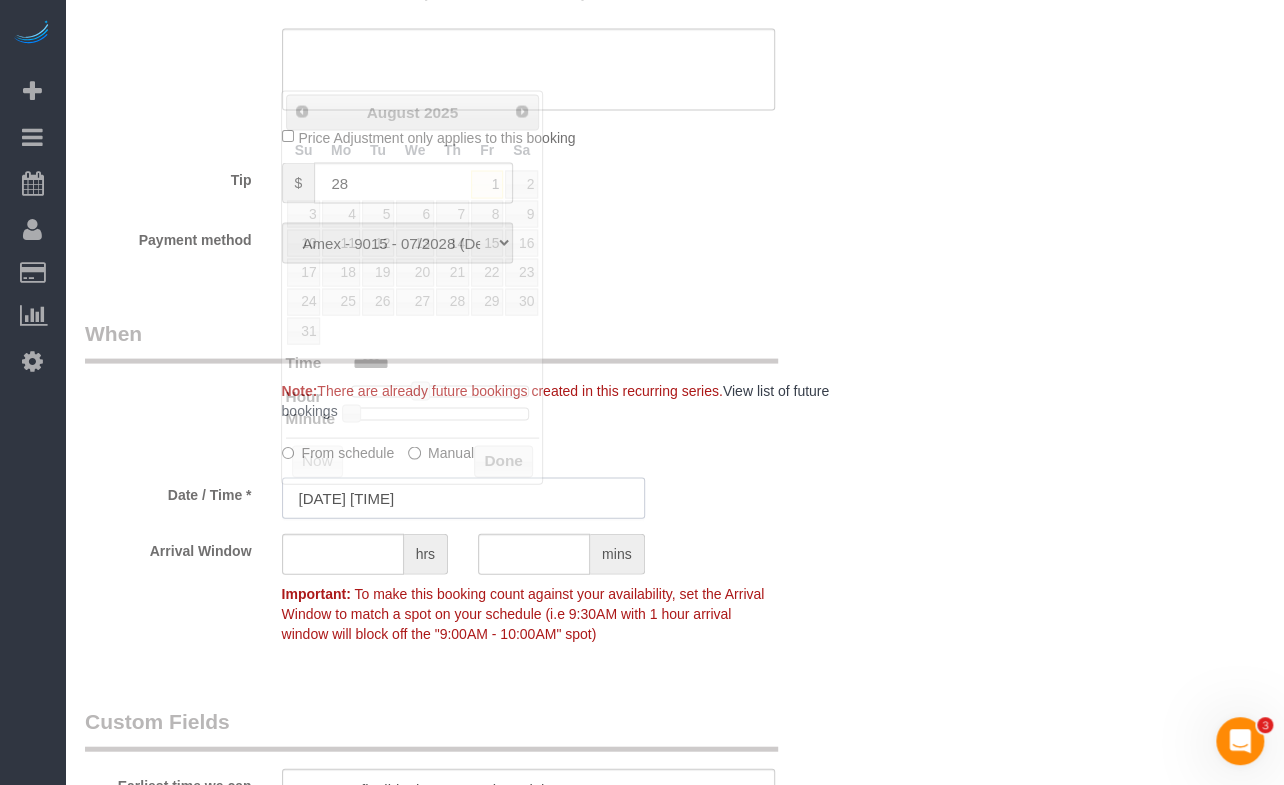 click on "08/01/2025 9:00AM" at bounding box center (463, 497) 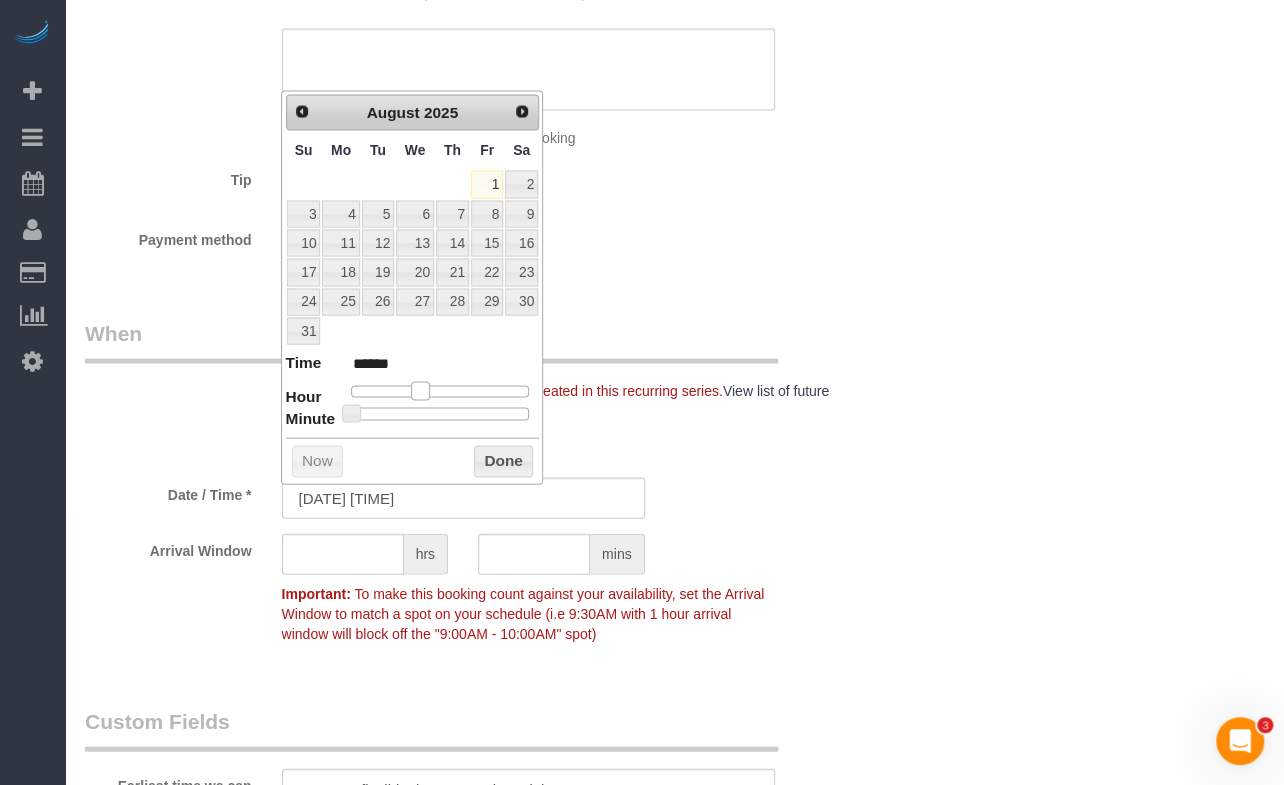 type on "08/01/2025 10:00AM" 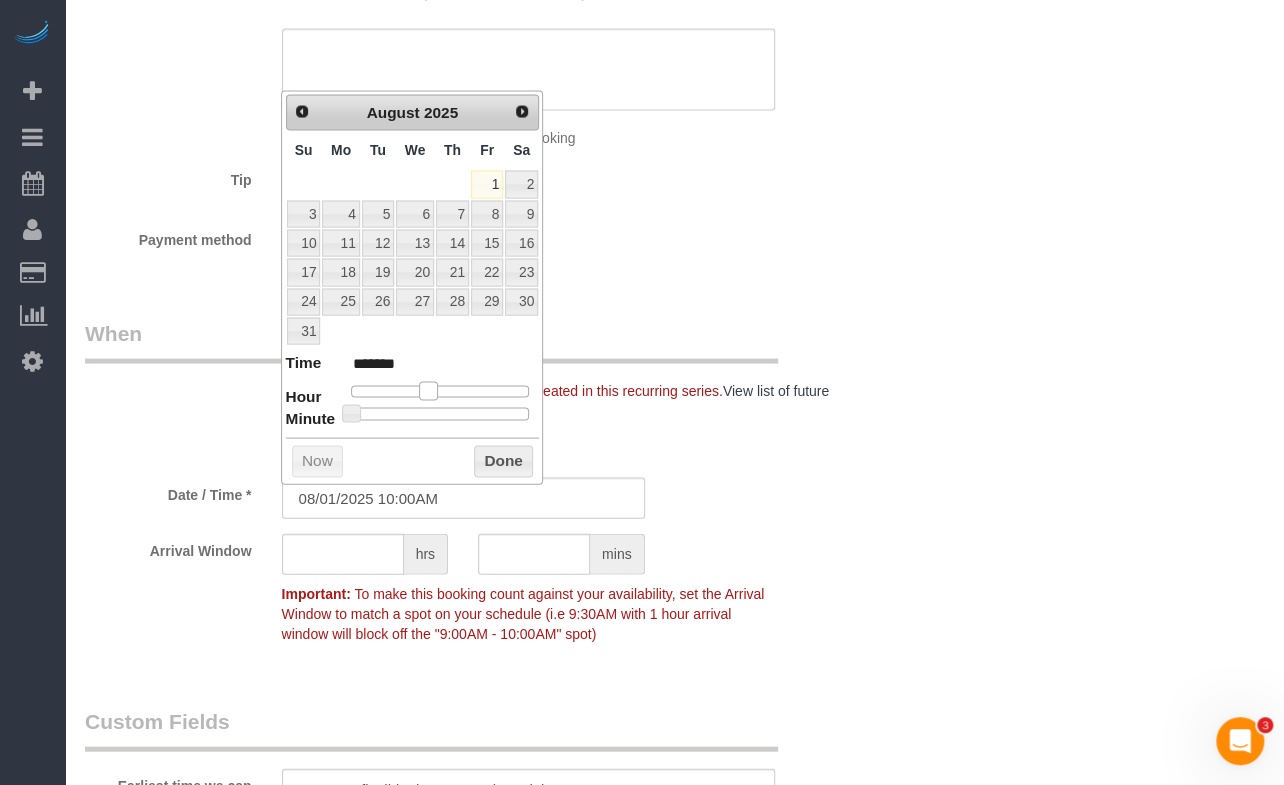 type on "08/01/2025 11:00AM" 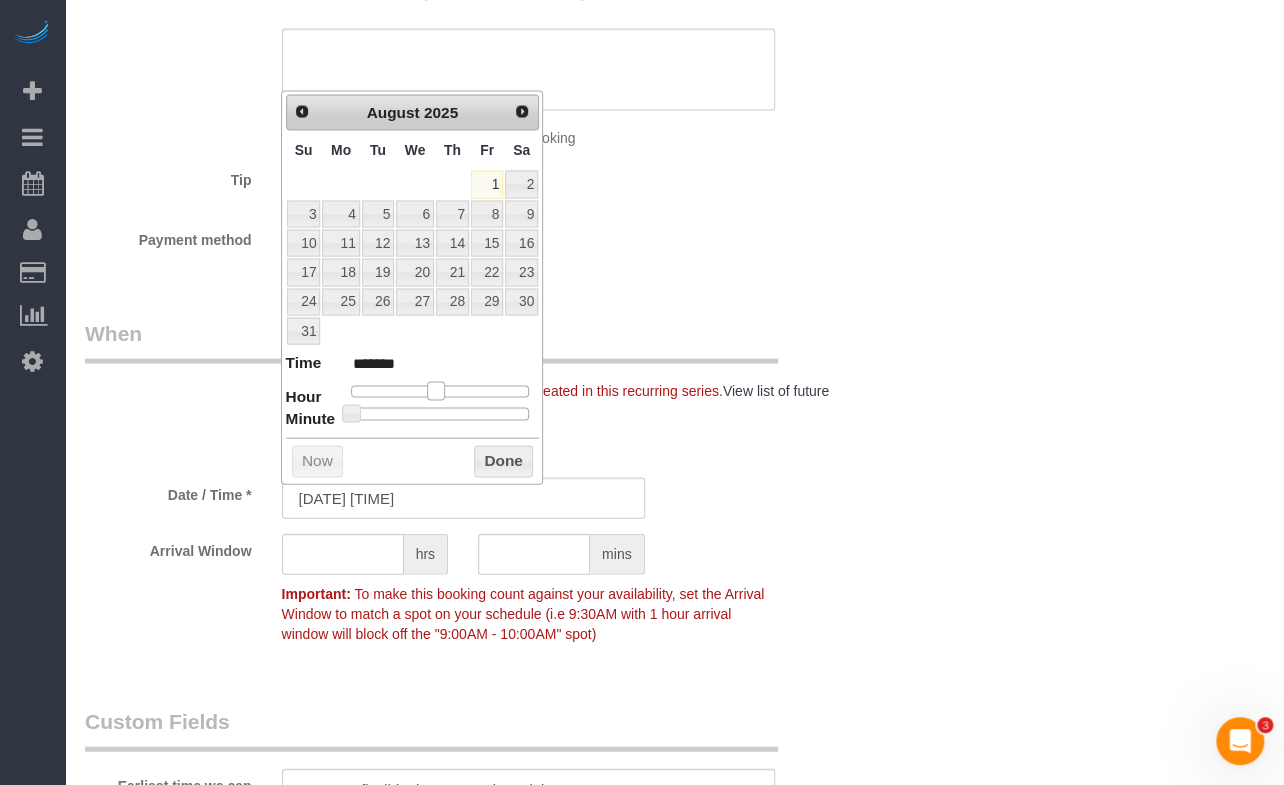 type on "08/01/2025 12:00PM" 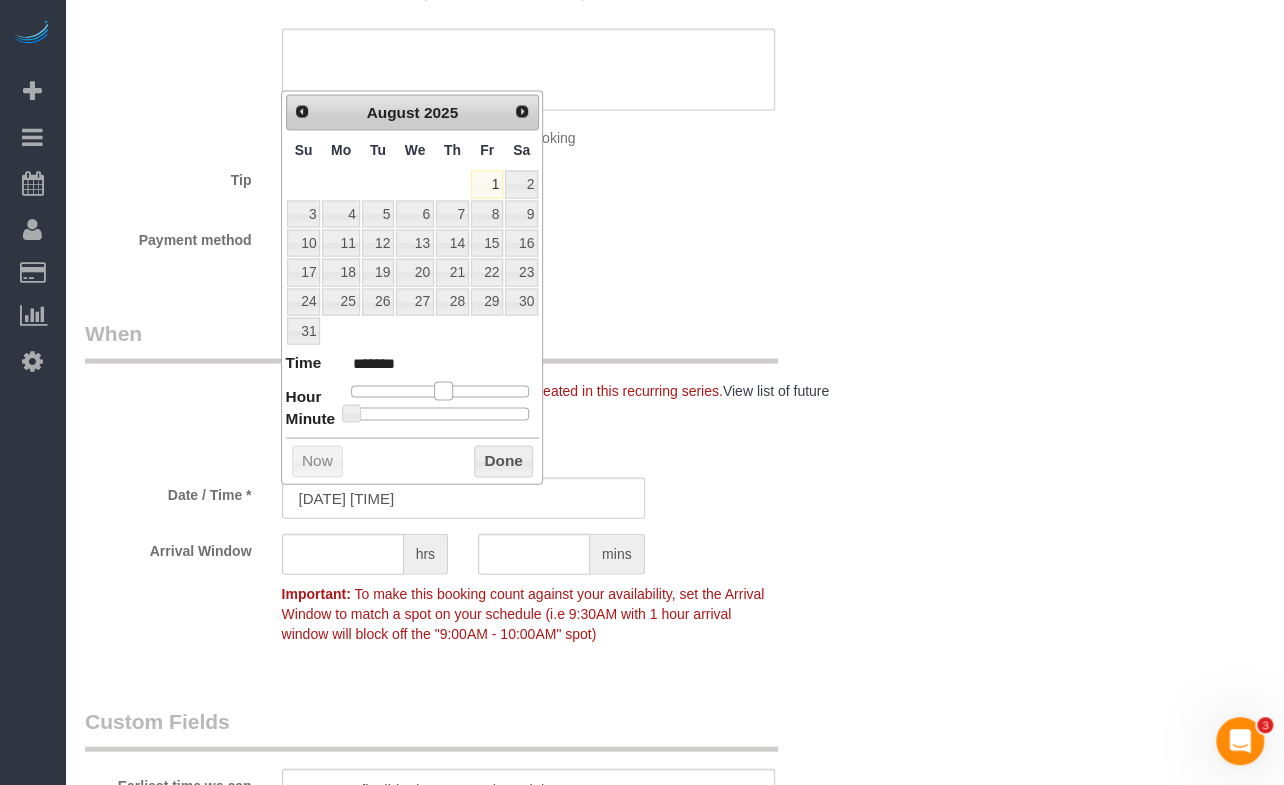 type on "08/01/2025 1:00PM" 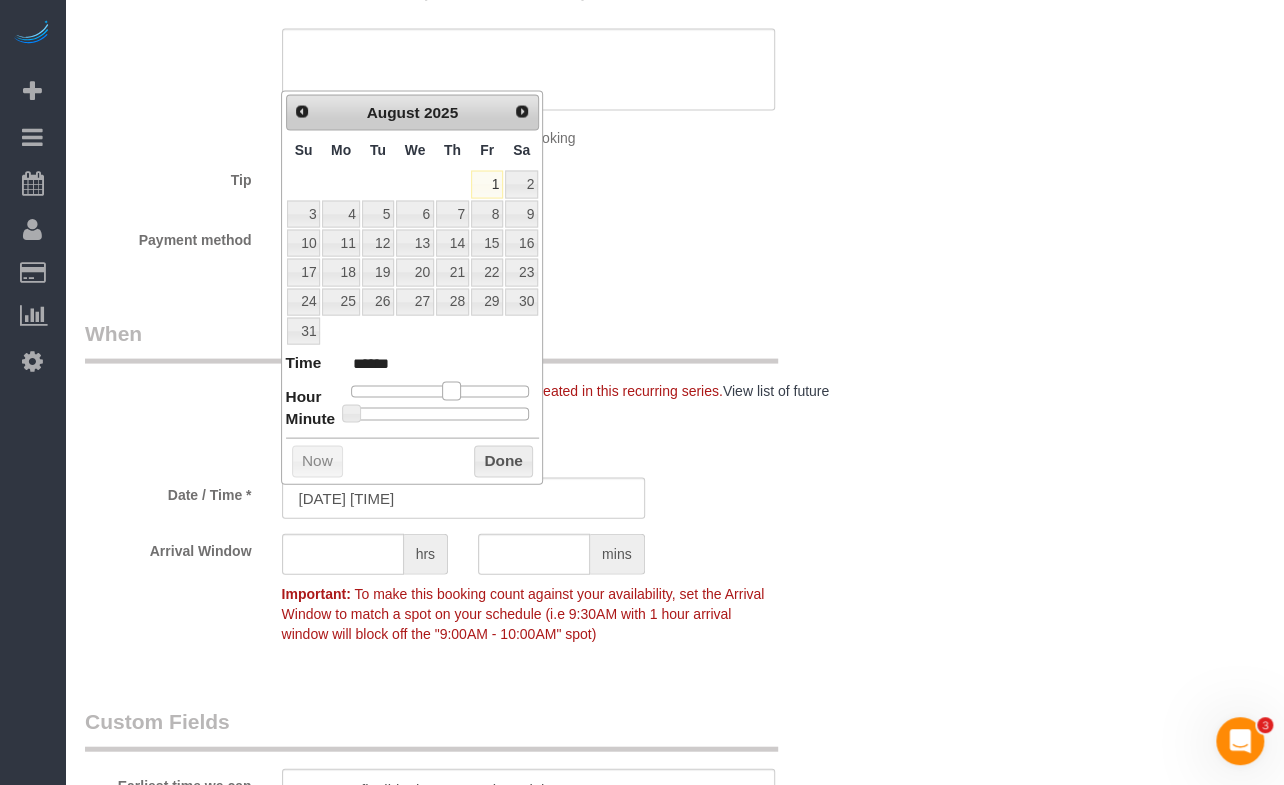 type on "08/01/2025 2:00PM" 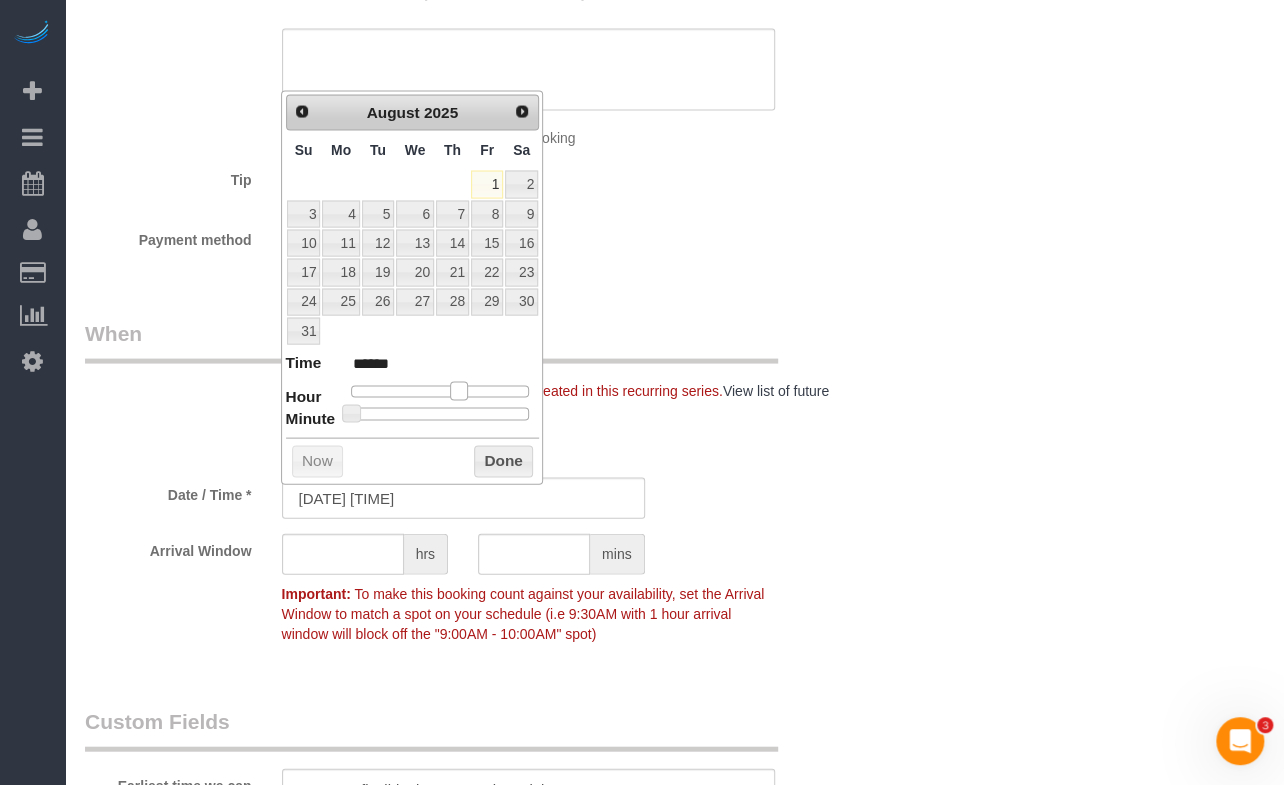 type on "08/01/2025 1:00PM" 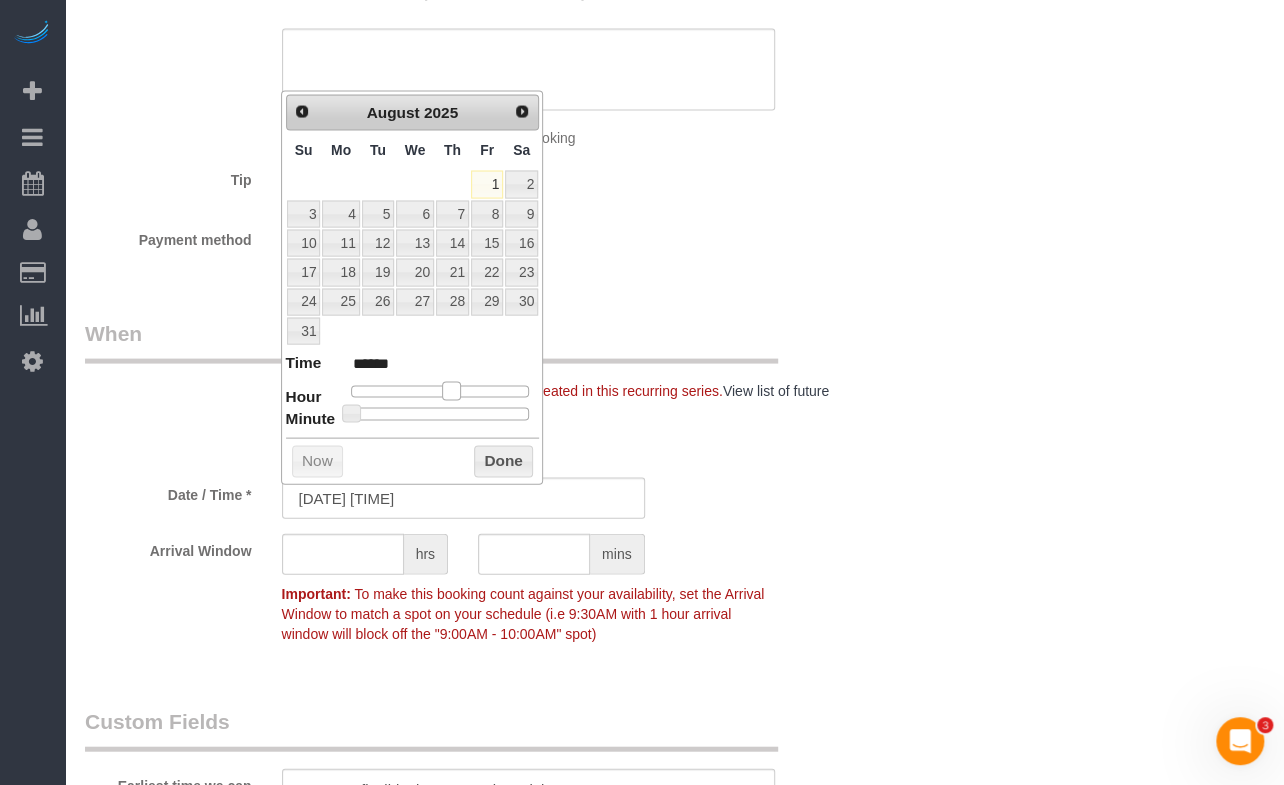 drag, startPoint x: 428, startPoint y: 384, endPoint x: 463, endPoint y: 398, distance: 37.696156 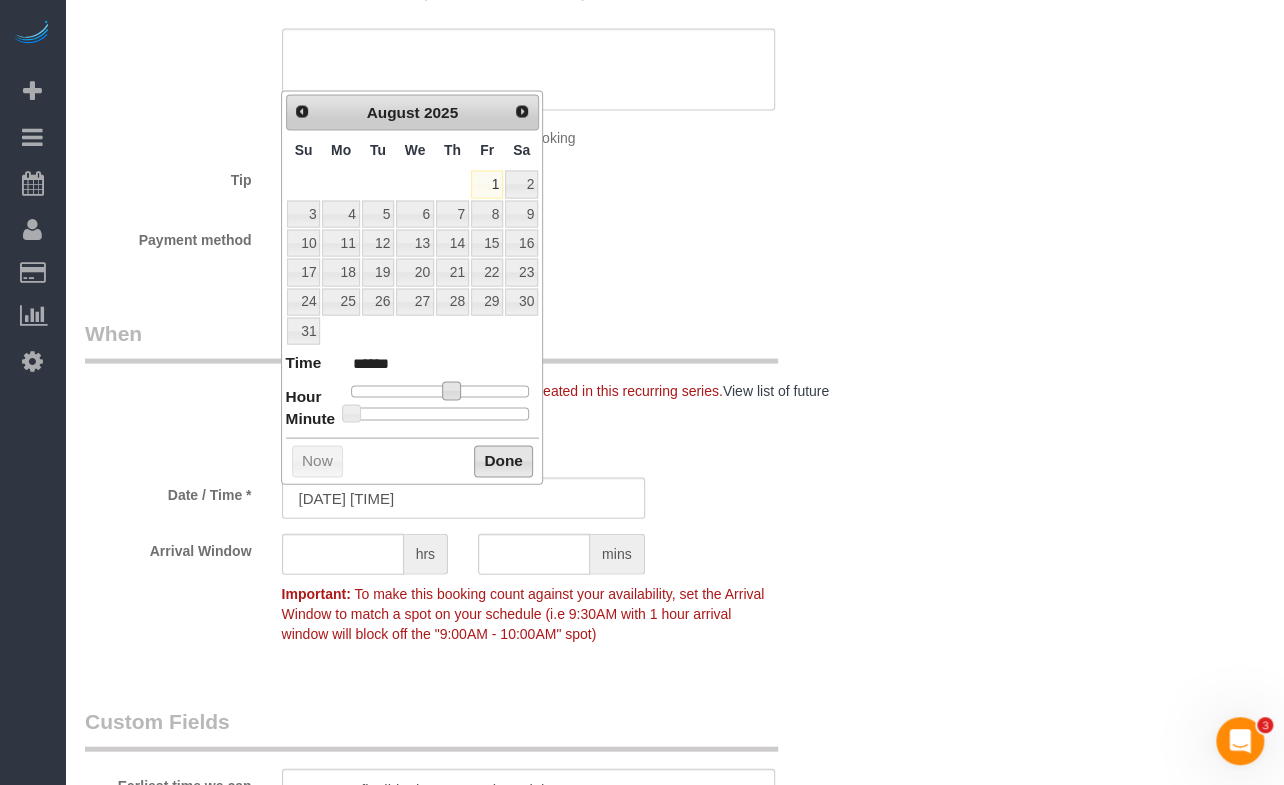 click on "Done" at bounding box center [503, 461] 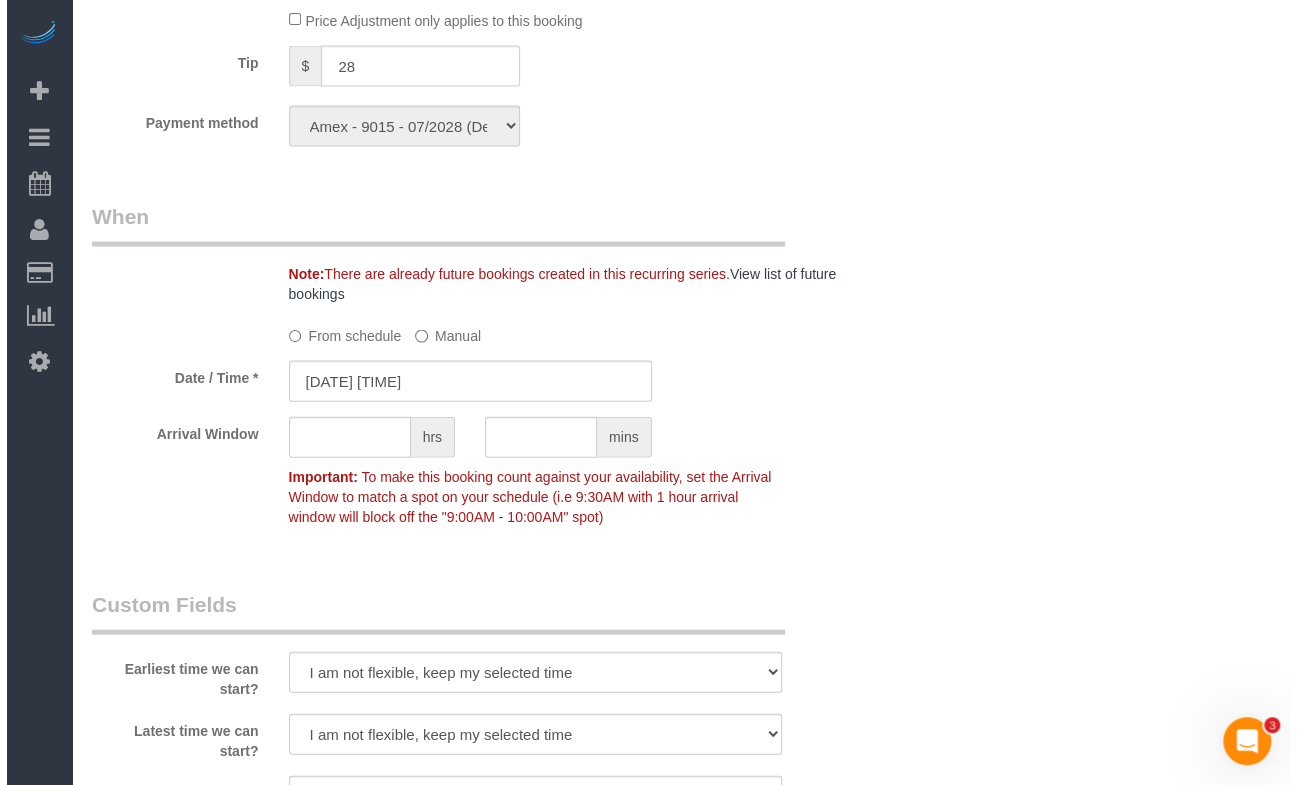 scroll, scrollTop: 2272, scrollLeft: 0, axis: vertical 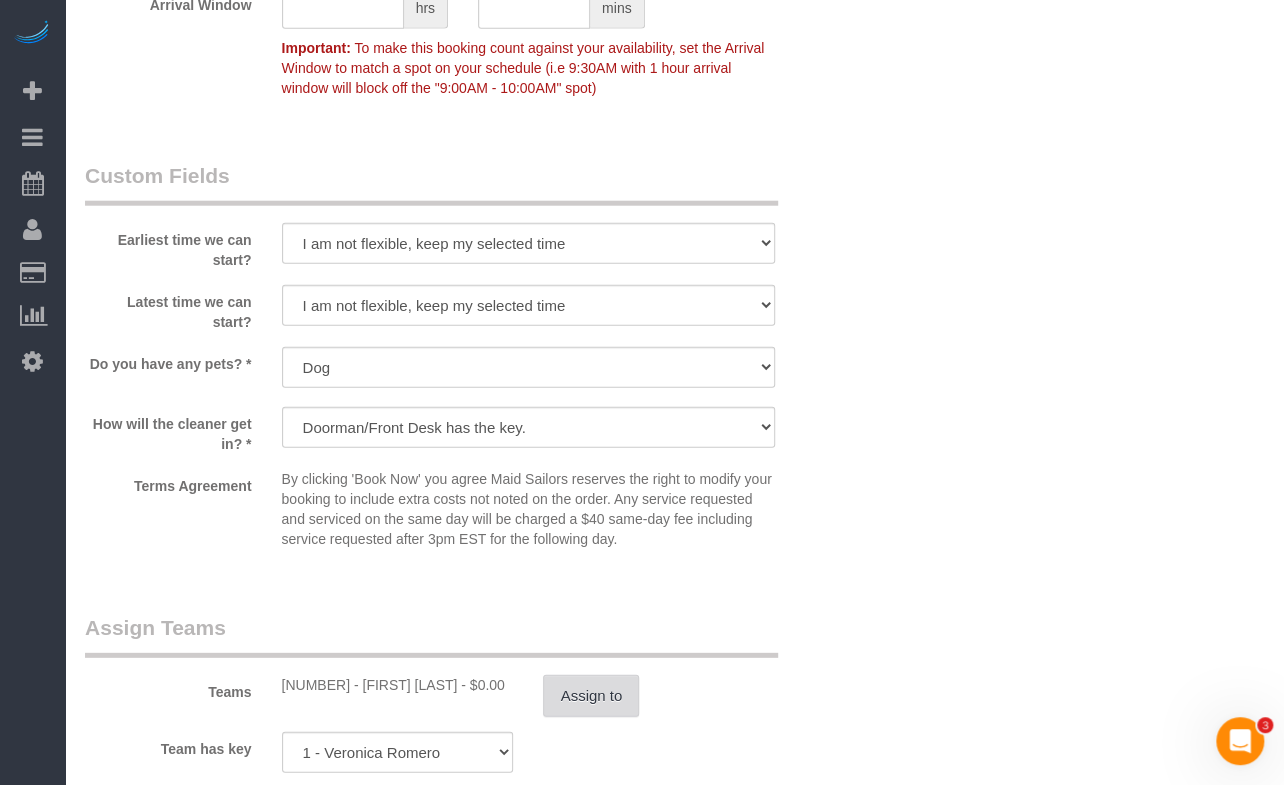 click on "Assign to" at bounding box center [591, 696] 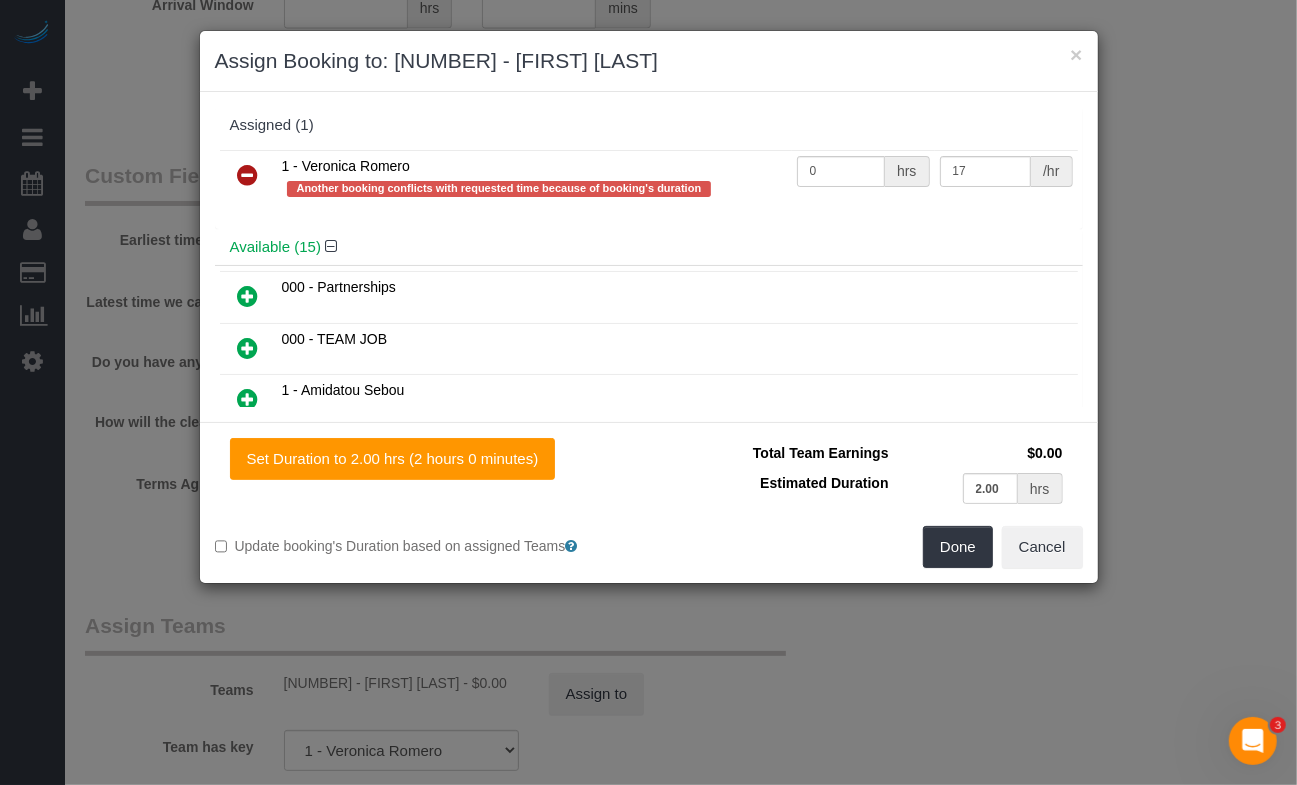 click at bounding box center (248, 175) 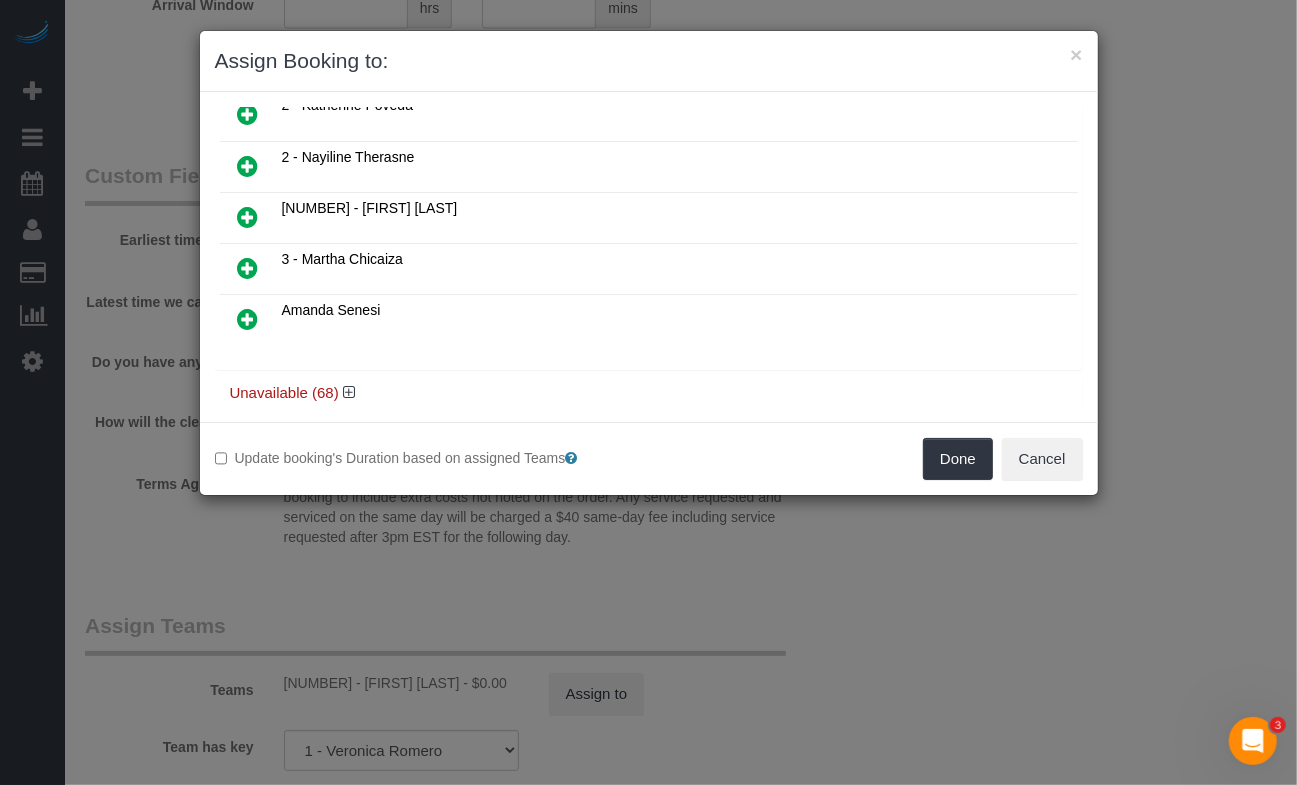 scroll, scrollTop: 647, scrollLeft: 0, axis: vertical 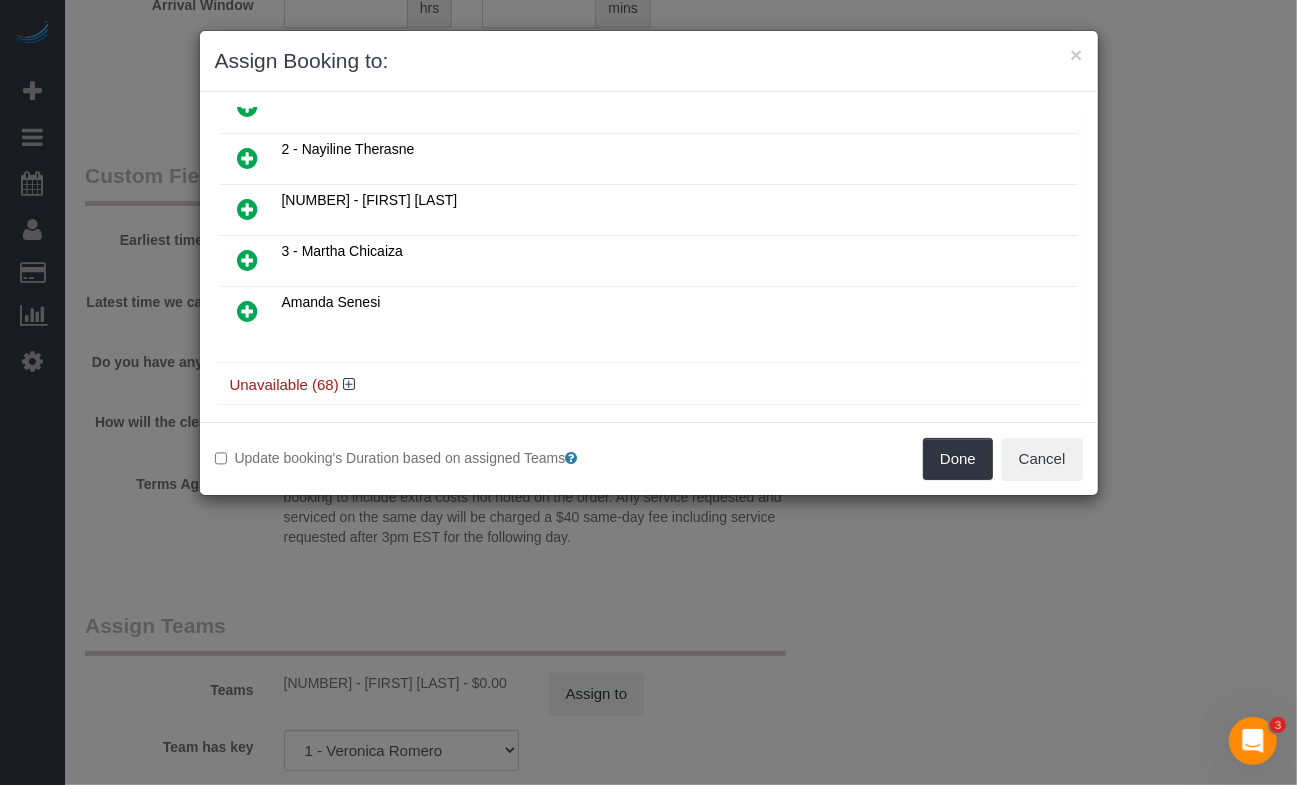 click on "Unavailable (68)" at bounding box center (649, 385) 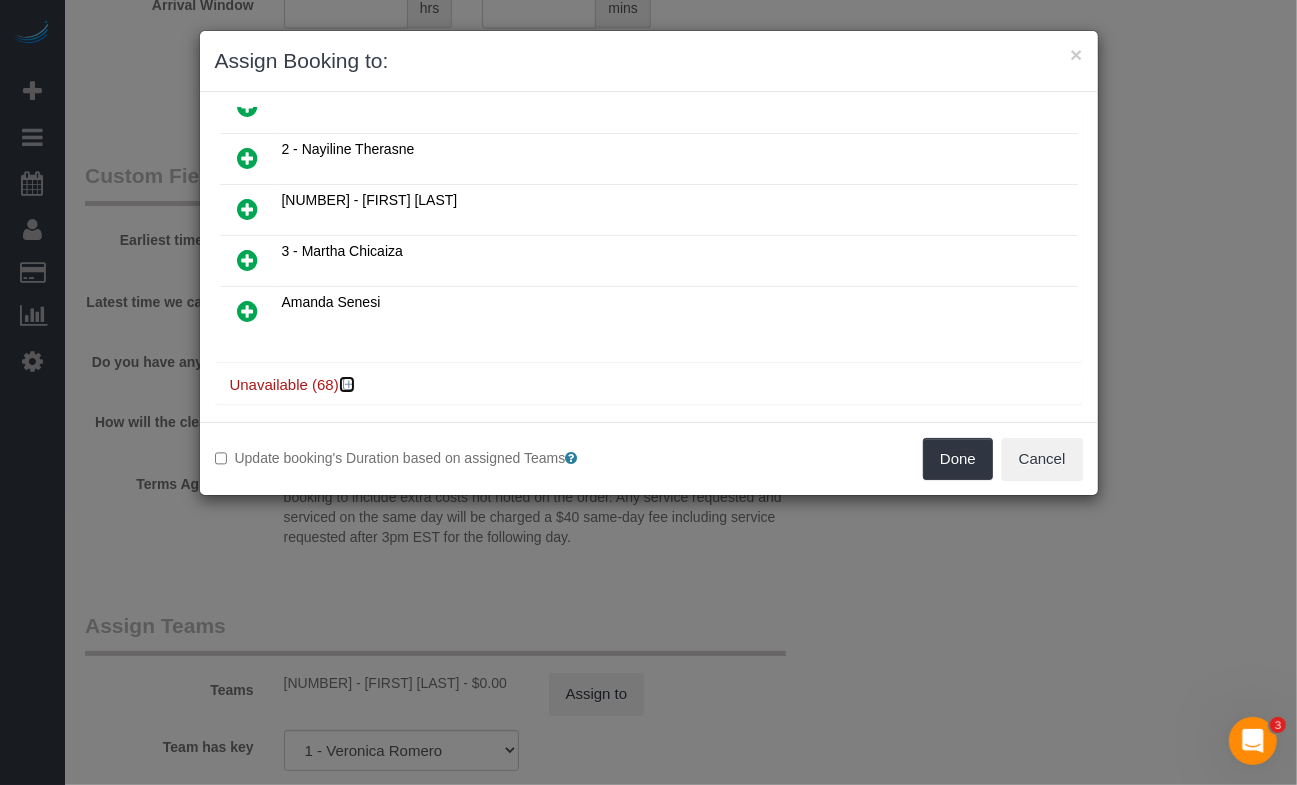 click at bounding box center (349, 384) 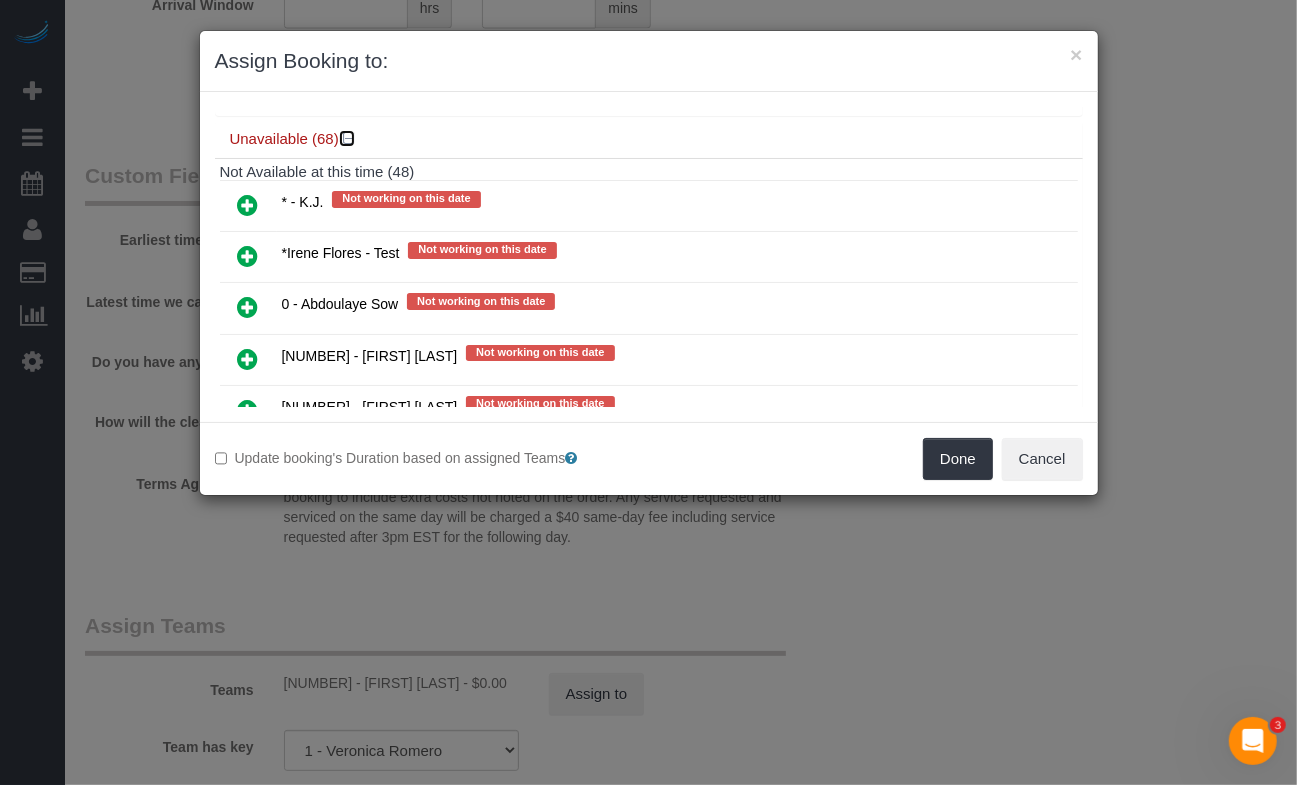 scroll, scrollTop: 855, scrollLeft: 0, axis: vertical 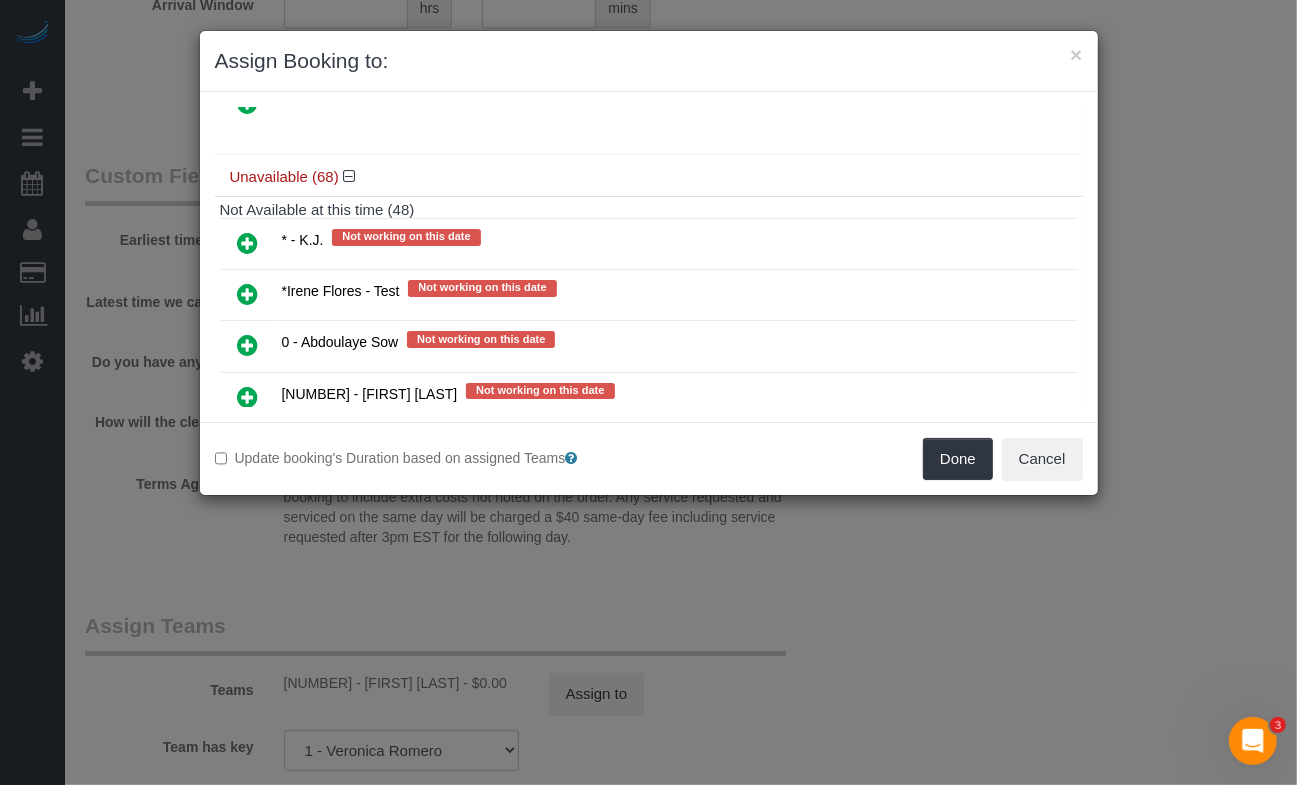click at bounding box center [248, 243] 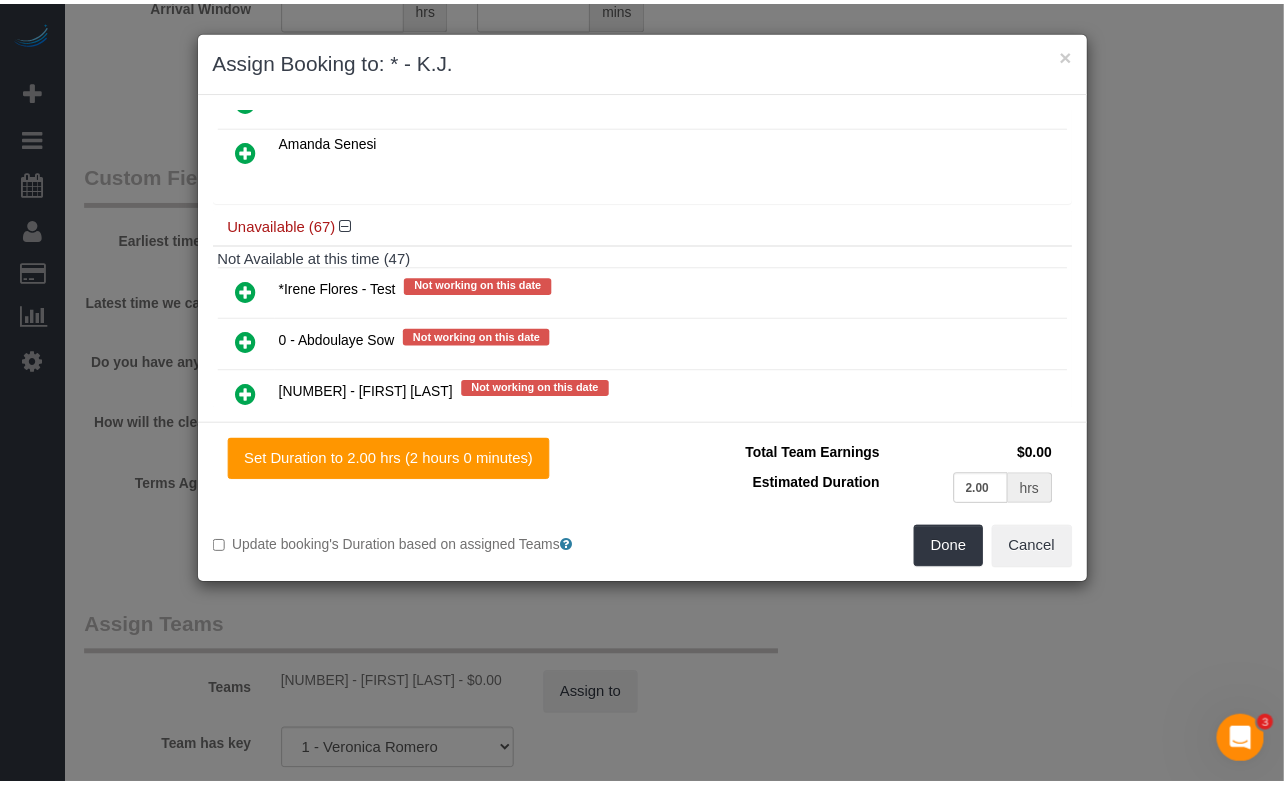 scroll, scrollTop: 902, scrollLeft: 0, axis: vertical 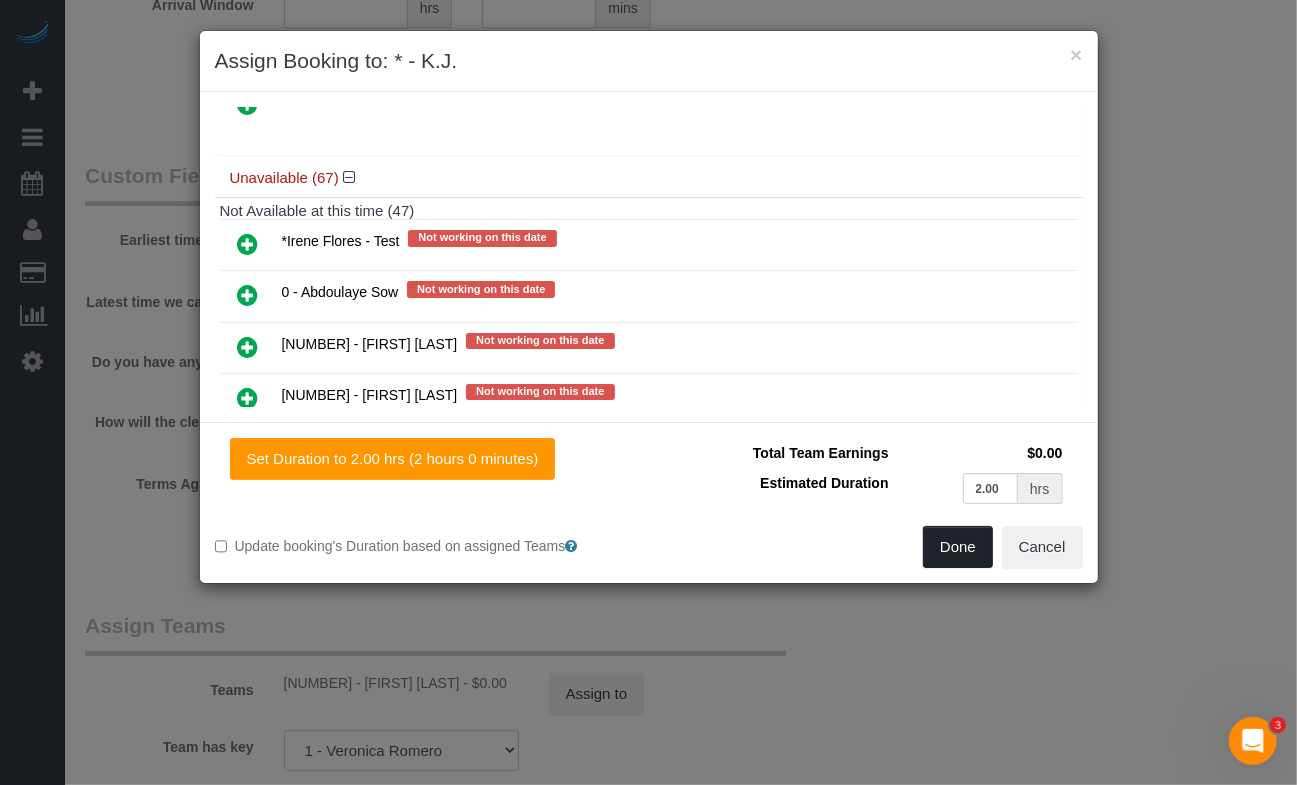 click on "Done" at bounding box center [958, 547] 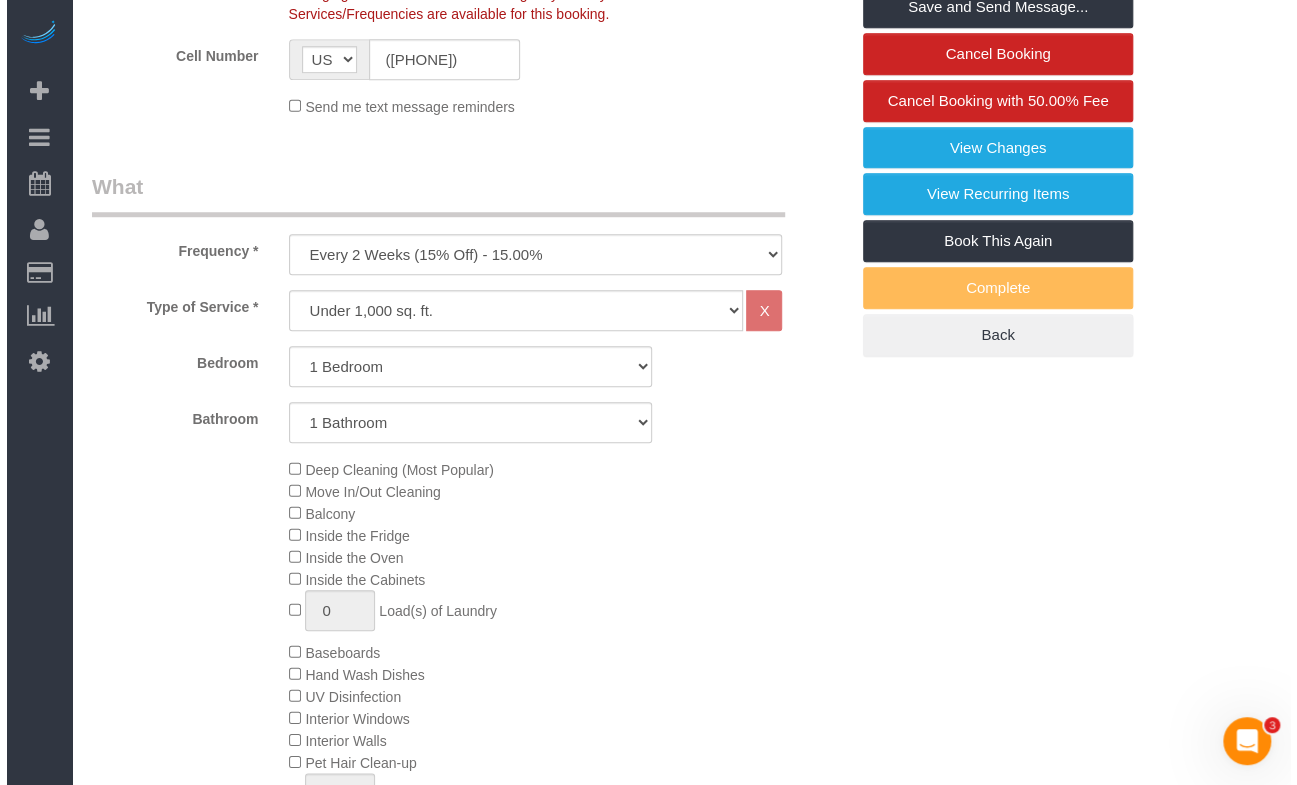 scroll, scrollTop: 272, scrollLeft: 0, axis: vertical 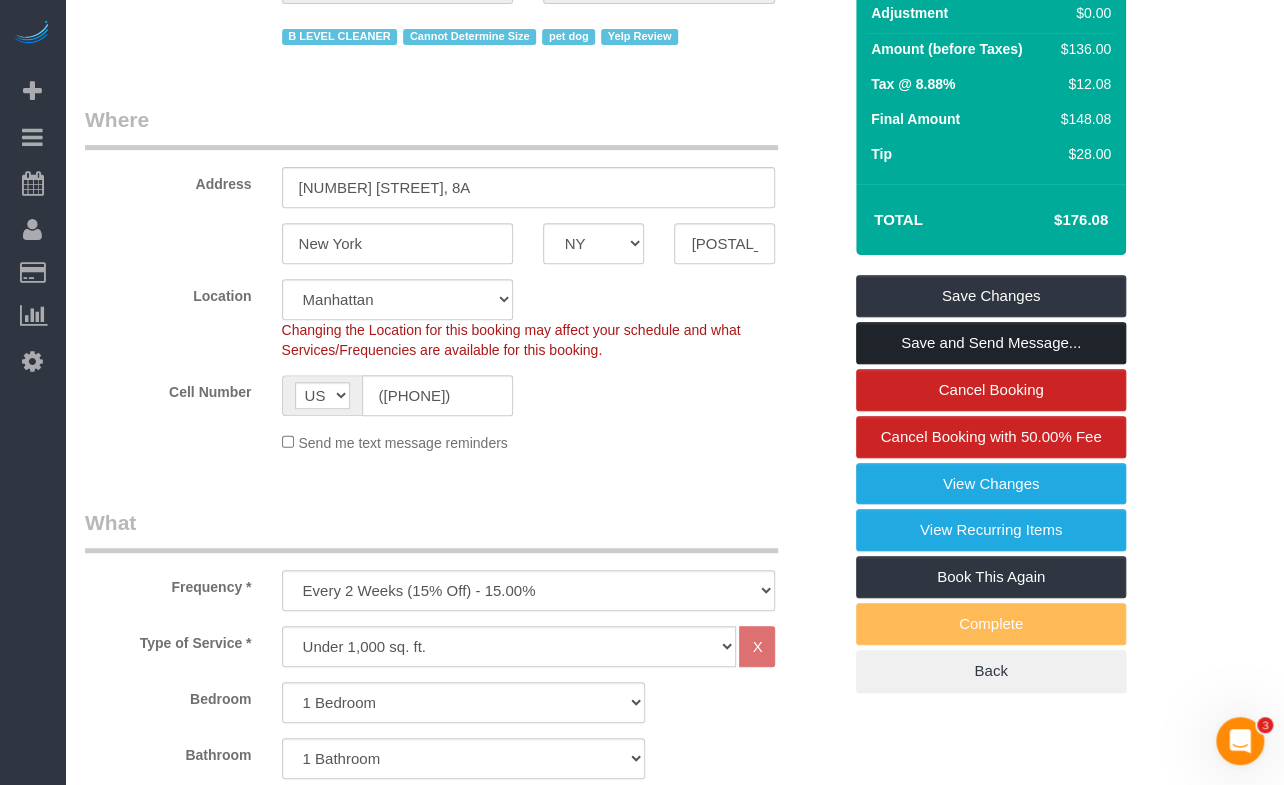 click on "Save and Send Message..." at bounding box center [991, 343] 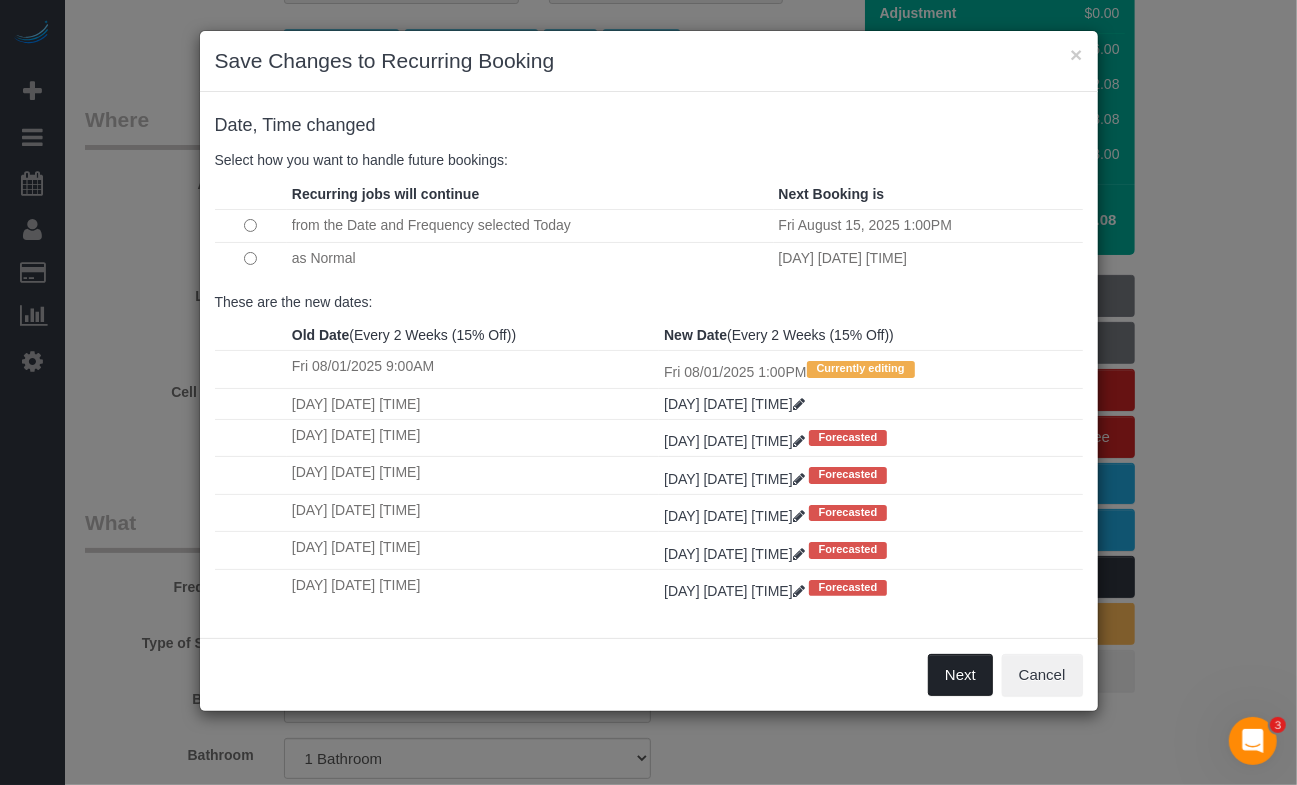 click on "Next" at bounding box center (960, 675) 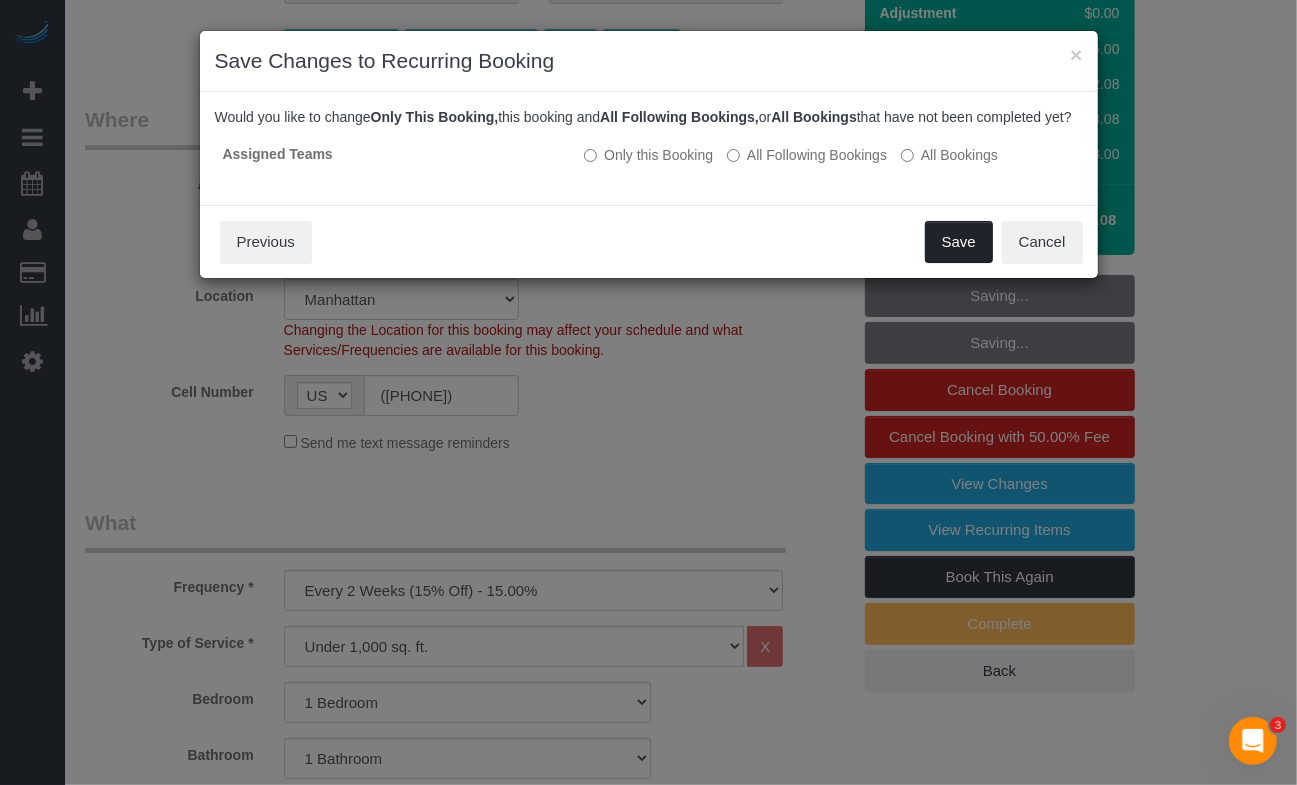 click on "Save" at bounding box center (959, 242) 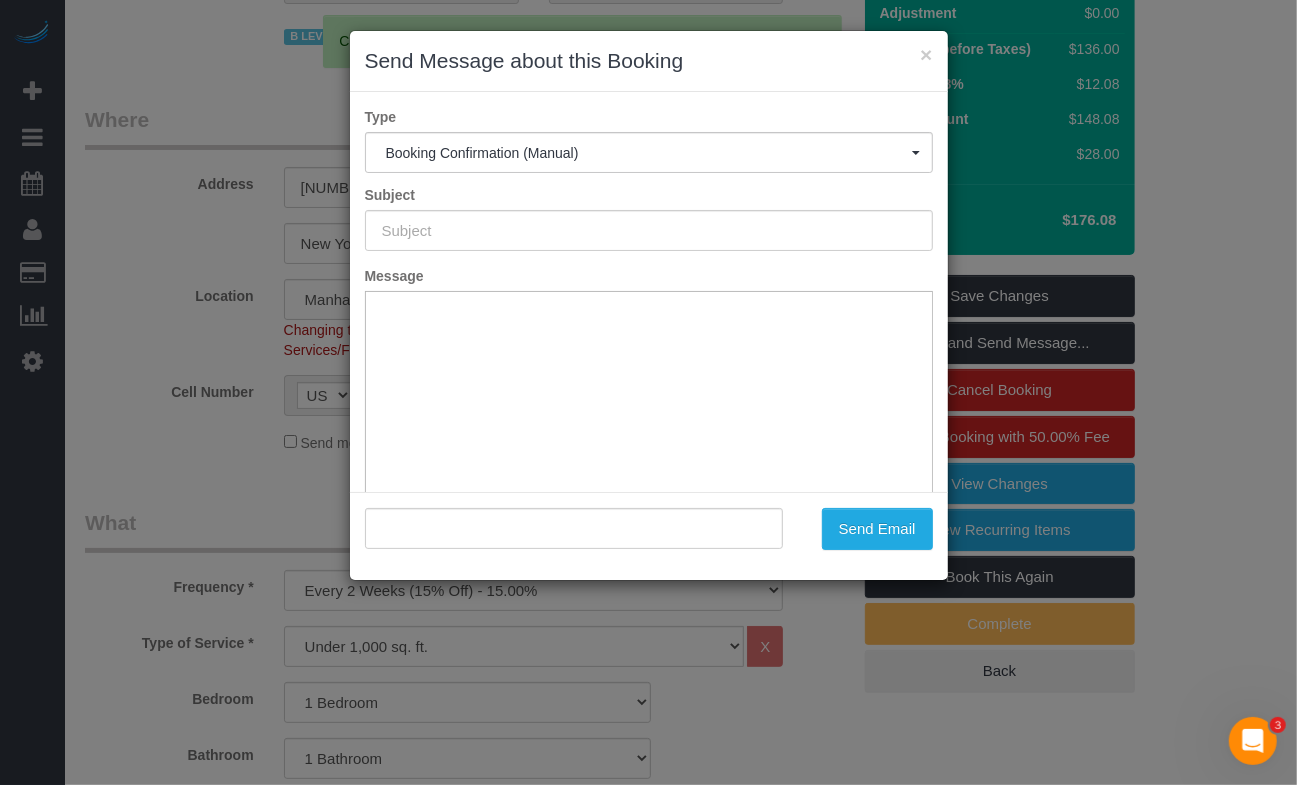 type on "Cleaning Confirmed for 08/01/2025 at 1:00pm" 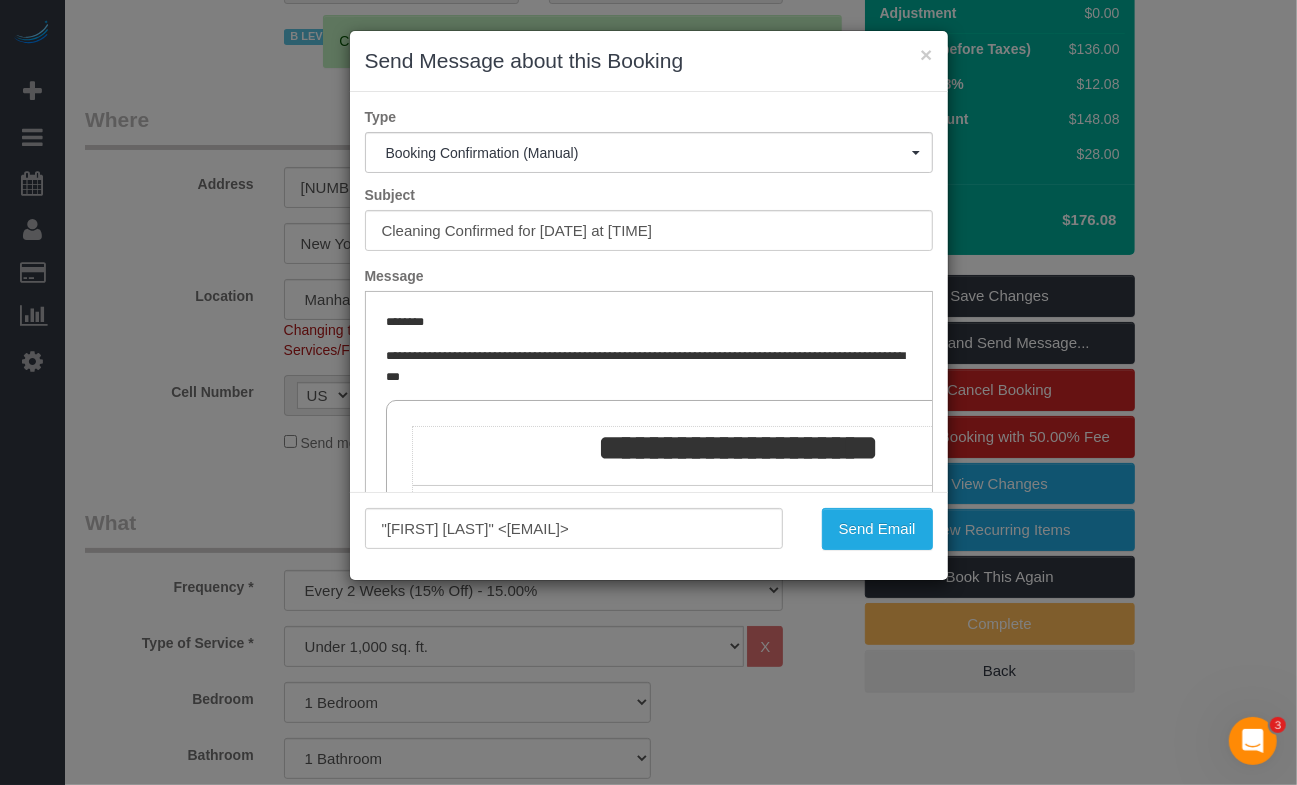 scroll, scrollTop: 0, scrollLeft: 0, axis: both 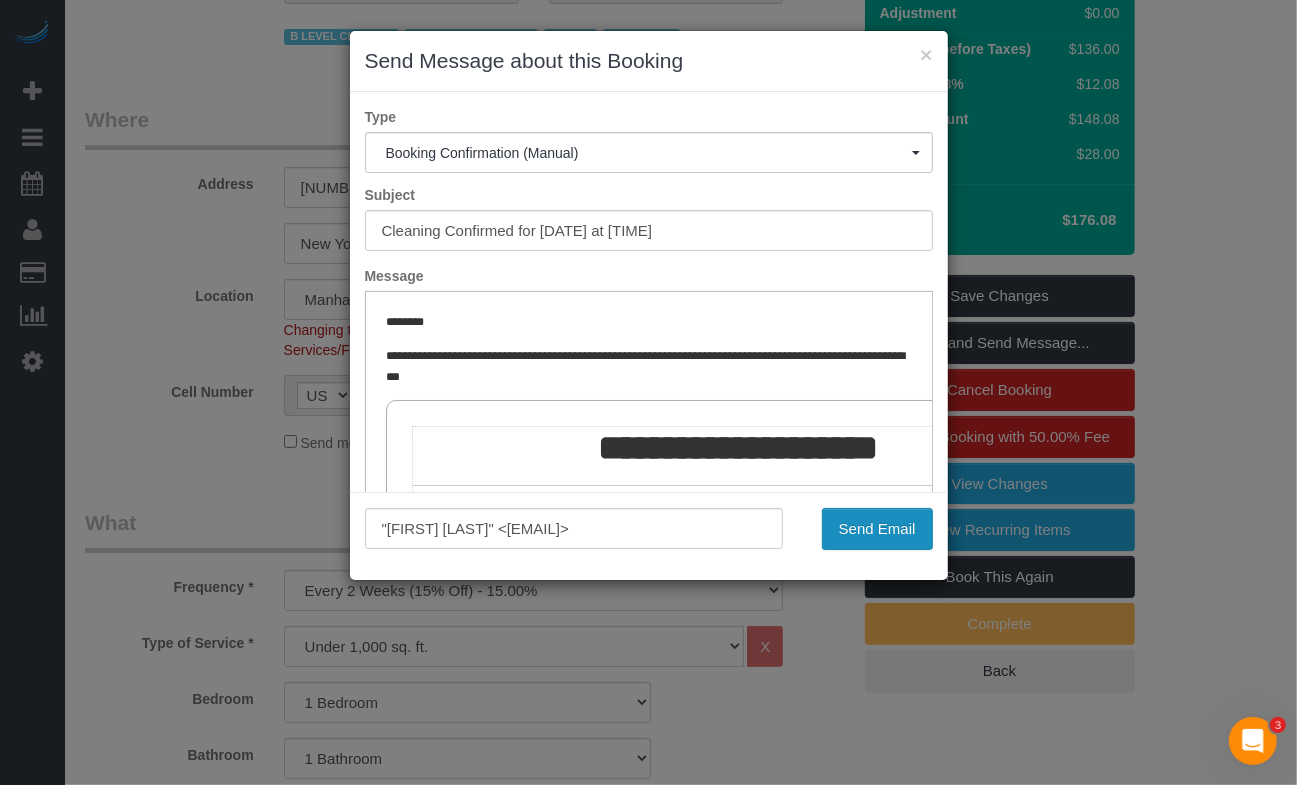 click on "Send Email" at bounding box center (877, 529) 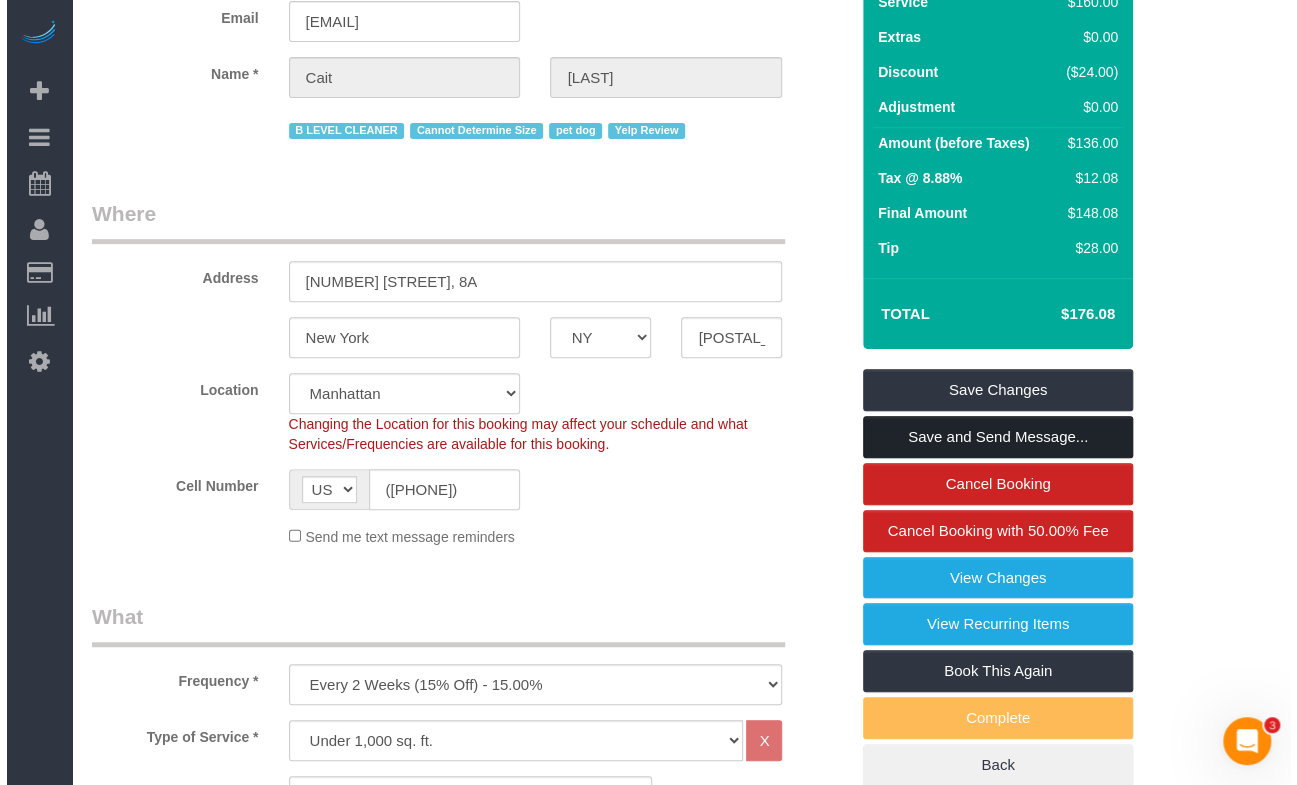 scroll, scrollTop: 0, scrollLeft: 0, axis: both 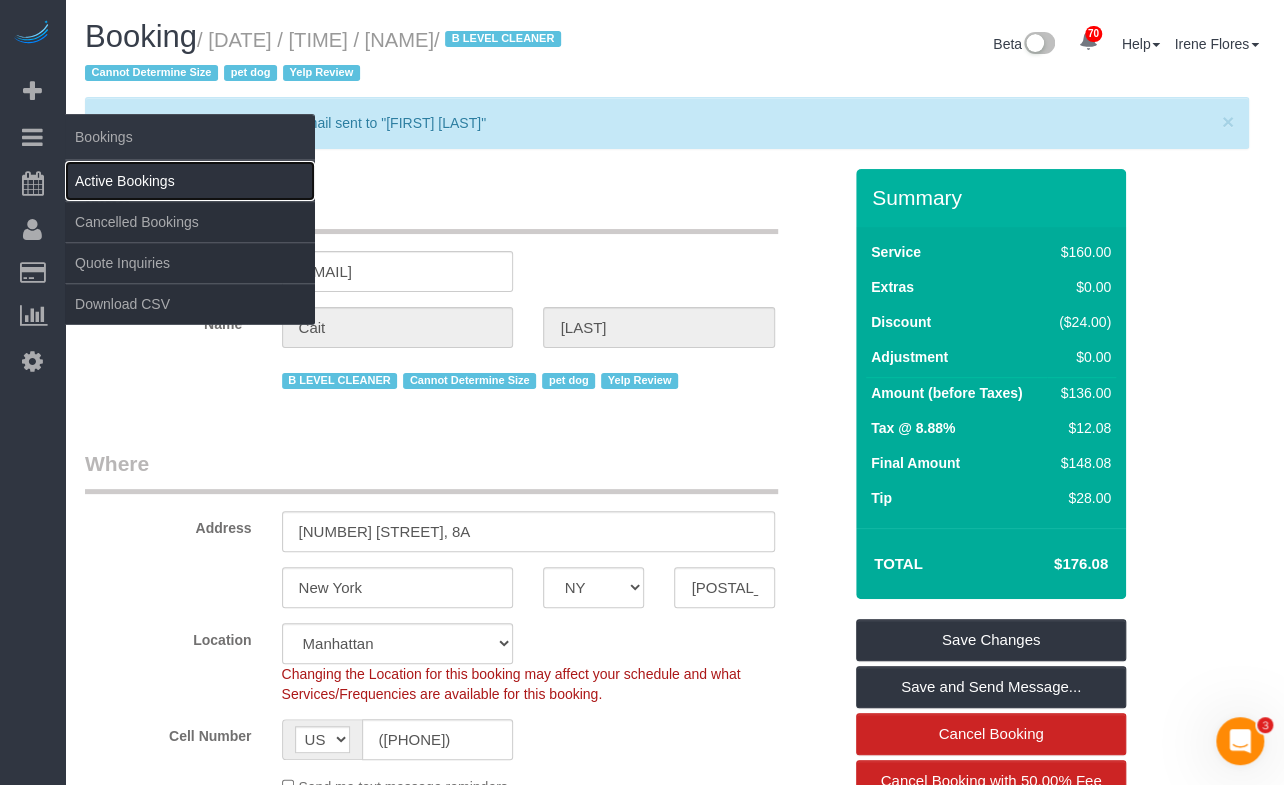 click on "Active Bookings" at bounding box center [190, 181] 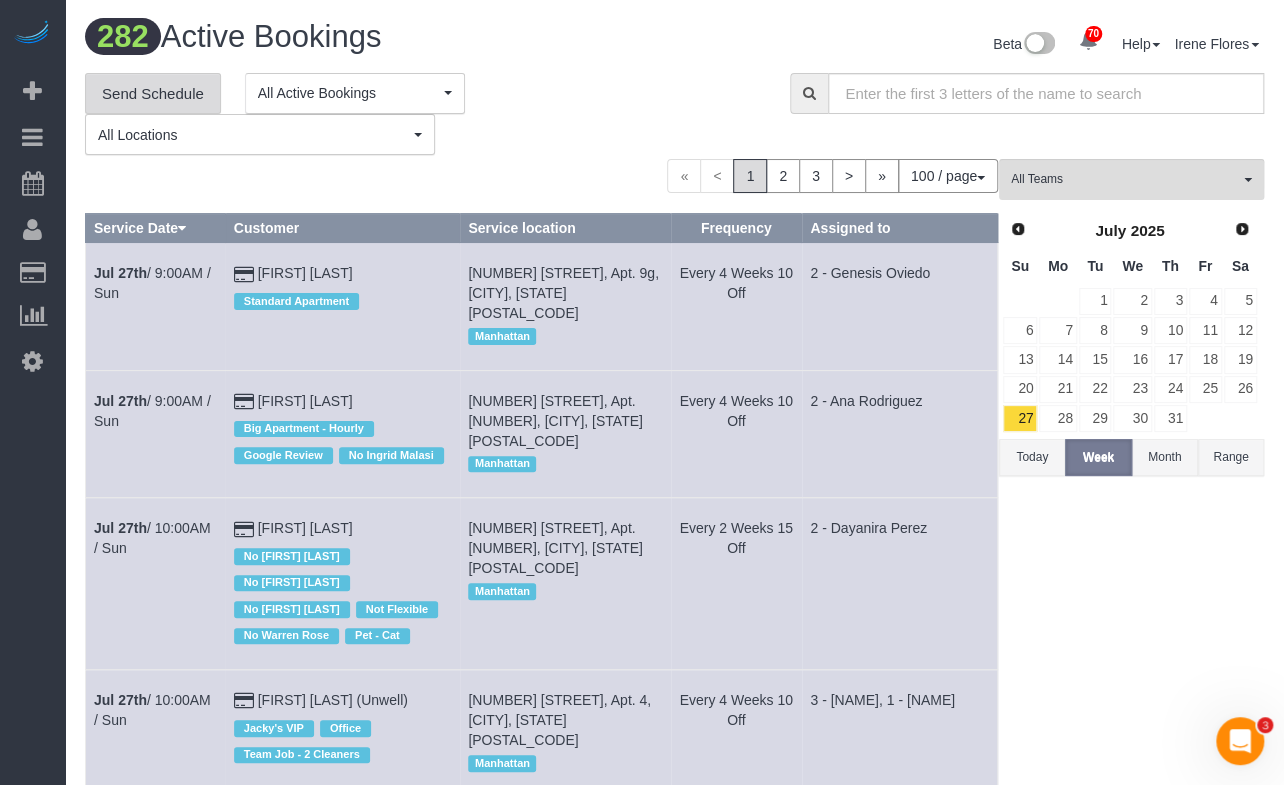 click on "Send Schedule" at bounding box center (153, 94) 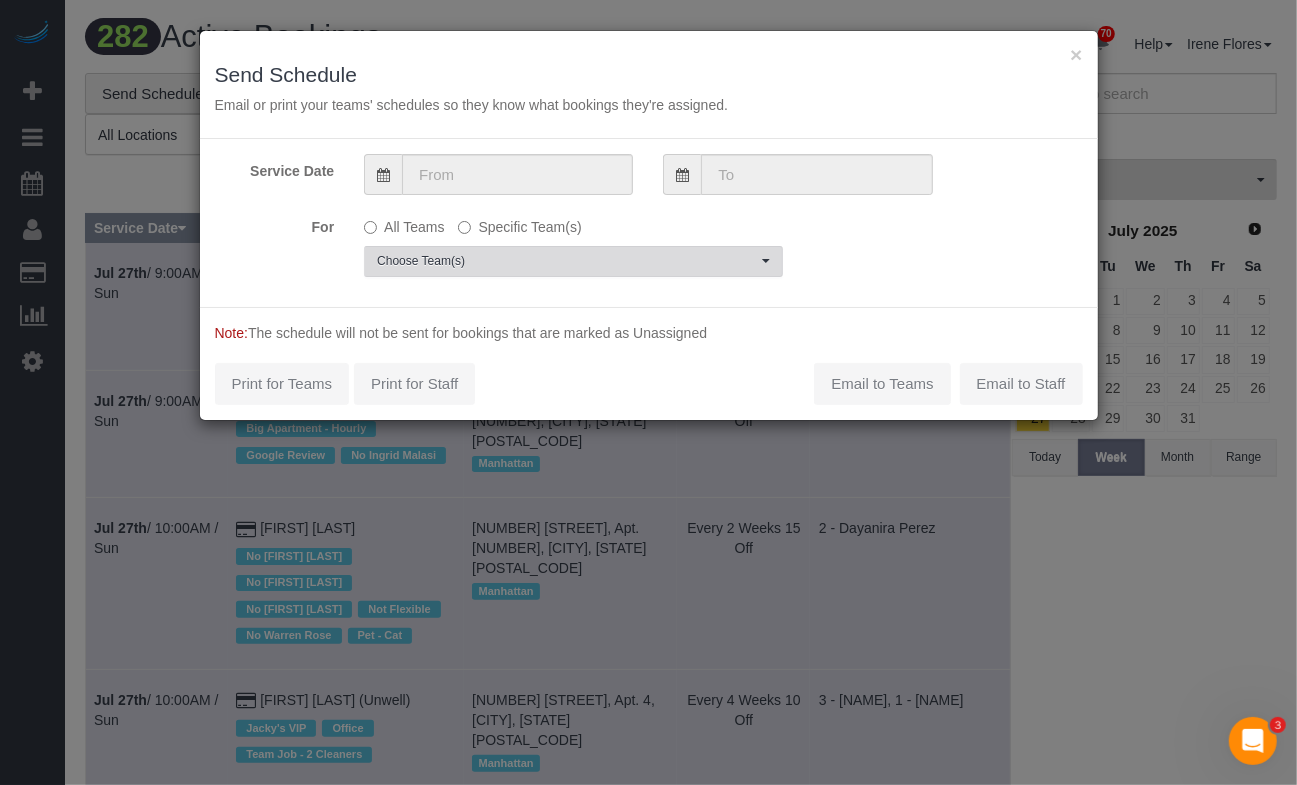 click on "Choose Team(s)" at bounding box center (573, 261) 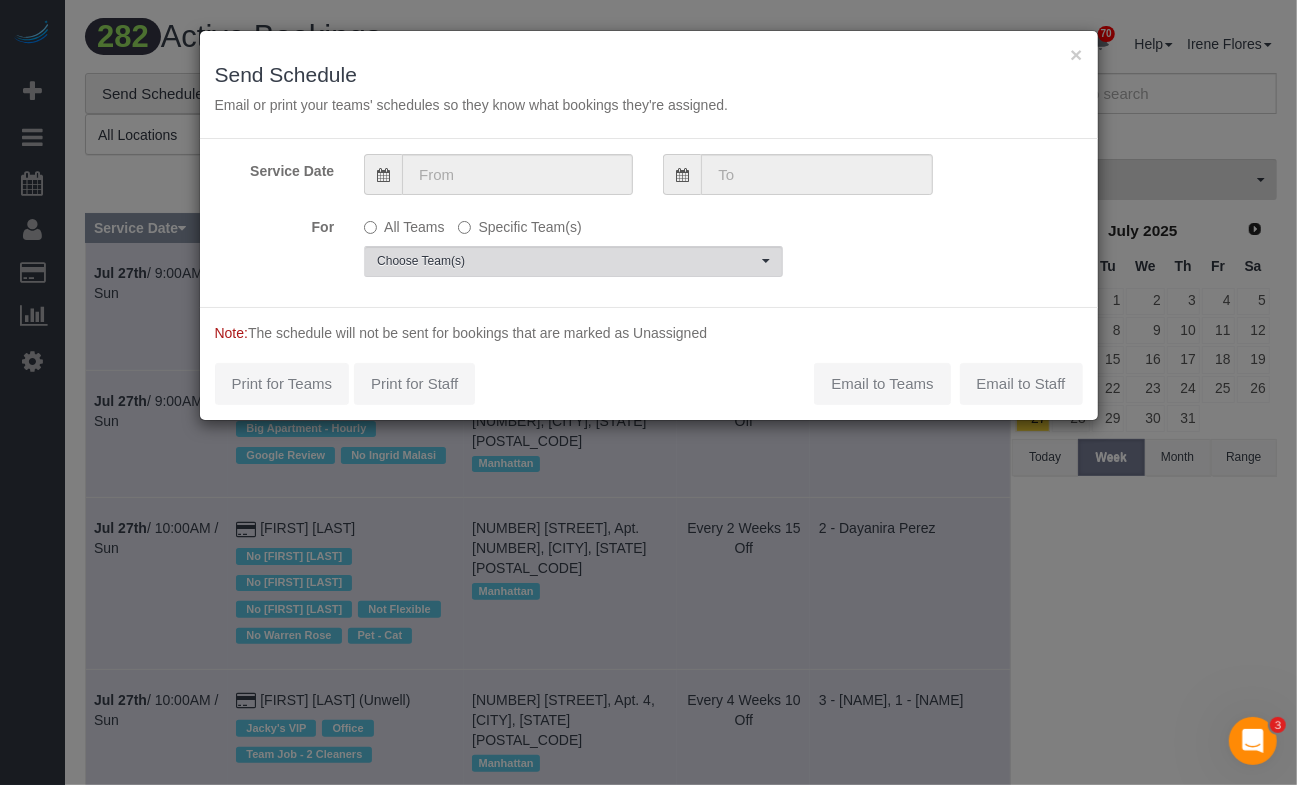 scroll, scrollTop: 3, scrollLeft: 0, axis: vertical 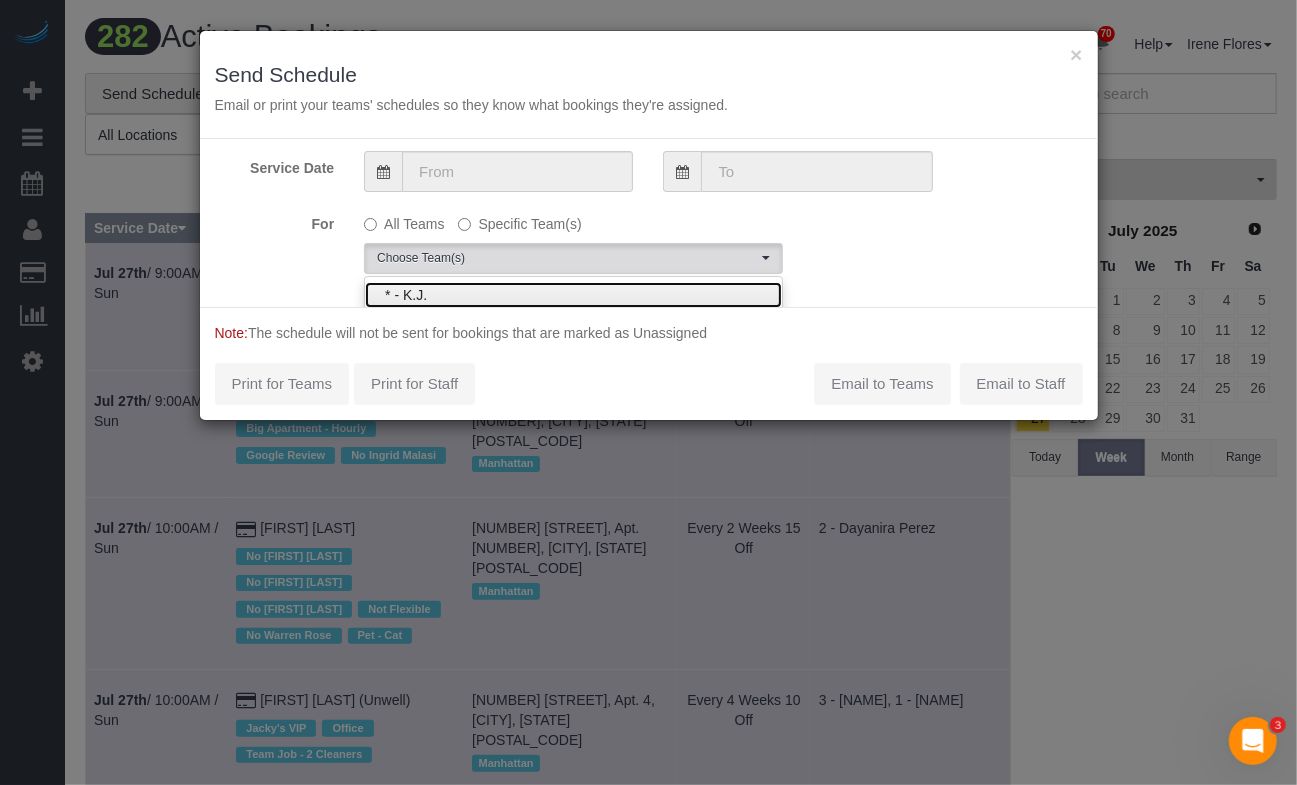 click on "* - K.J." at bounding box center [573, 295] 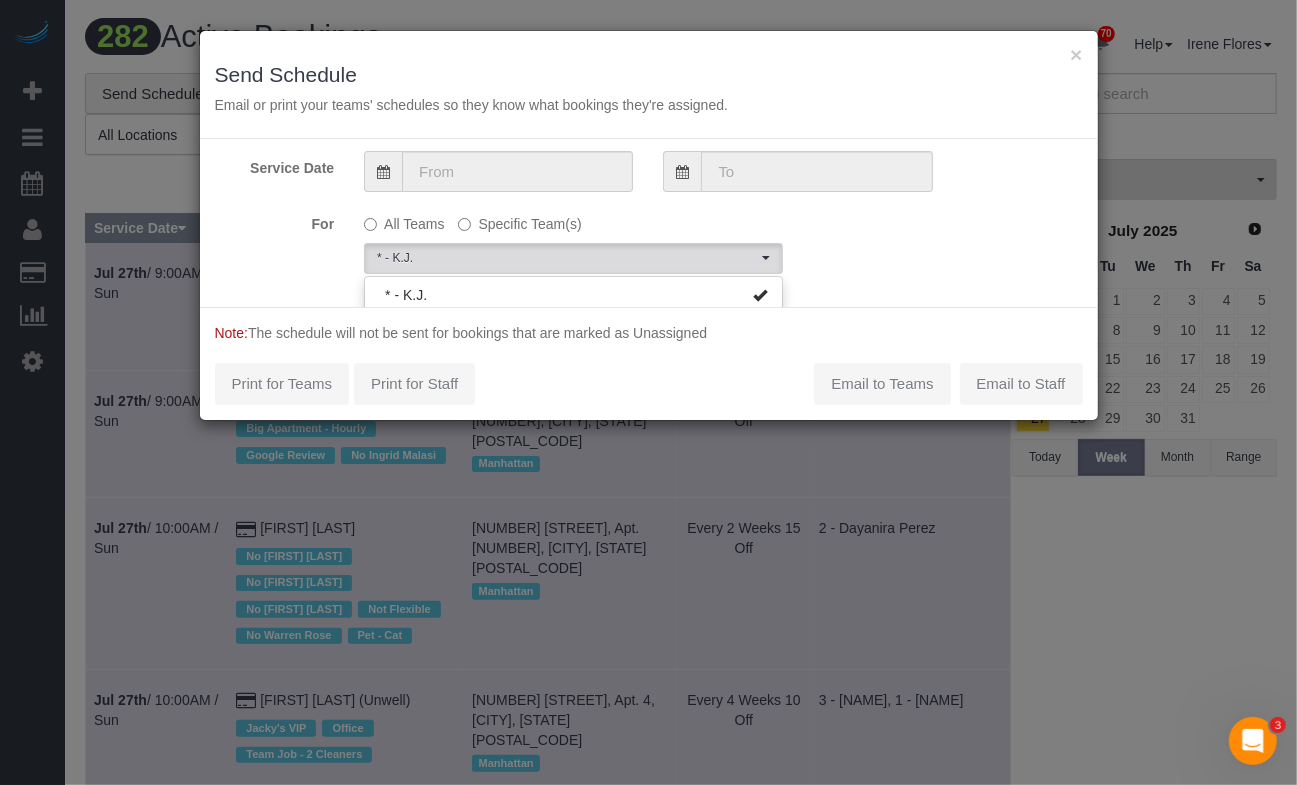 click on "For
All Teams
Specific Team(s)
* - K.J.
Choose Team(s)
* - K.J.
*Irene Flores - Test
0 - Abdoulaye Sow
0 - Andreina Carolina Manrique Lopez
0 - Benewende Marie Therese Kiema
0 - Chrisdarline Gedeus Cineas" at bounding box center [649, 240] 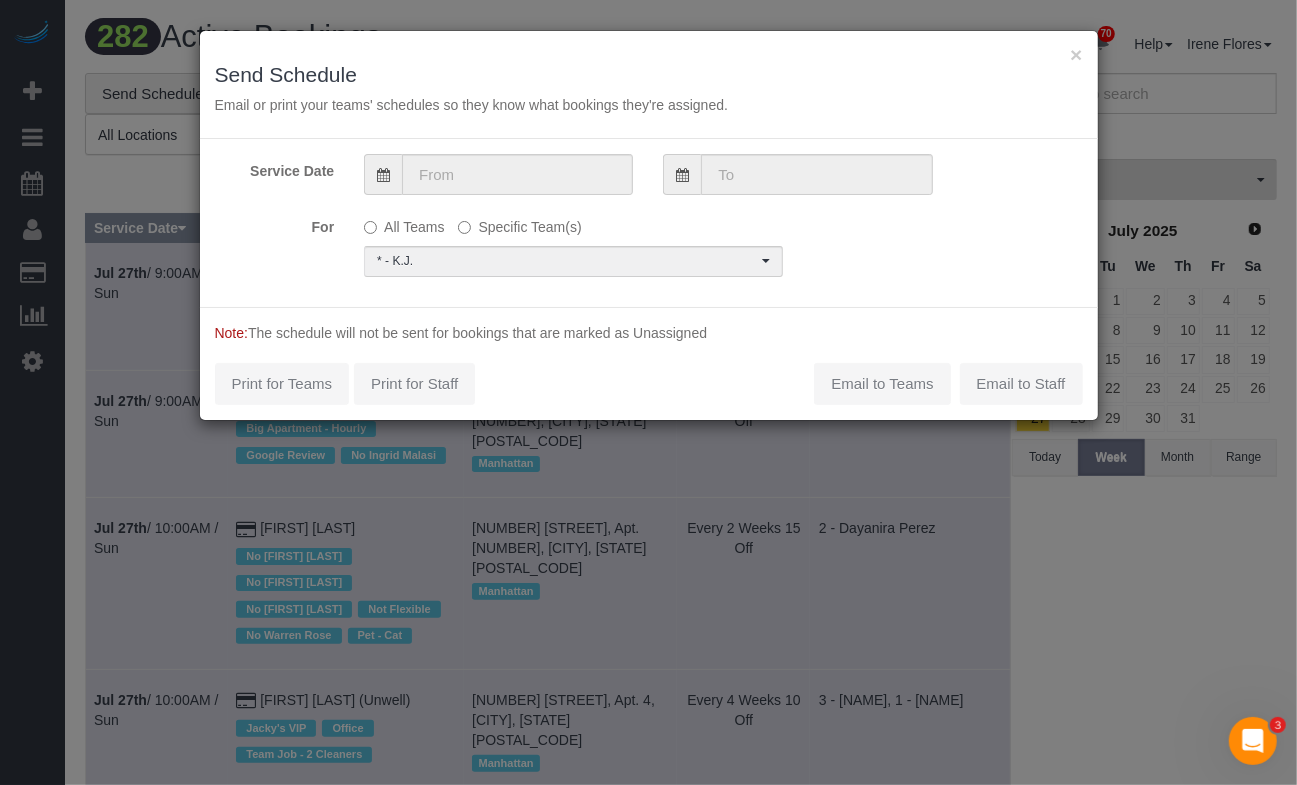 scroll, scrollTop: 0, scrollLeft: 0, axis: both 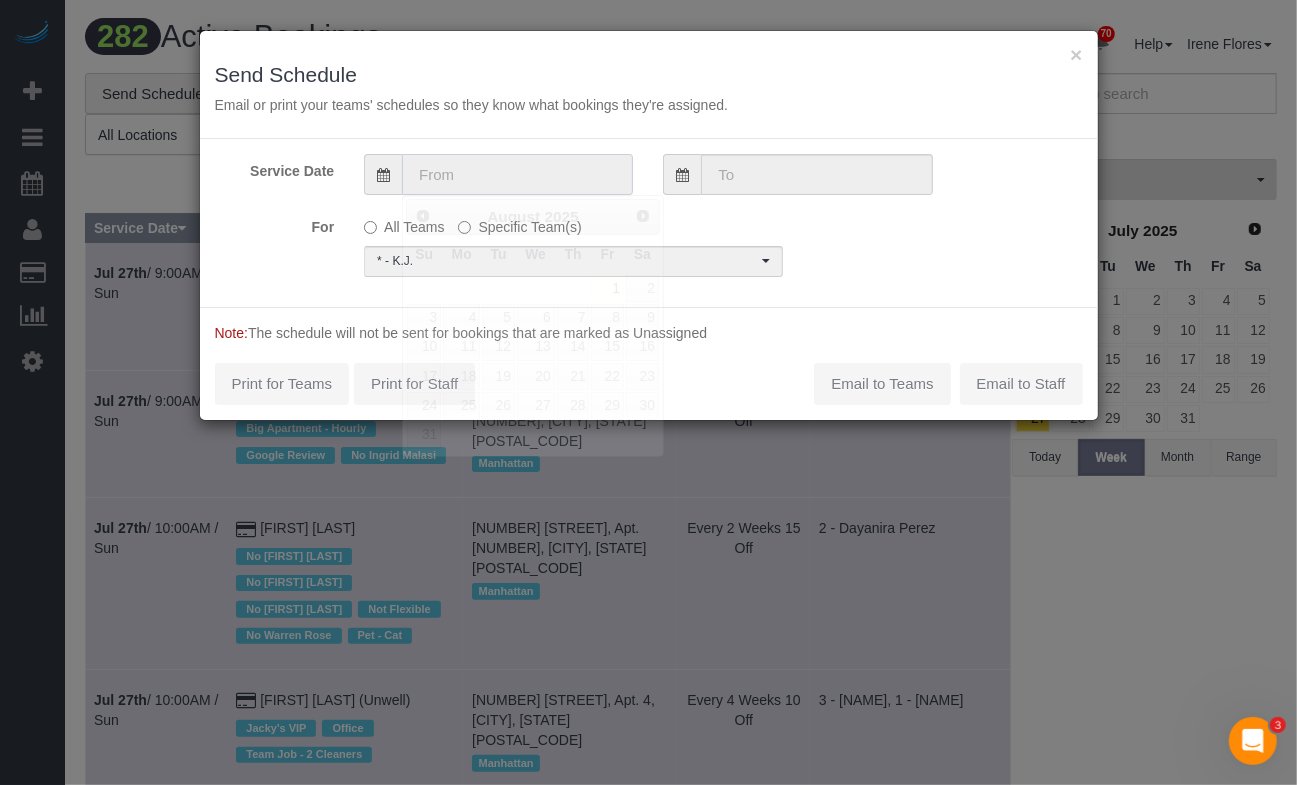 click at bounding box center (517, 174) 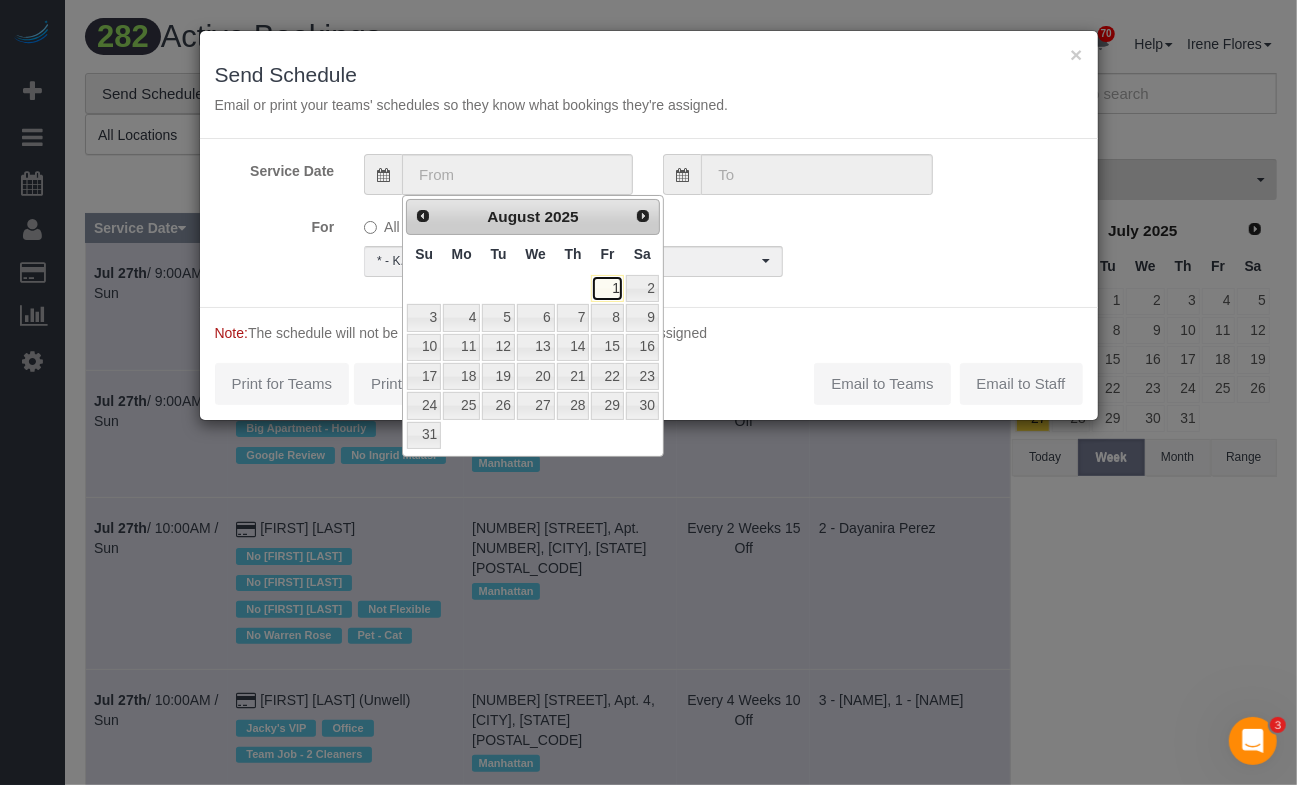 click on "1" at bounding box center (607, 288) 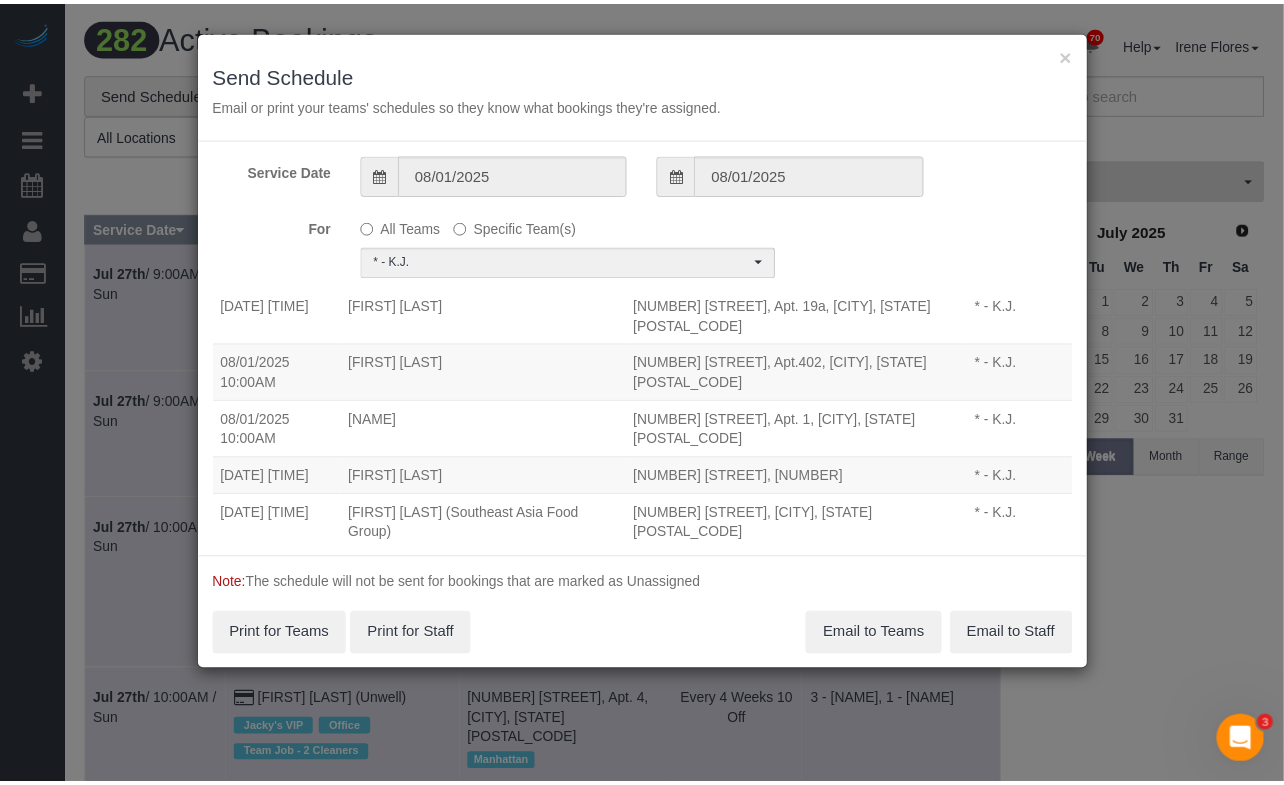 scroll, scrollTop: 181, scrollLeft: 0, axis: vertical 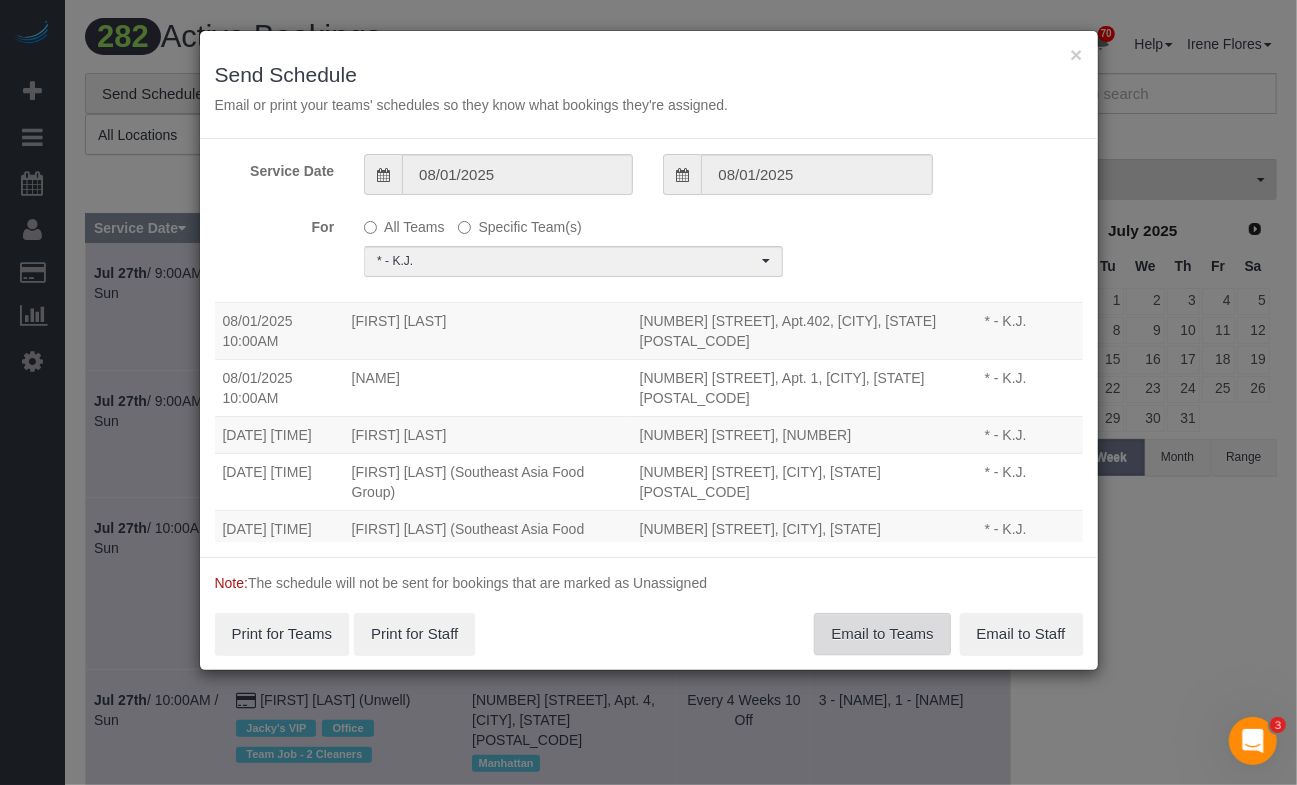 click on "Email to Teams" at bounding box center (882, 634) 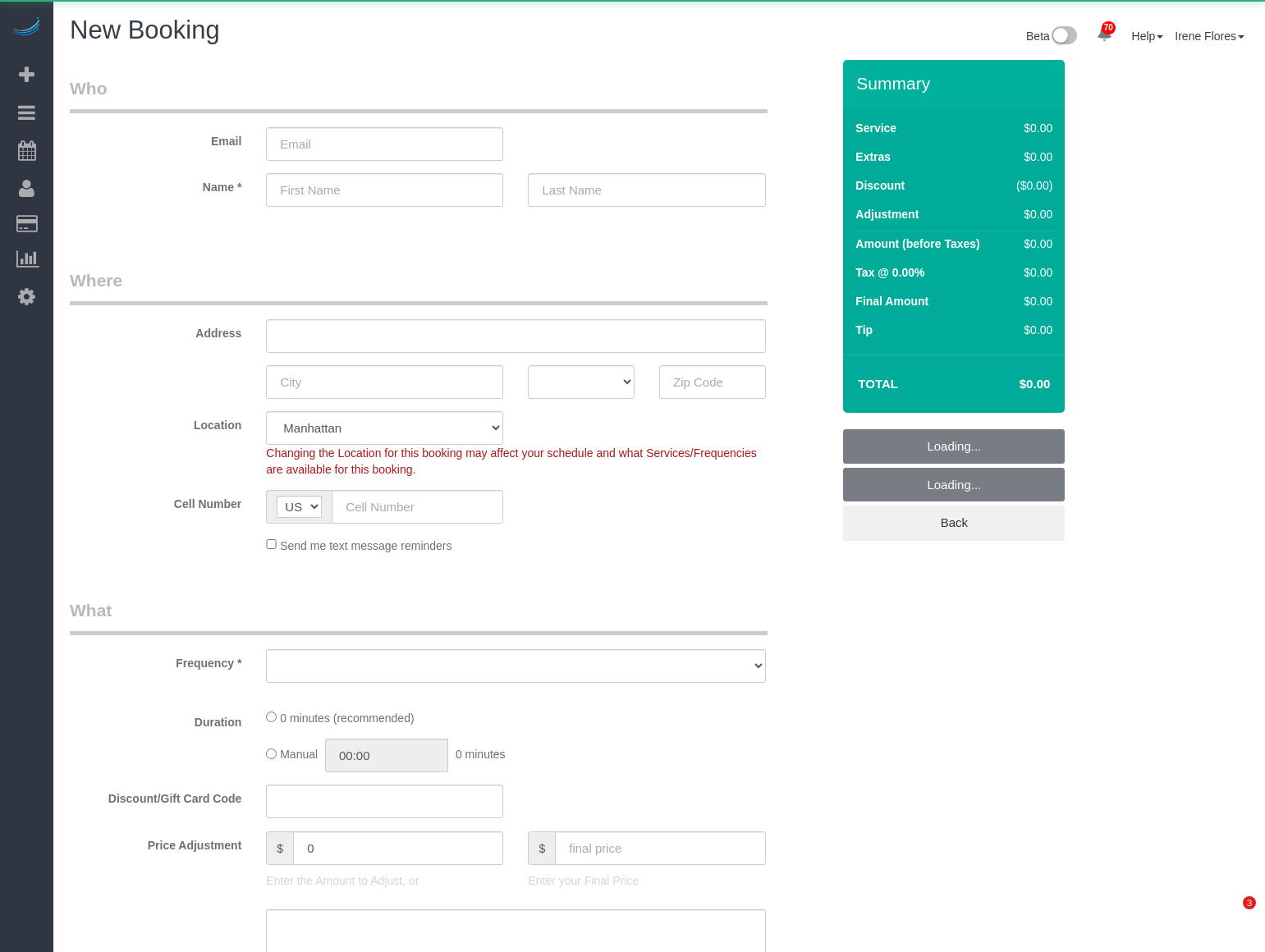scroll, scrollTop: 0, scrollLeft: 0, axis: both 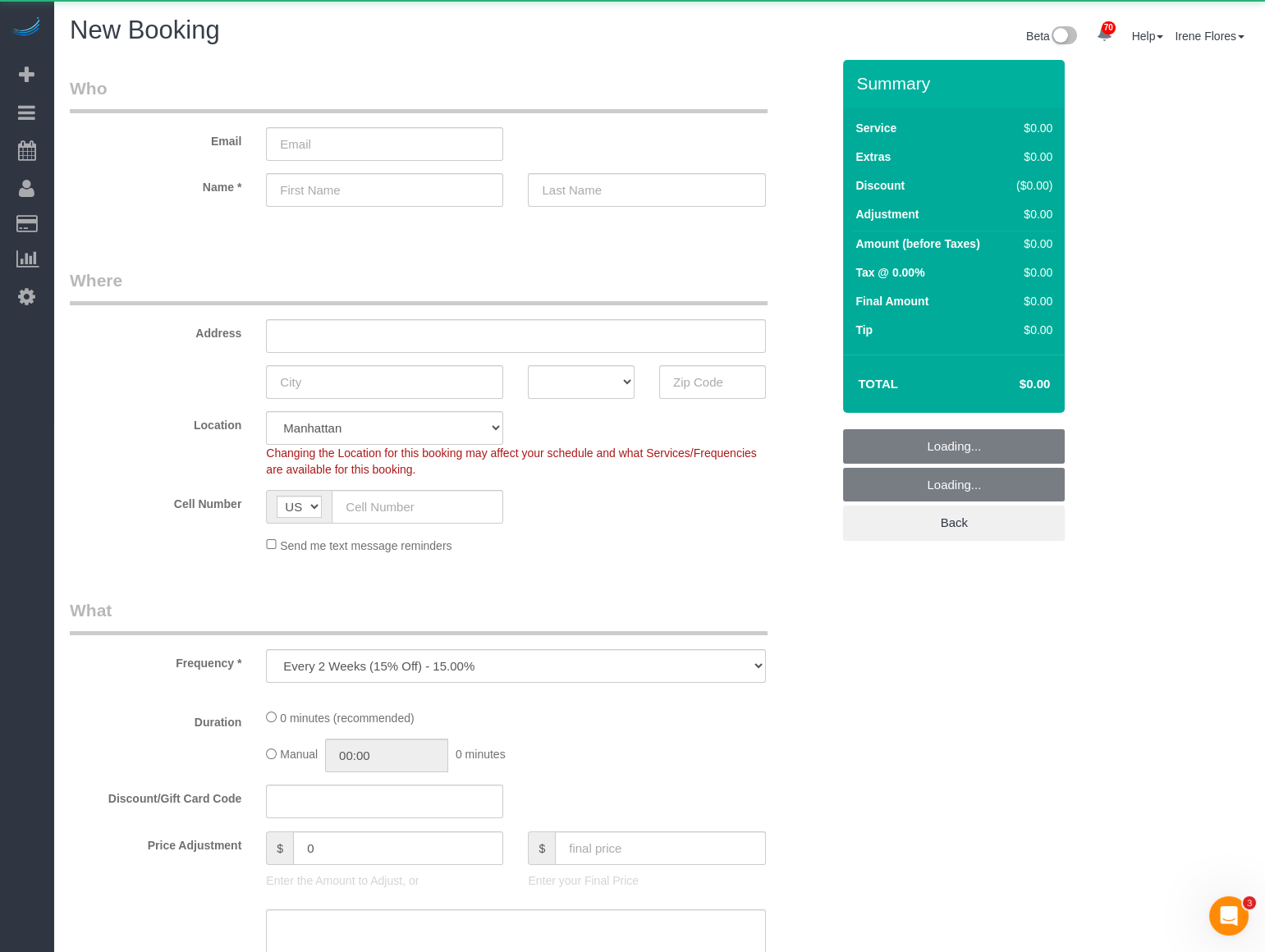 select on "object:3062" 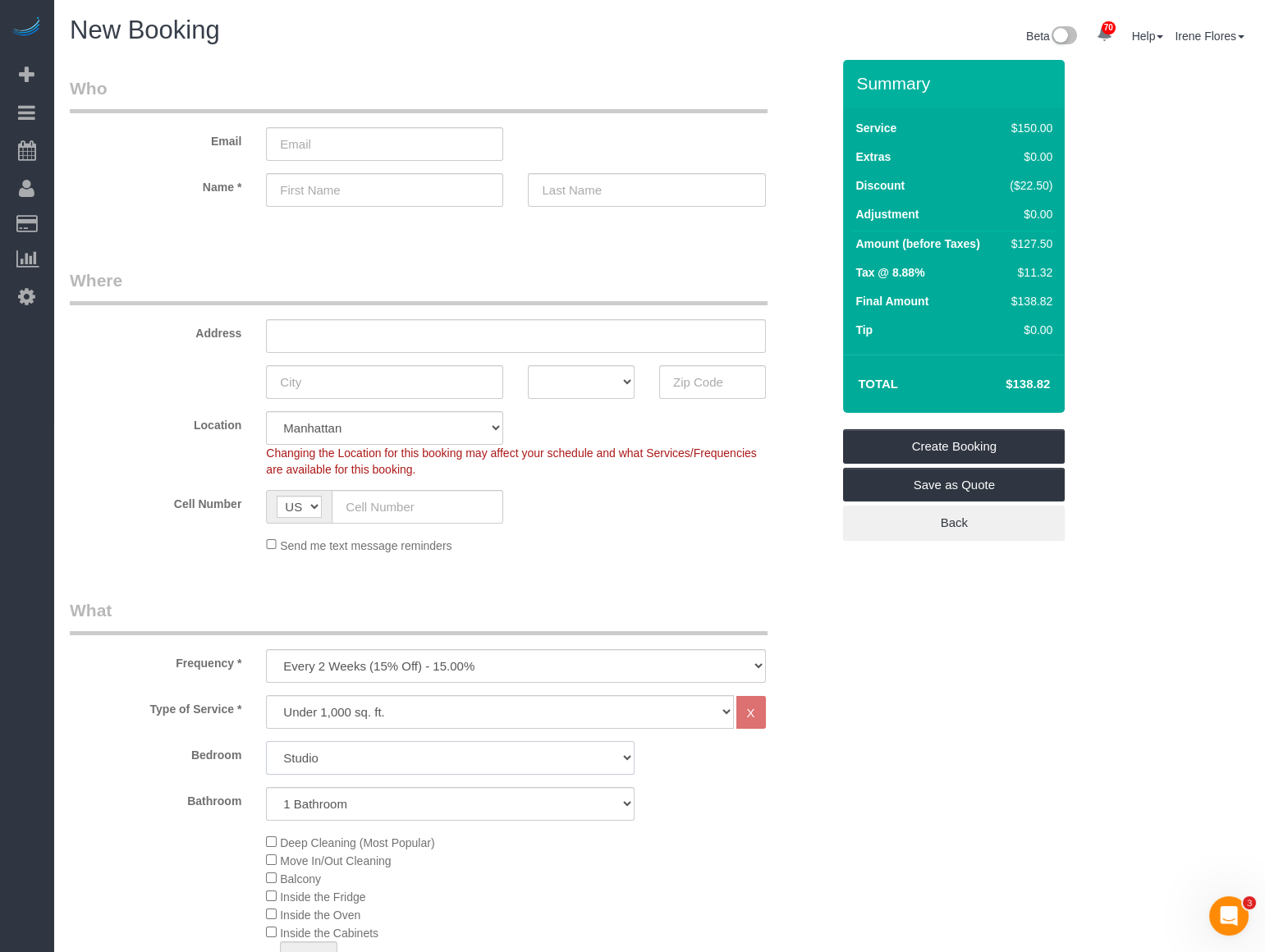 click on "Studio
1 Bedroom
2 Bedrooms
3 Bedrooms" 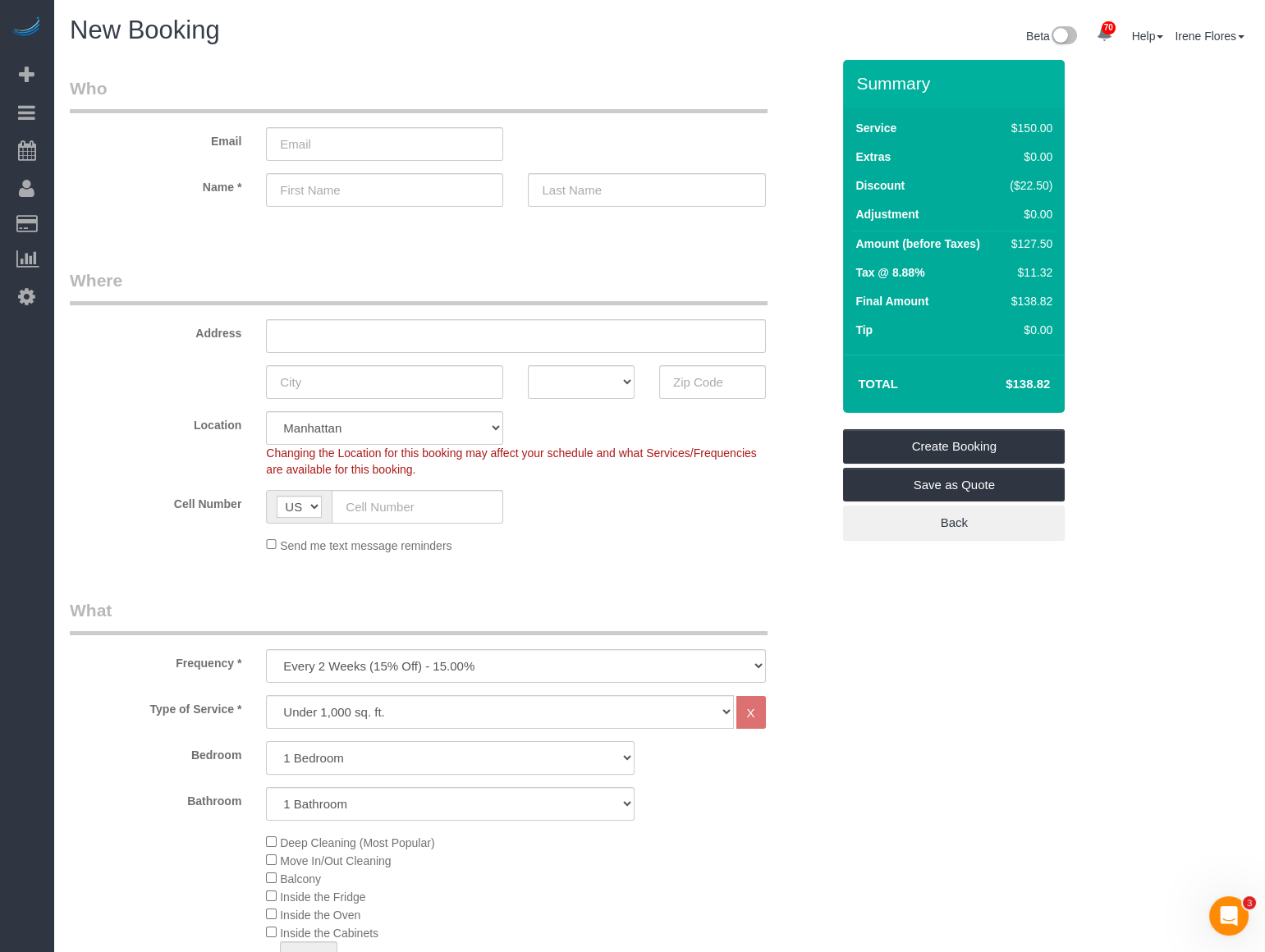 click on "Studio
1 Bedroom
2 Bedrooms
3 Bedrooms" 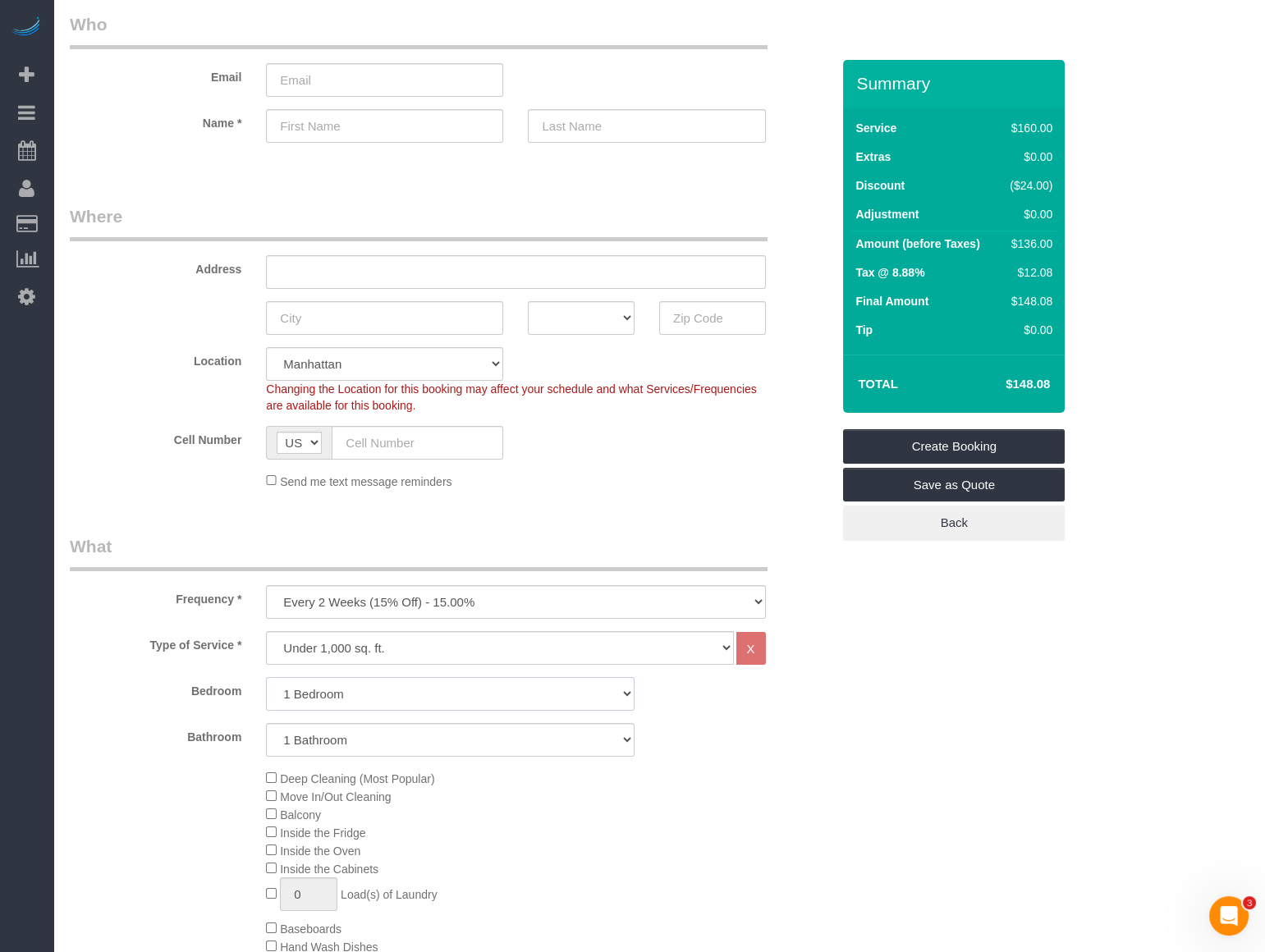 scroll, scrollTop: 74, scrollLeft: 0, axis: vertical 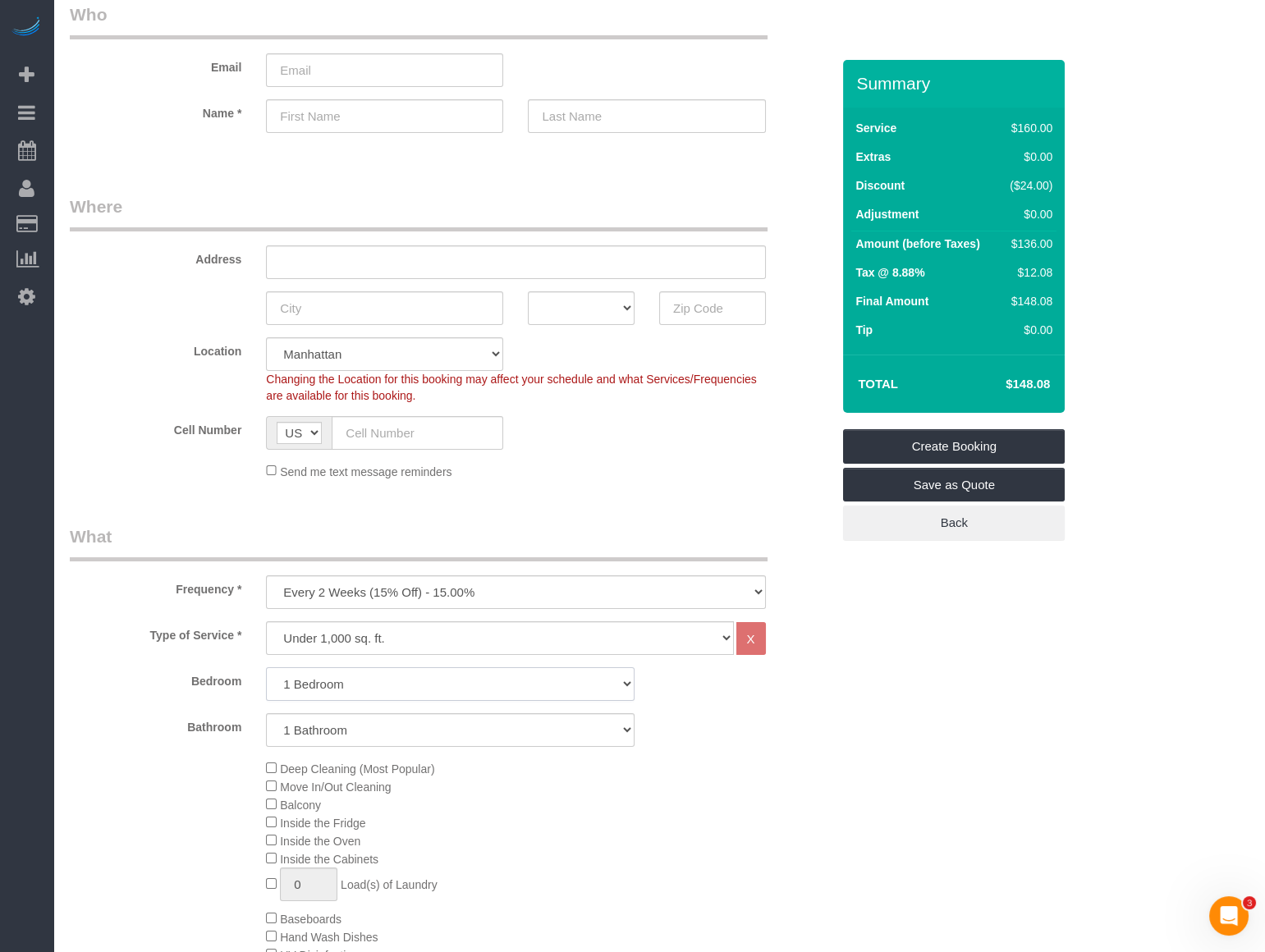 click on "Studio
1 Bedroom
2 Bedrooms
3 Bedrooms" 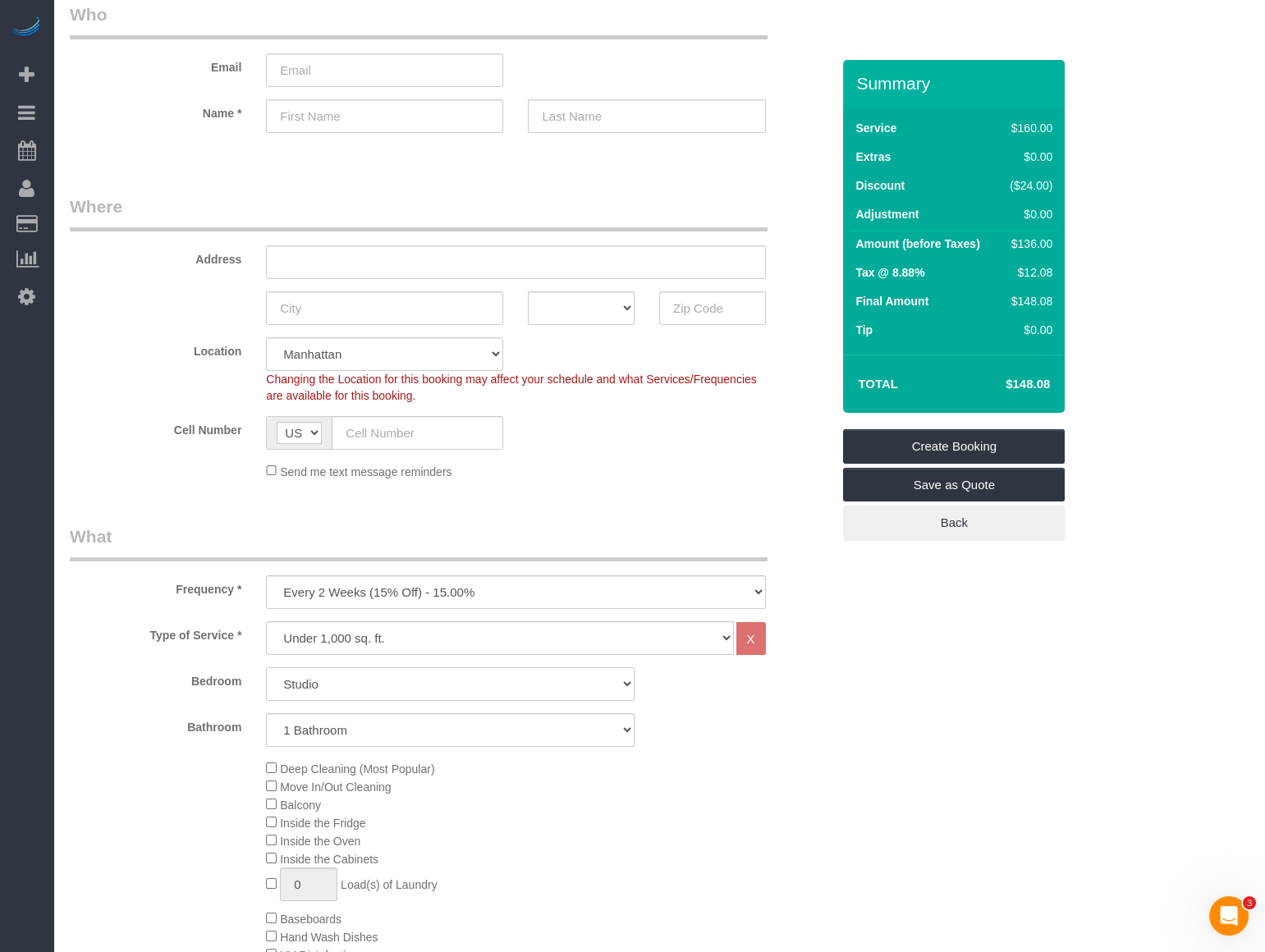 click on "Studio
1 Bedroom
2 Bedrooms
3 Bedrooms" 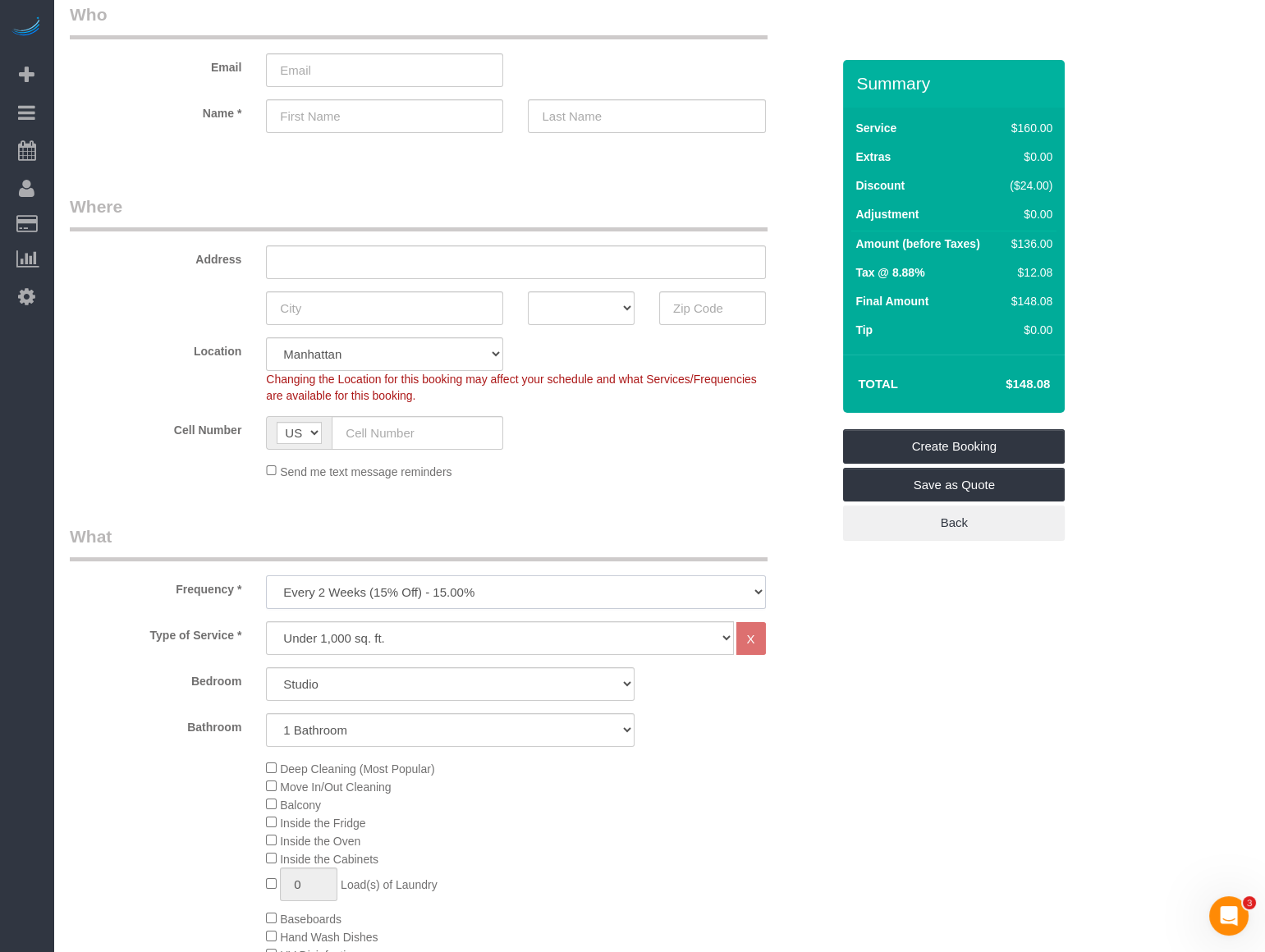 click on "One Time Weekly (20% Off) - 20.00% Every 2 Weeks (15% Off) - 15.00% Every 4 Weeks (10% Off) - 10.00%" at bounding box center [516, 592] 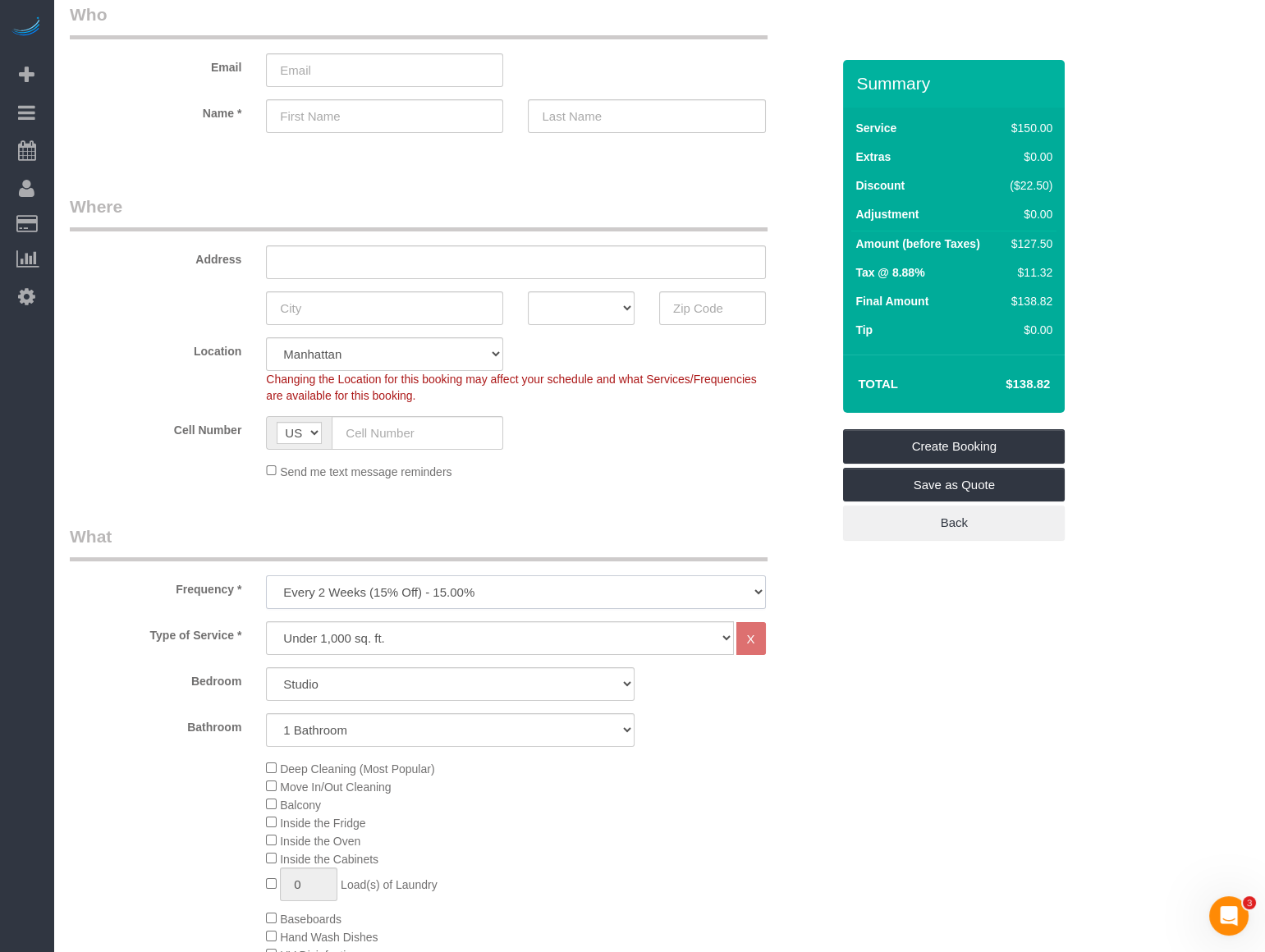 select on "object:3063" 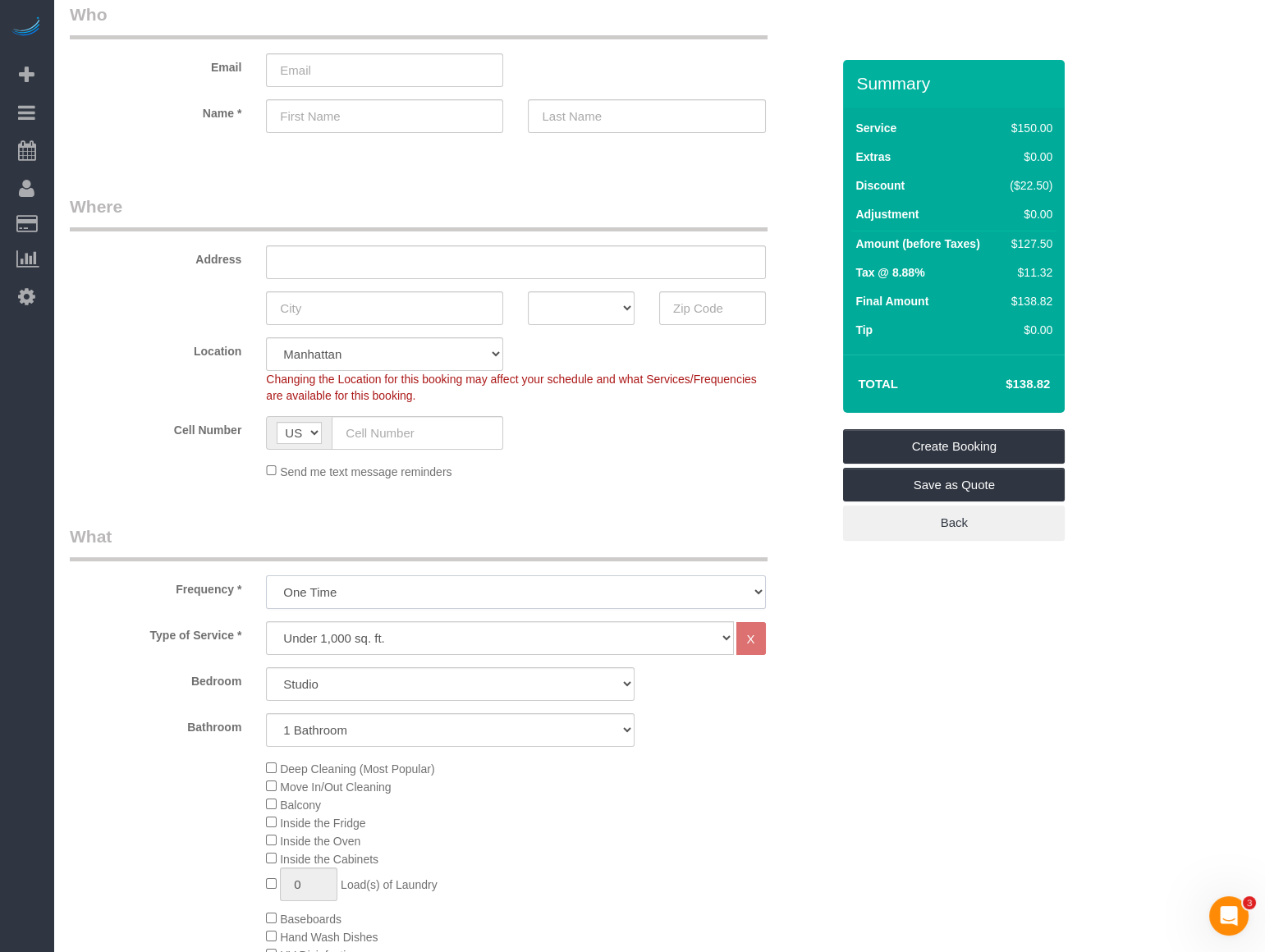 click on "One Time Weekly (20% Off) - 20.00% Every 2 Weeks (15% Off) - 15.00% Every 4 Weeks (10% Off) - 10.00%" at bounding box center (516, 592) 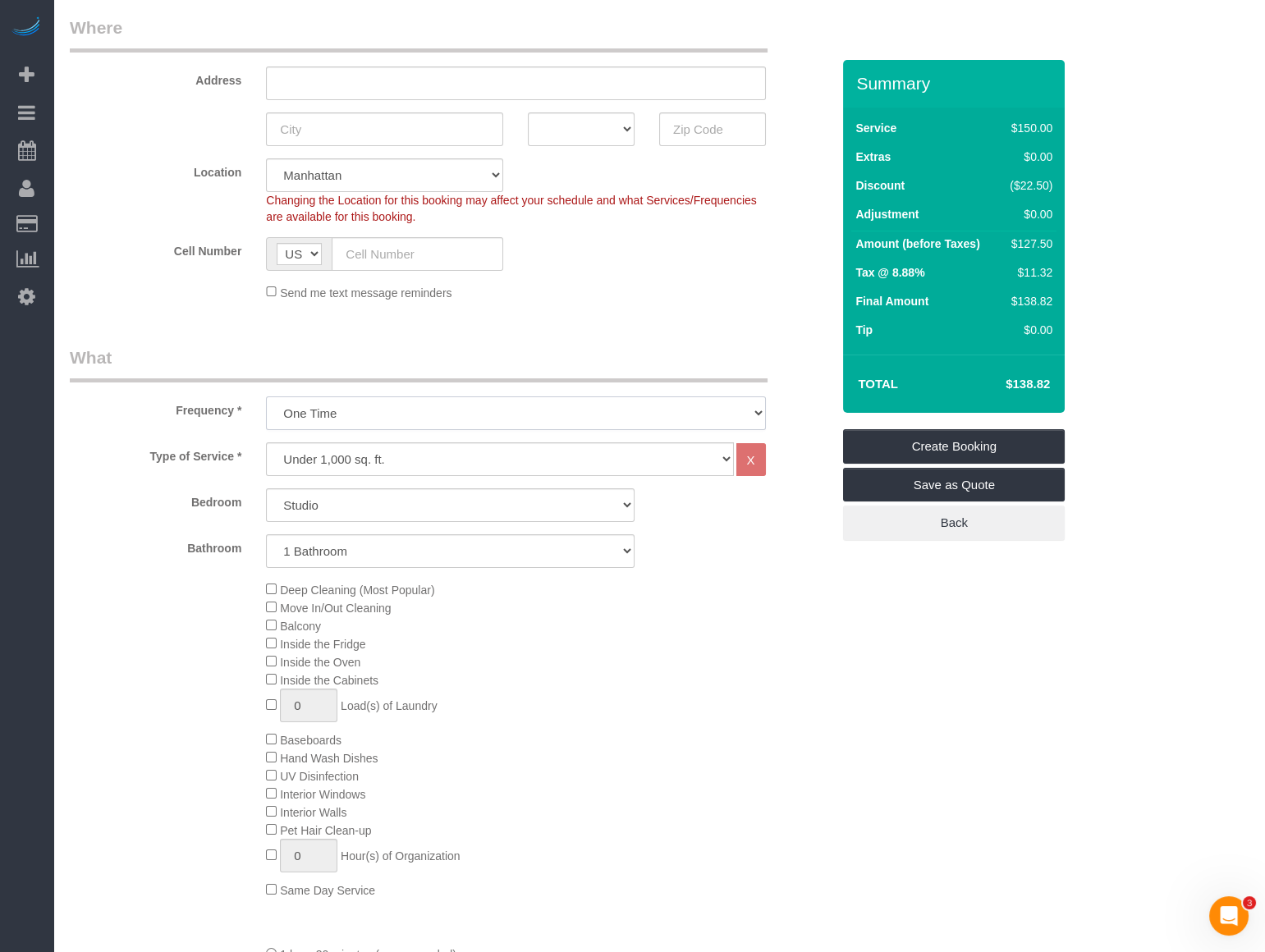 scroll, scrollTop: 298, scrollLeft: 0, axis: vertical 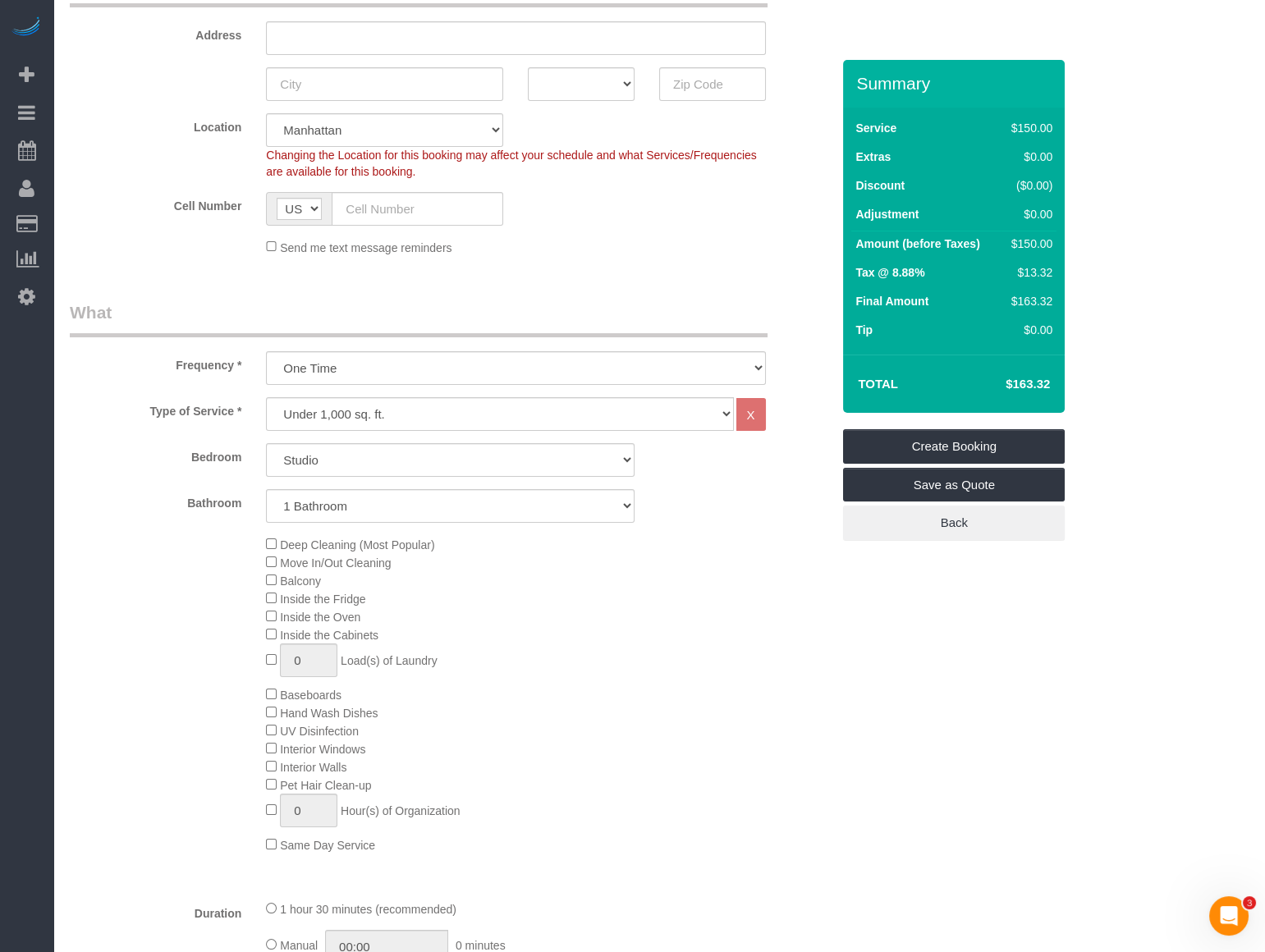 click on "Inside the Fridge" 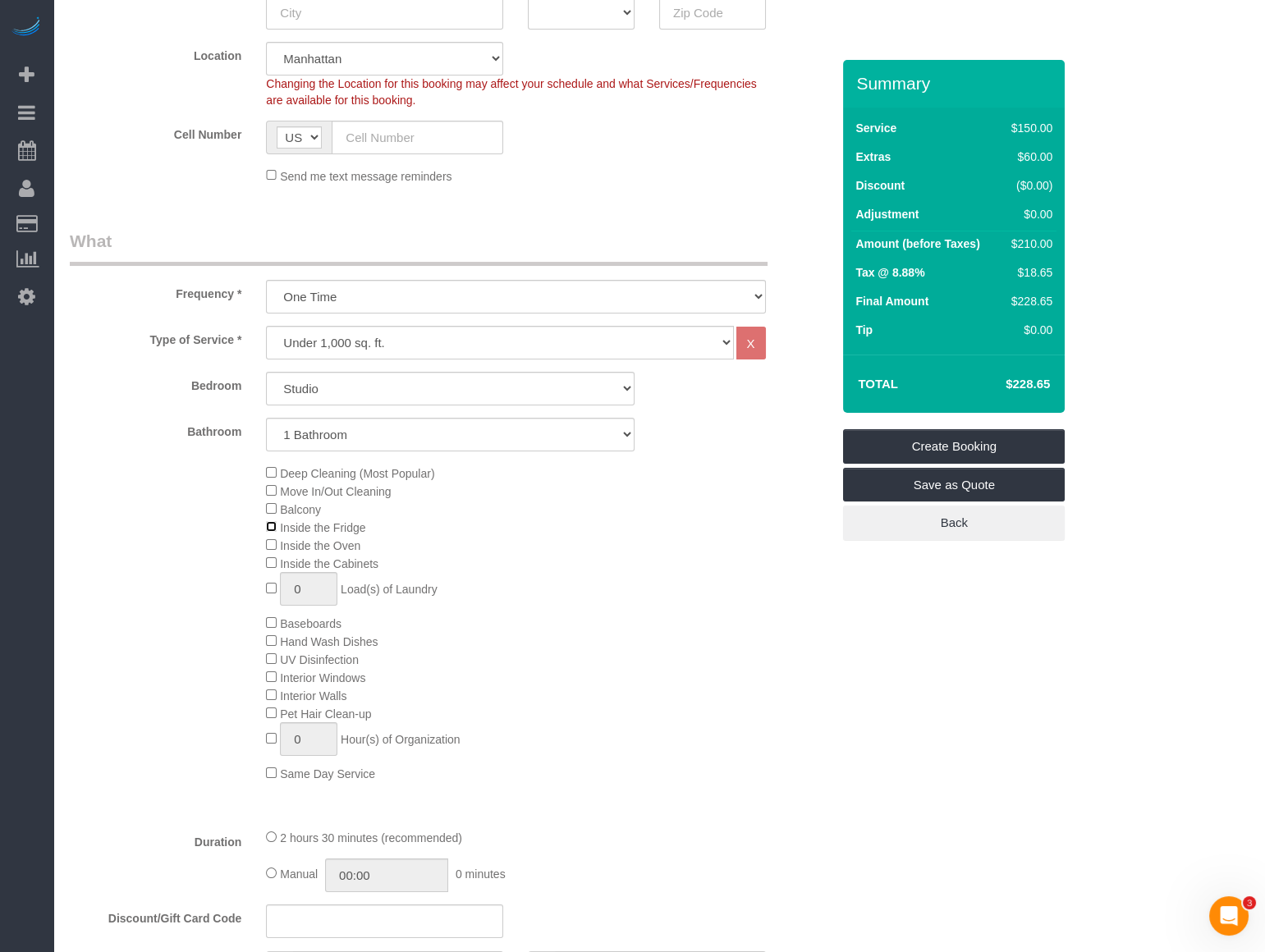 scroll, scrollTop: 373, scrollLeft: 0, axis: vertical 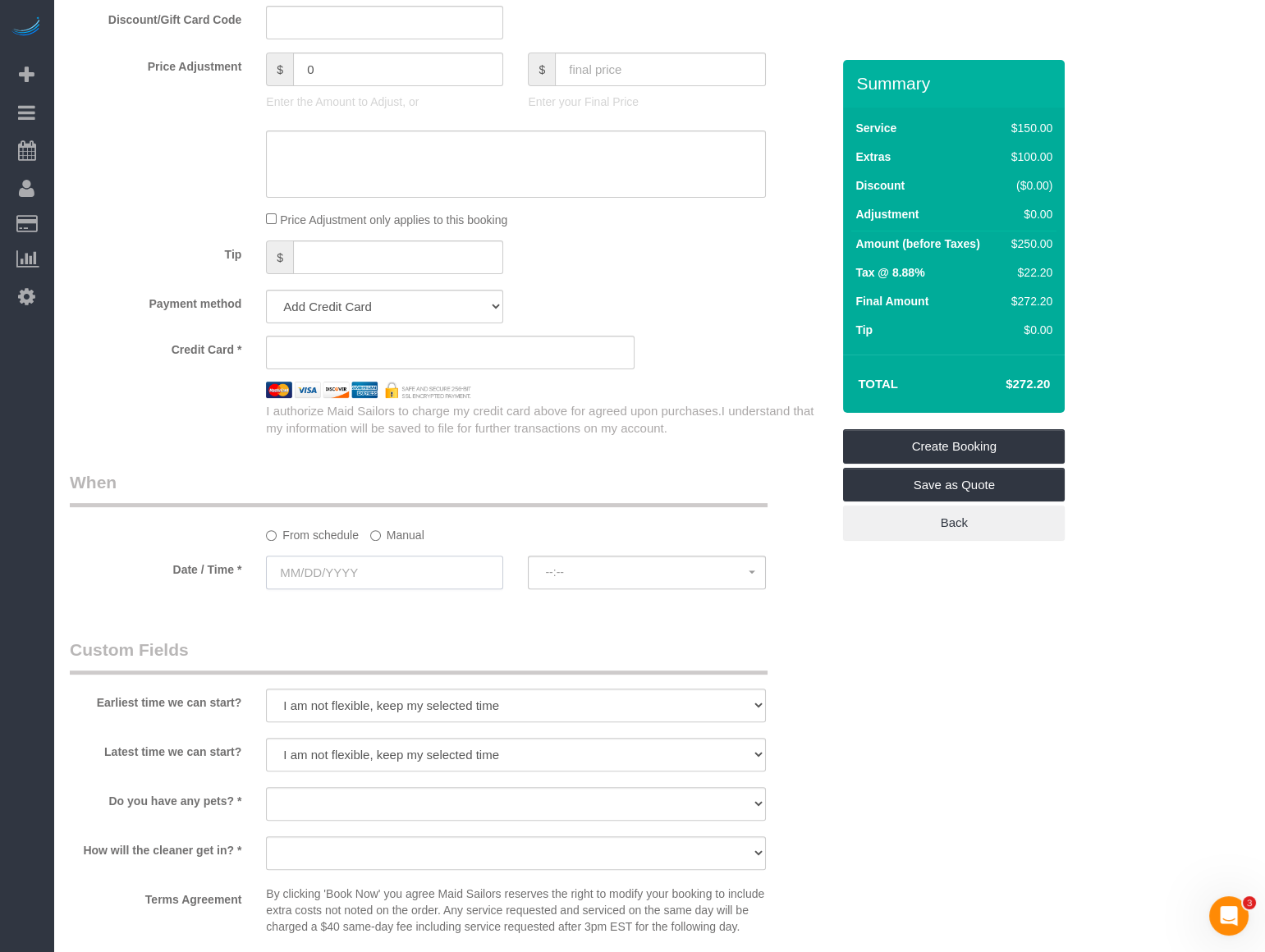 click at bounding box center (384, 572) 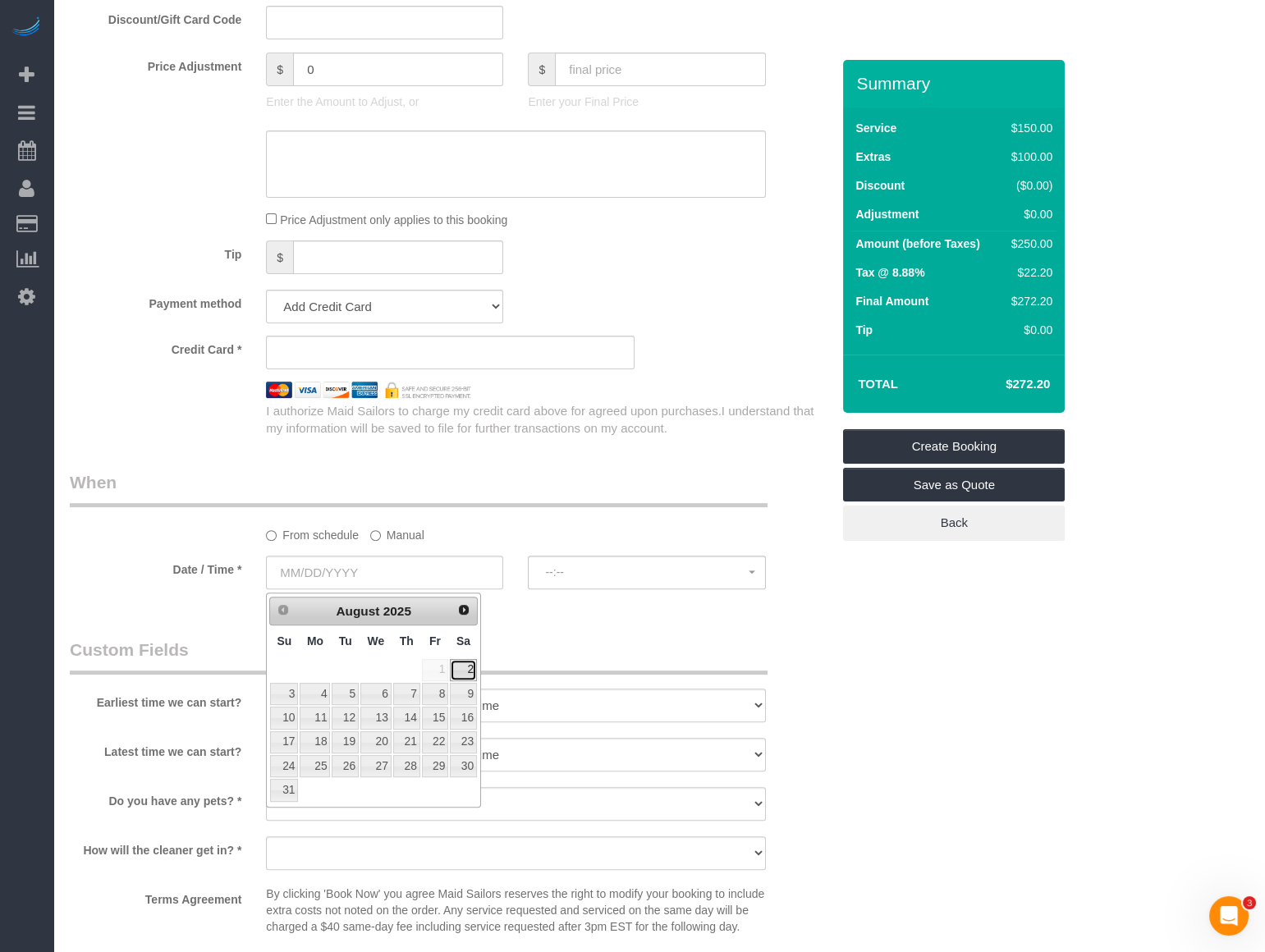 click on "2" at bounding box center (463, 670) 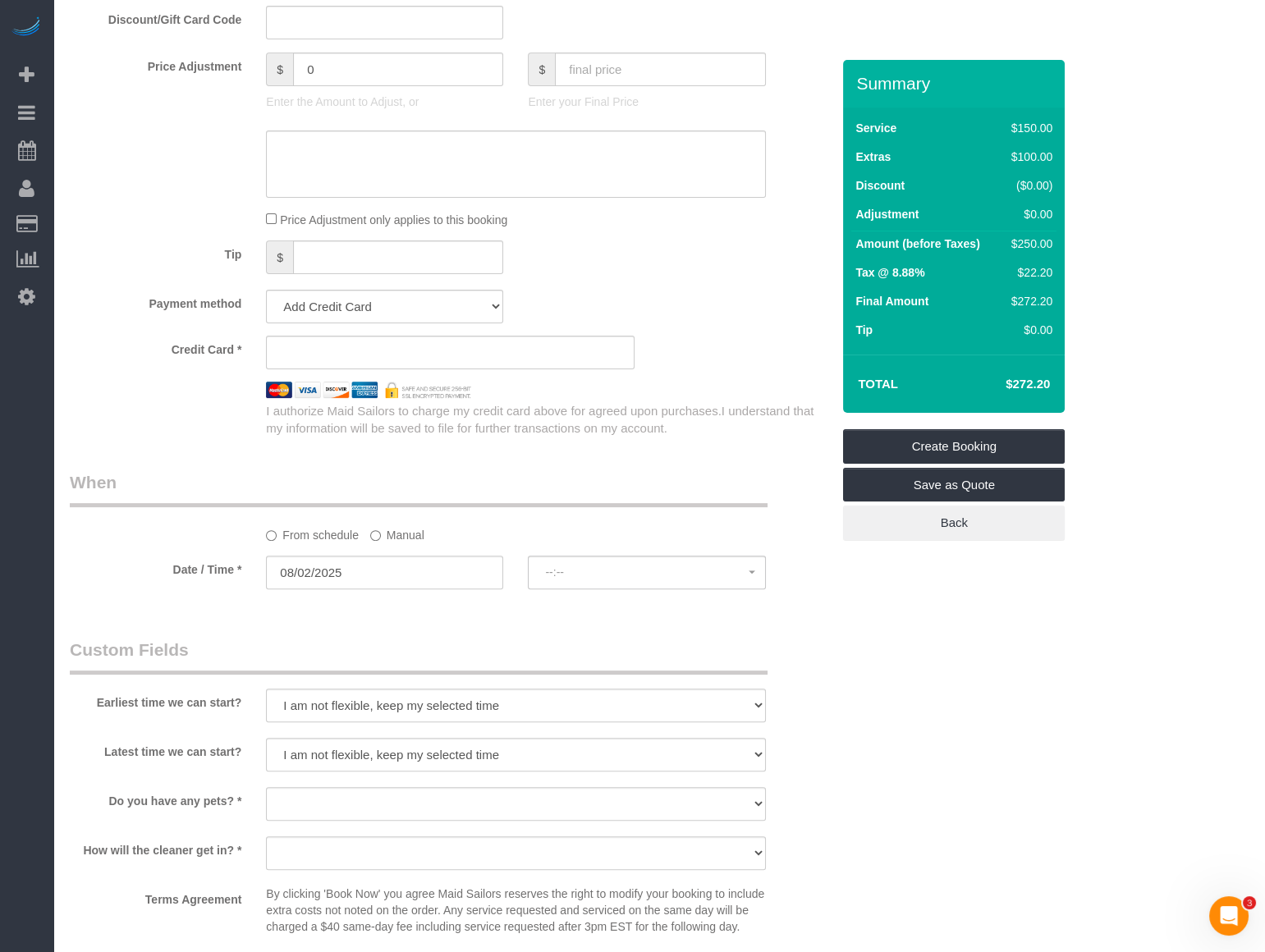 click on "Manual" 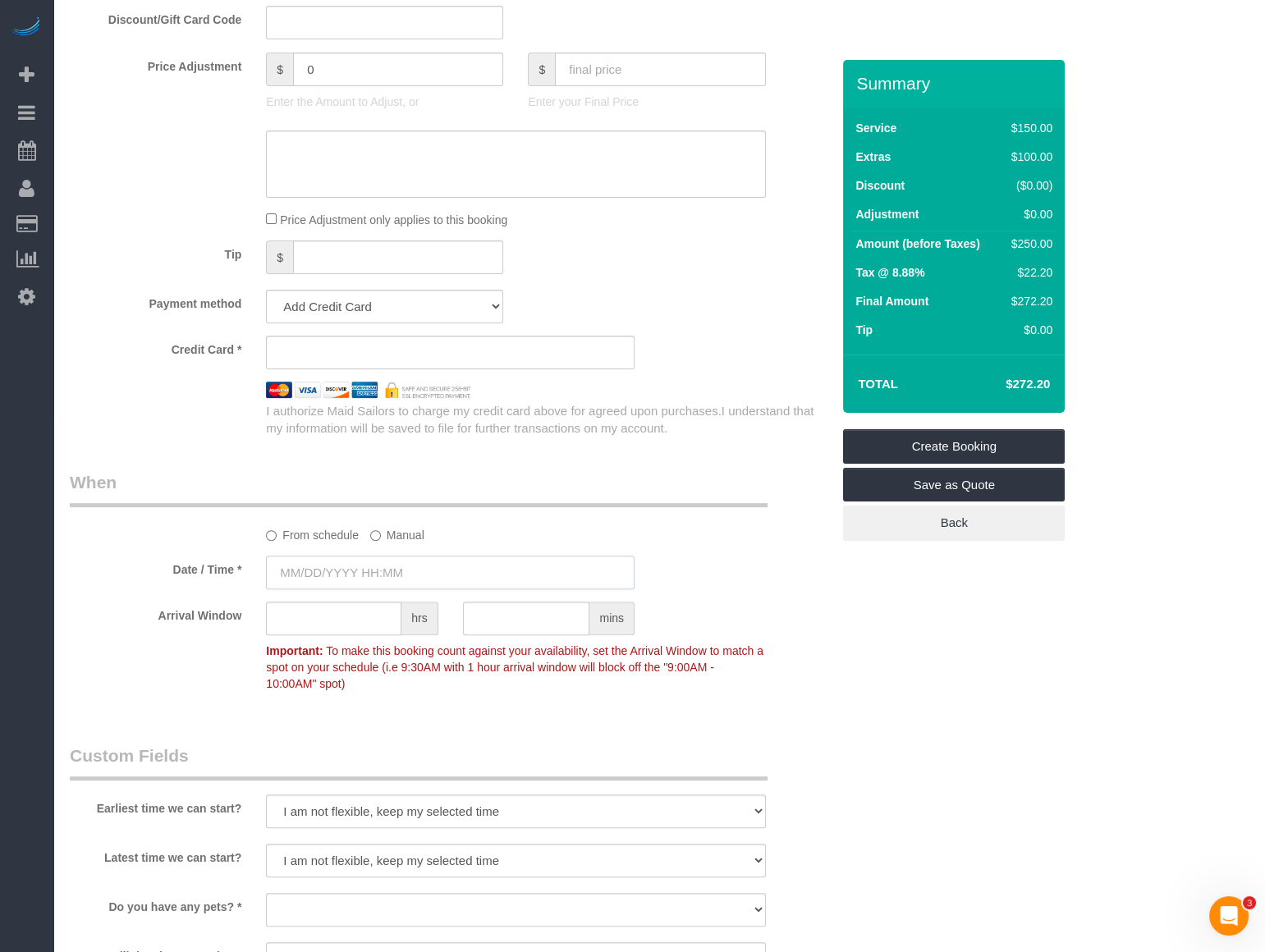 click at bounding box center [450, 572] 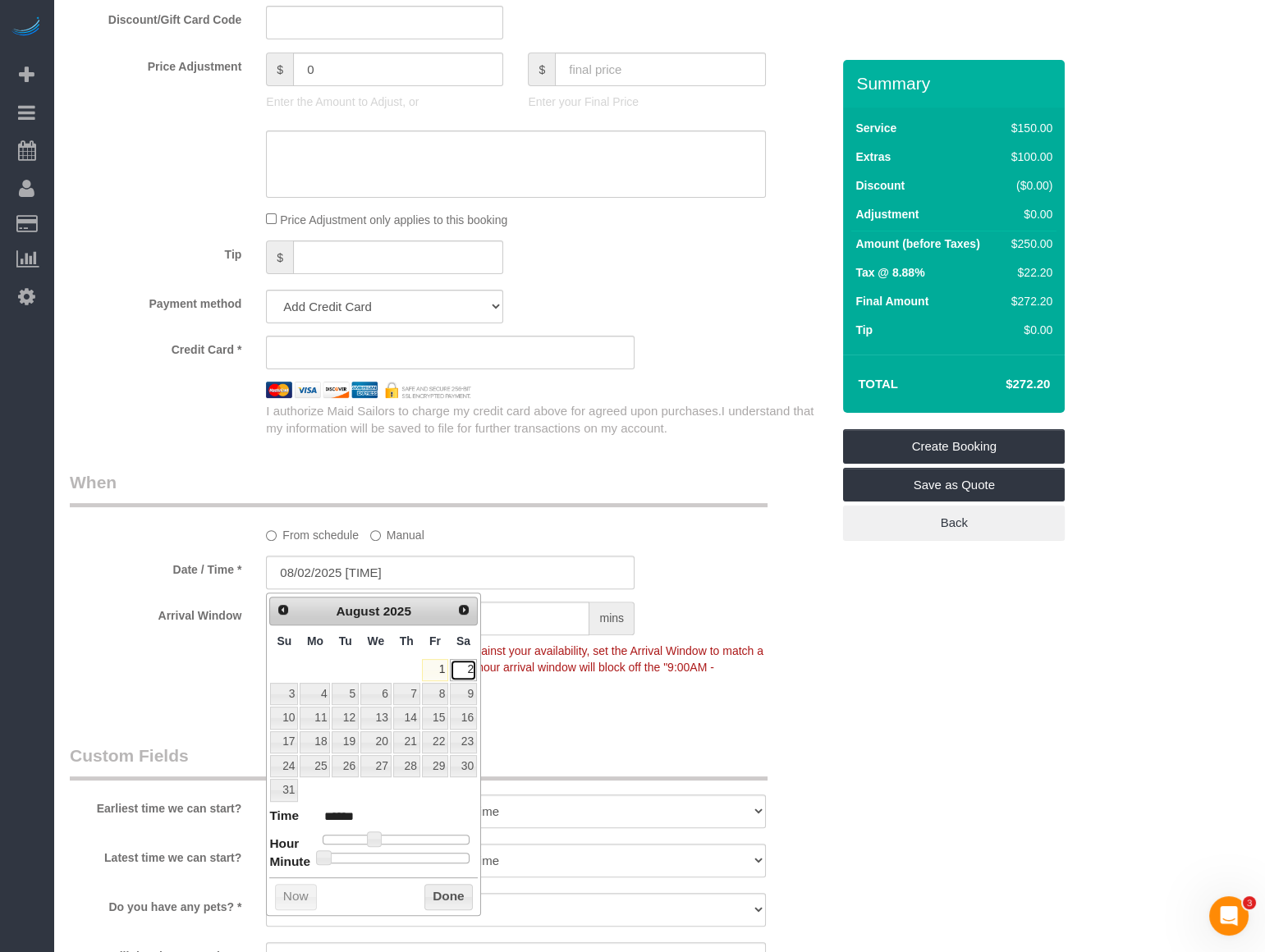 click on "2" at bounding box center (463, 670) 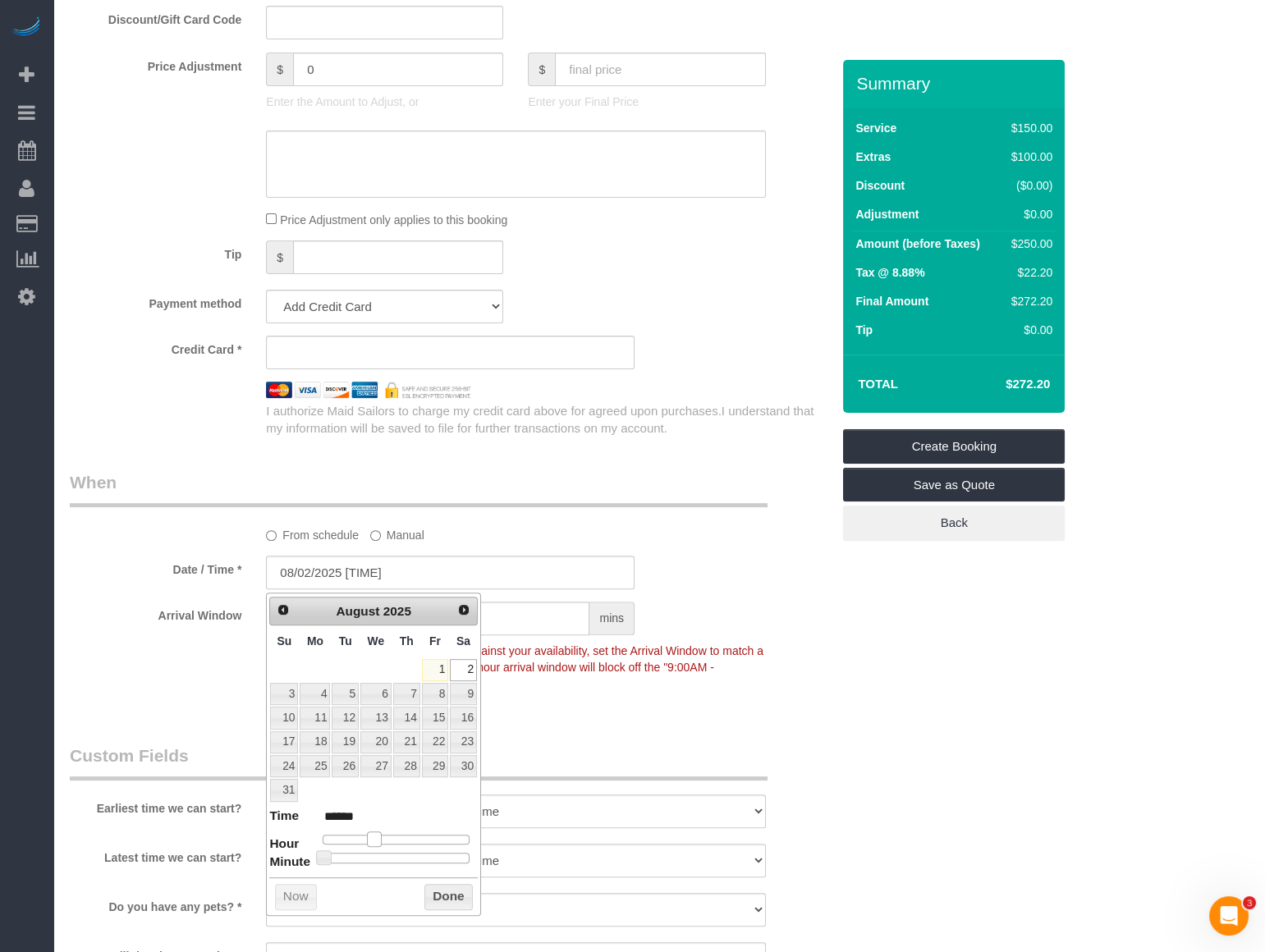 type on "08/02/2025 9:00AM" 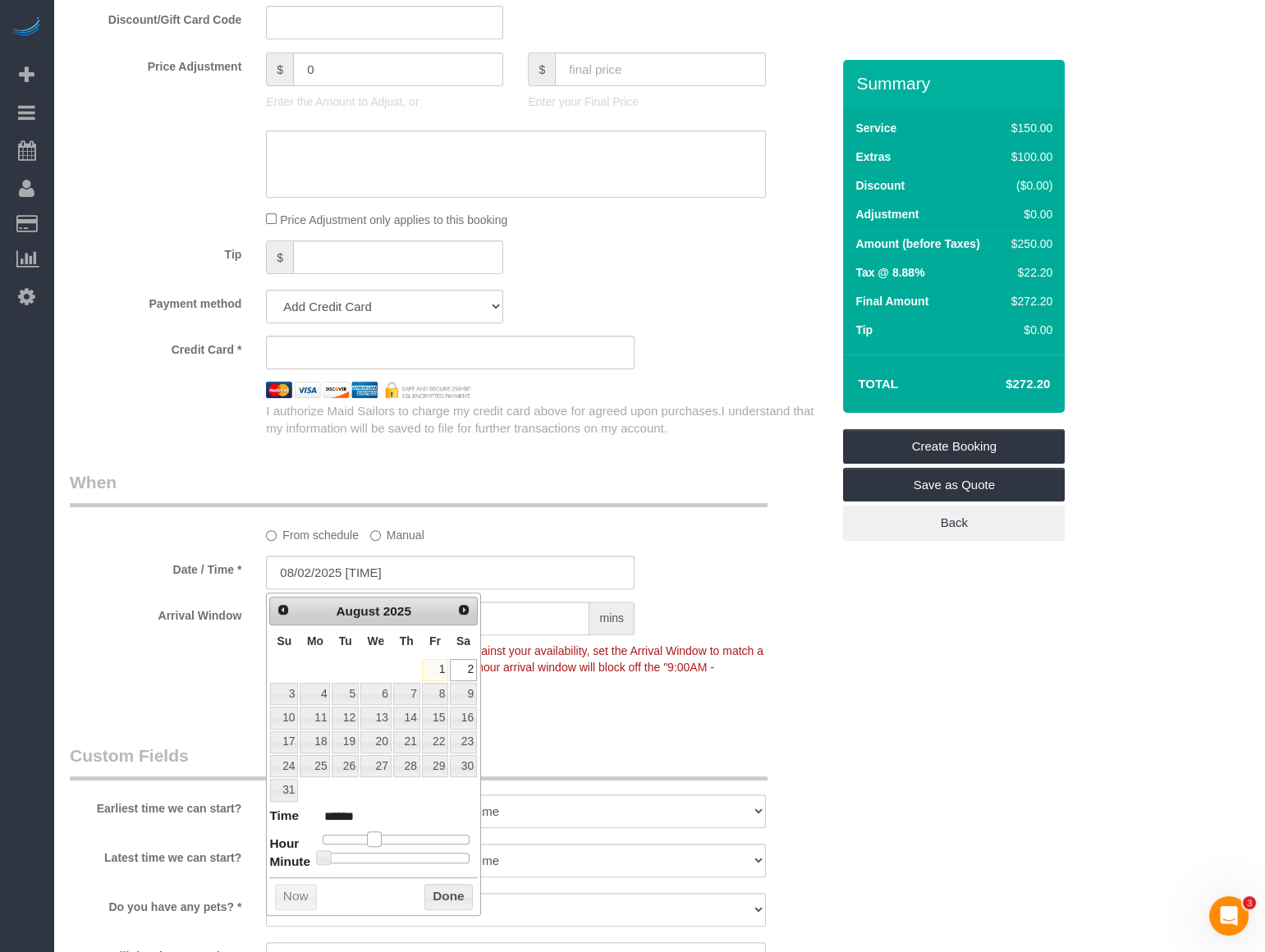 type on "08/02/2025 10:00AM" 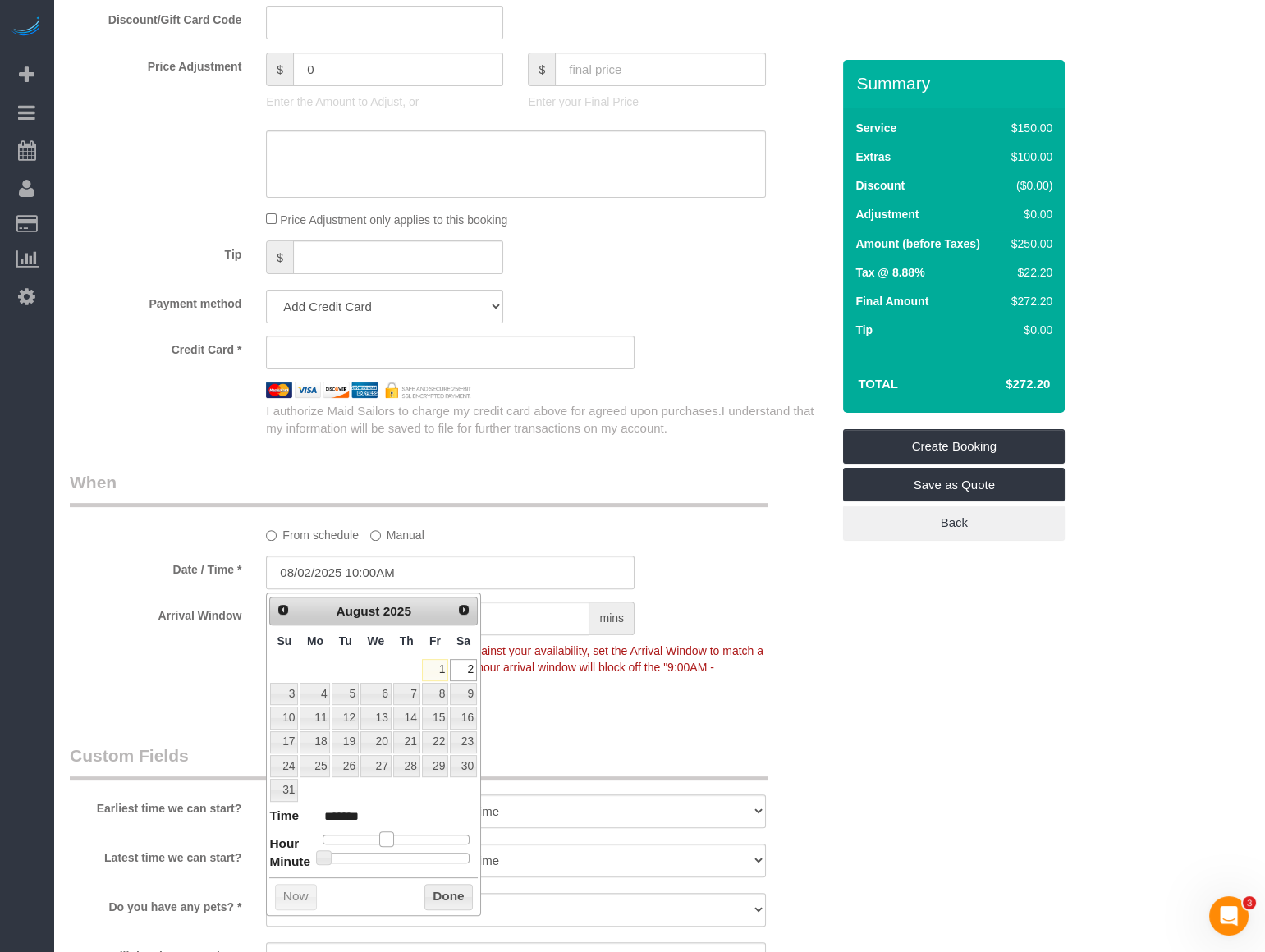 type on "08/02/2025 11:00AM" 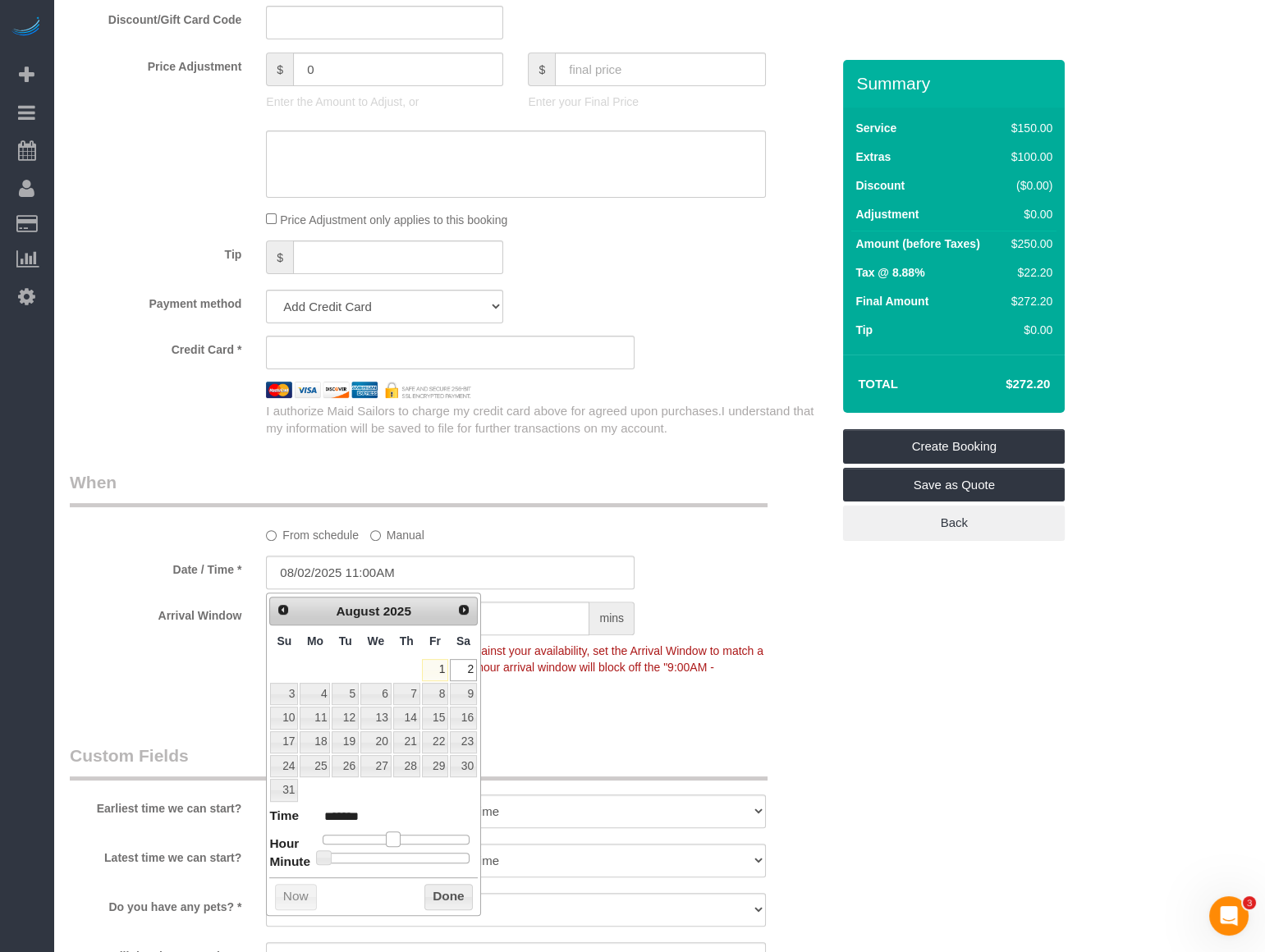 type on "08/02/2025 12:00PM" 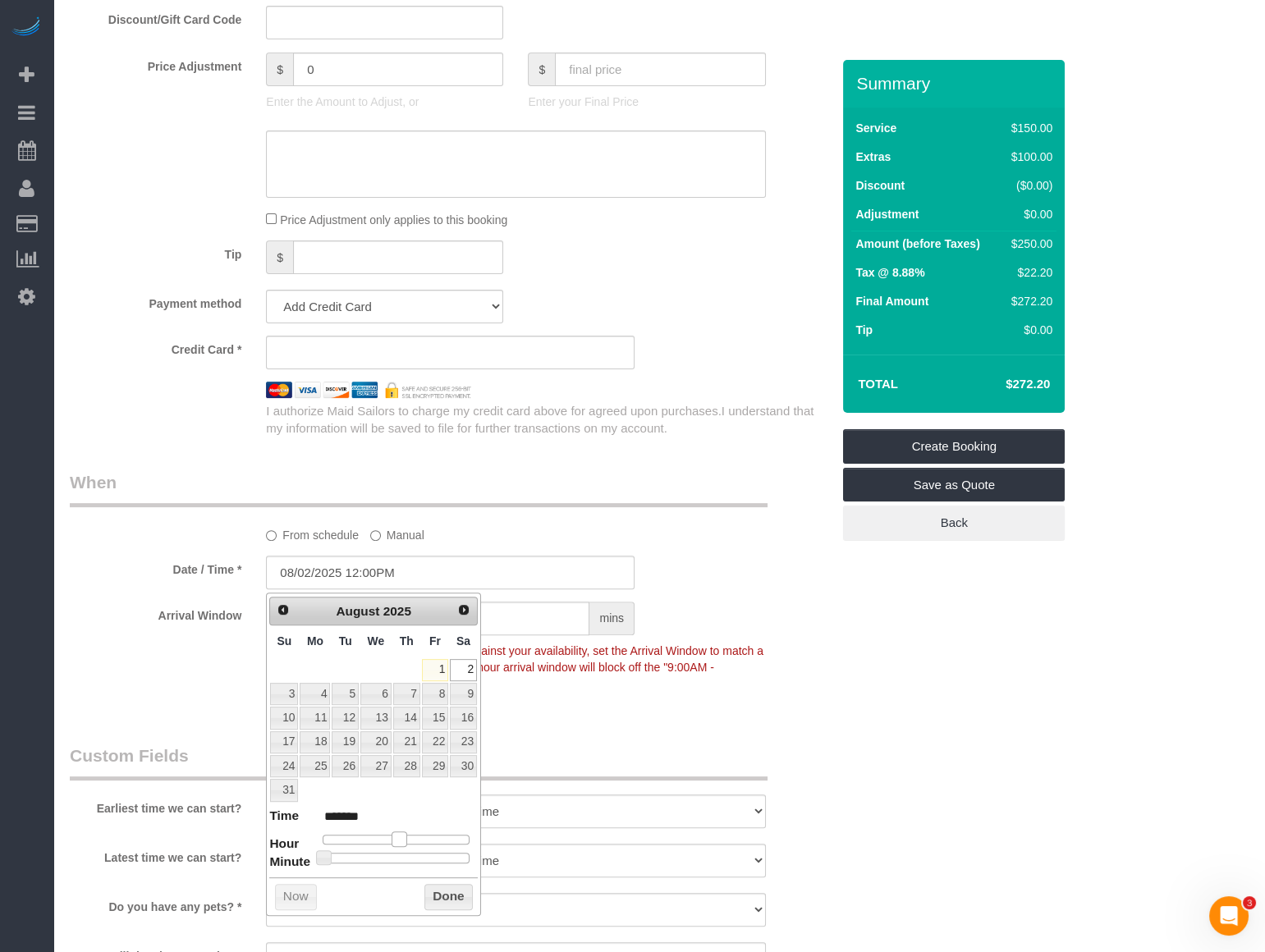 type on "08/02/2025 1:00PM" 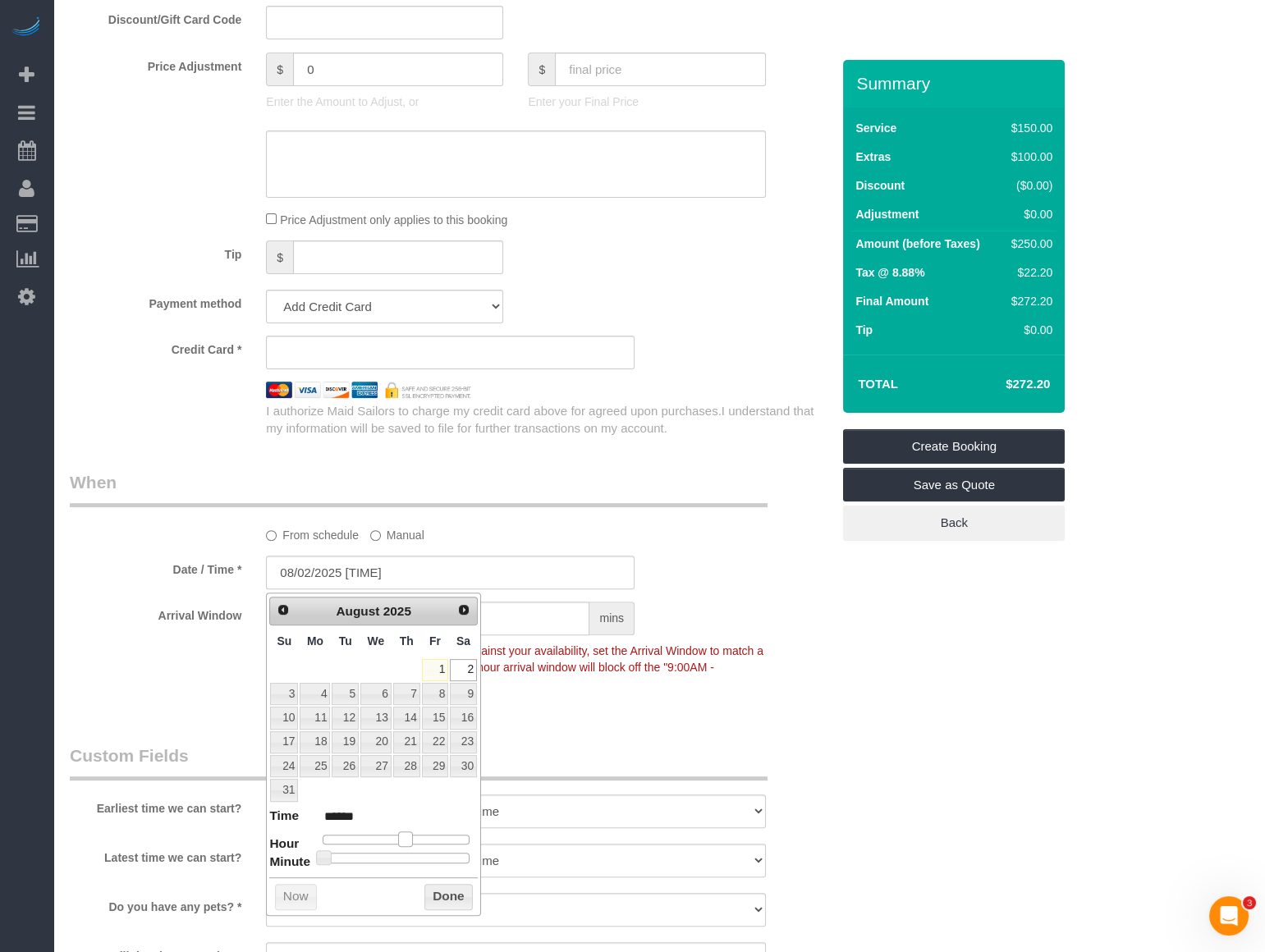 drag, startPoint x: 378, startPoint y: 841, endPoint x: 410, endPoint y: 849, distance: 32.984845 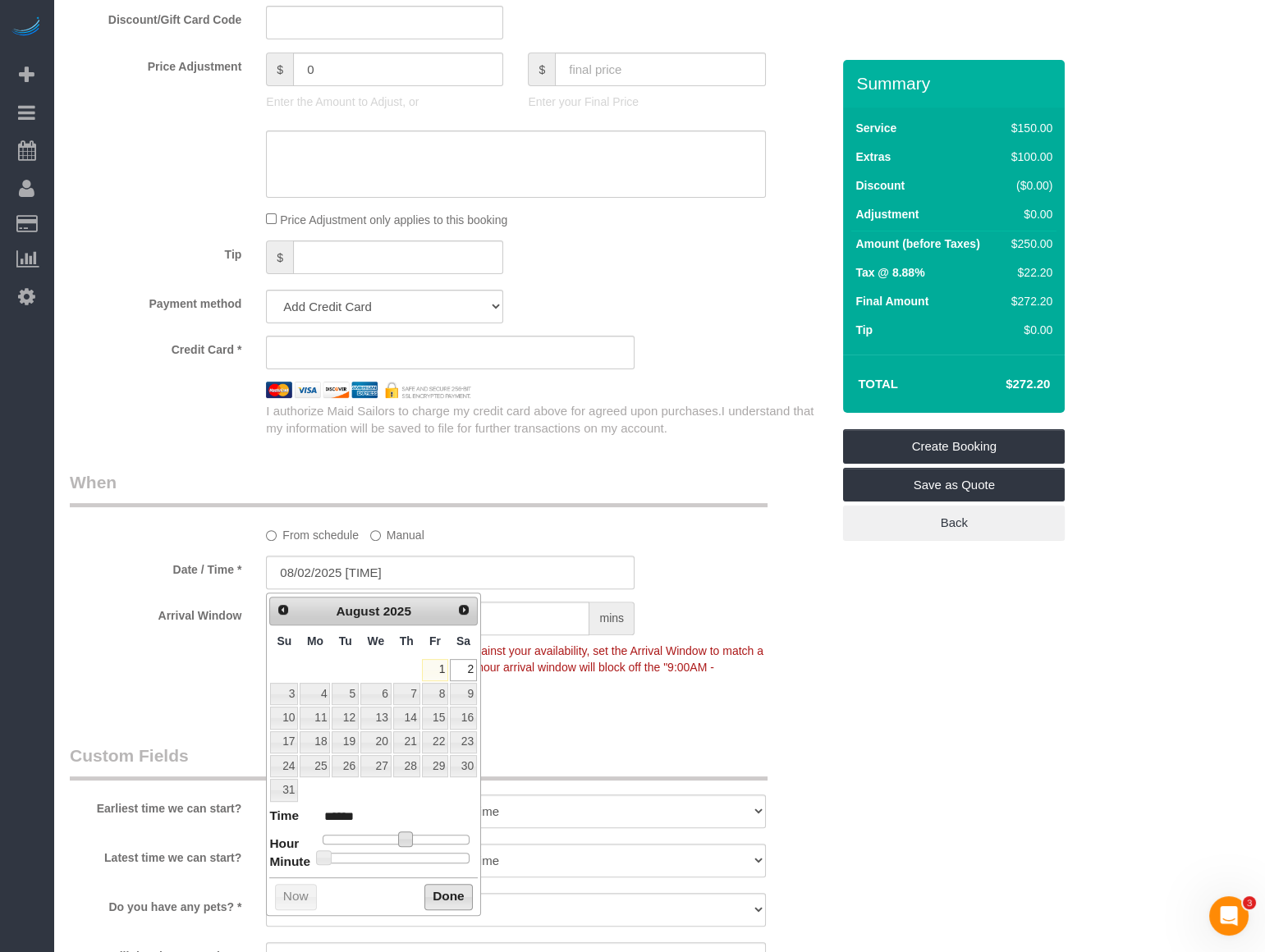click on "Done" at bounding box center (448, 897) 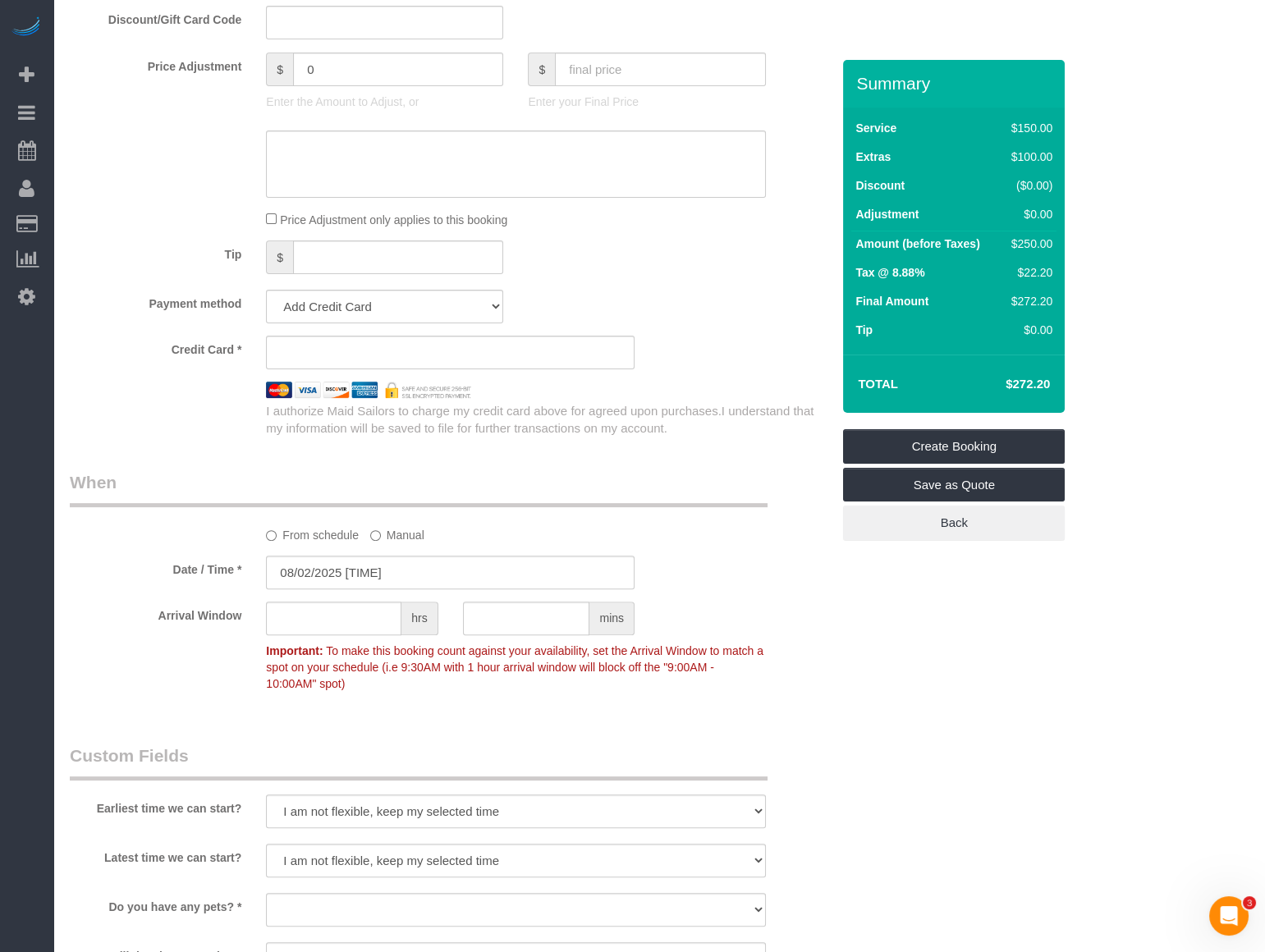 click on "When
From schedule
Manual
Date / Time *
08/02/2025 1:00PM
Arrival Window
hrs
mins
Important:
To make this booking count against your availability, set the Arrival
Window to match a spot on your schedule (i.e 9:30AM with 1 hour arrival
window will block off the "9:00AM - 10:00AM" spot)" at bounding box center [450, 591] 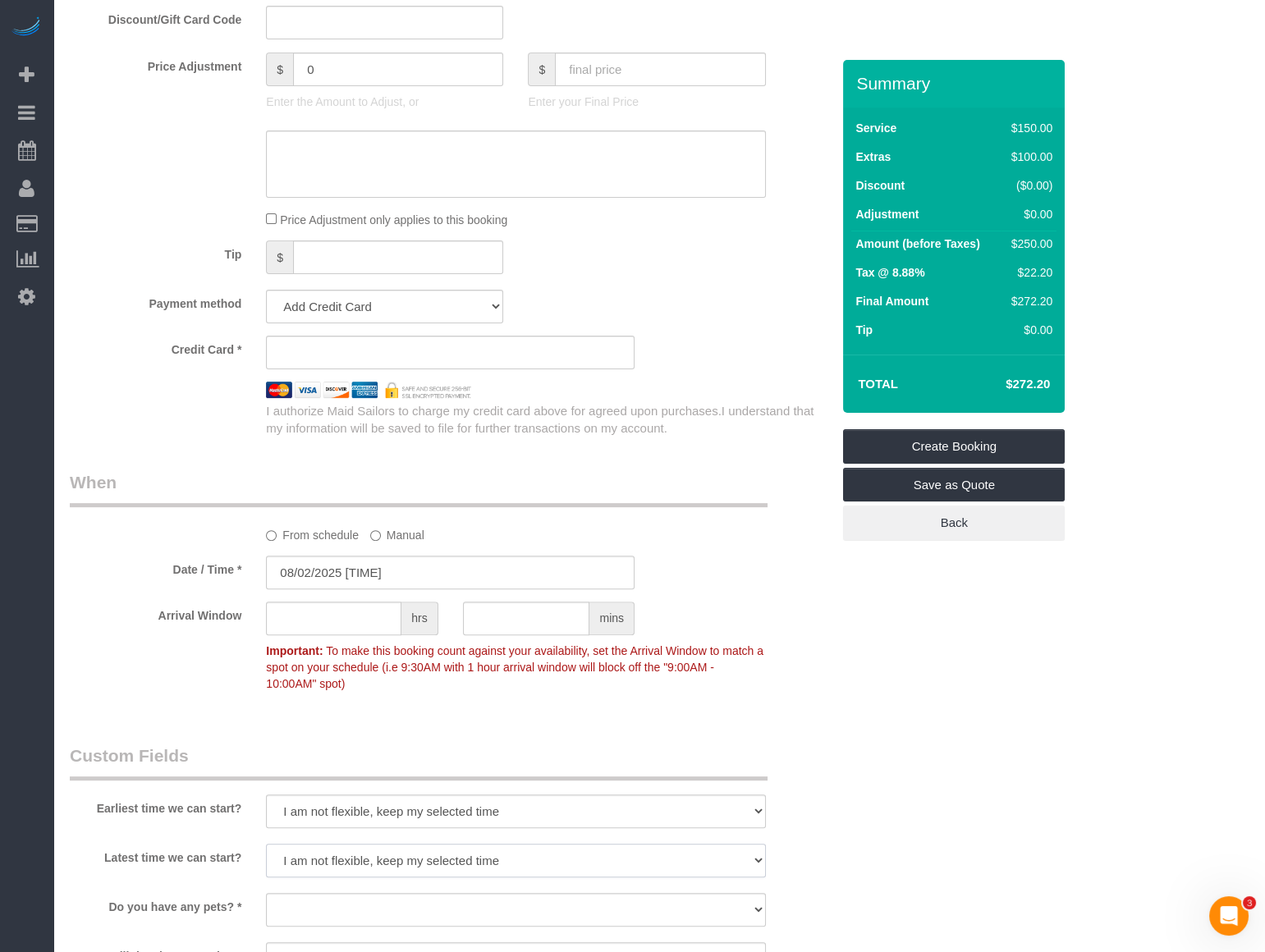 click on "I am not flexible, keep my selected time 8:00 AM 9:00 AM 10:00 AM 11:00 AM 12:00 PM 1:00 PM 2:00 PM 3:00 PM 4:00 PM 5:00 PM 6:00 PM 7:00 PM" at bounding box center [516, 860] 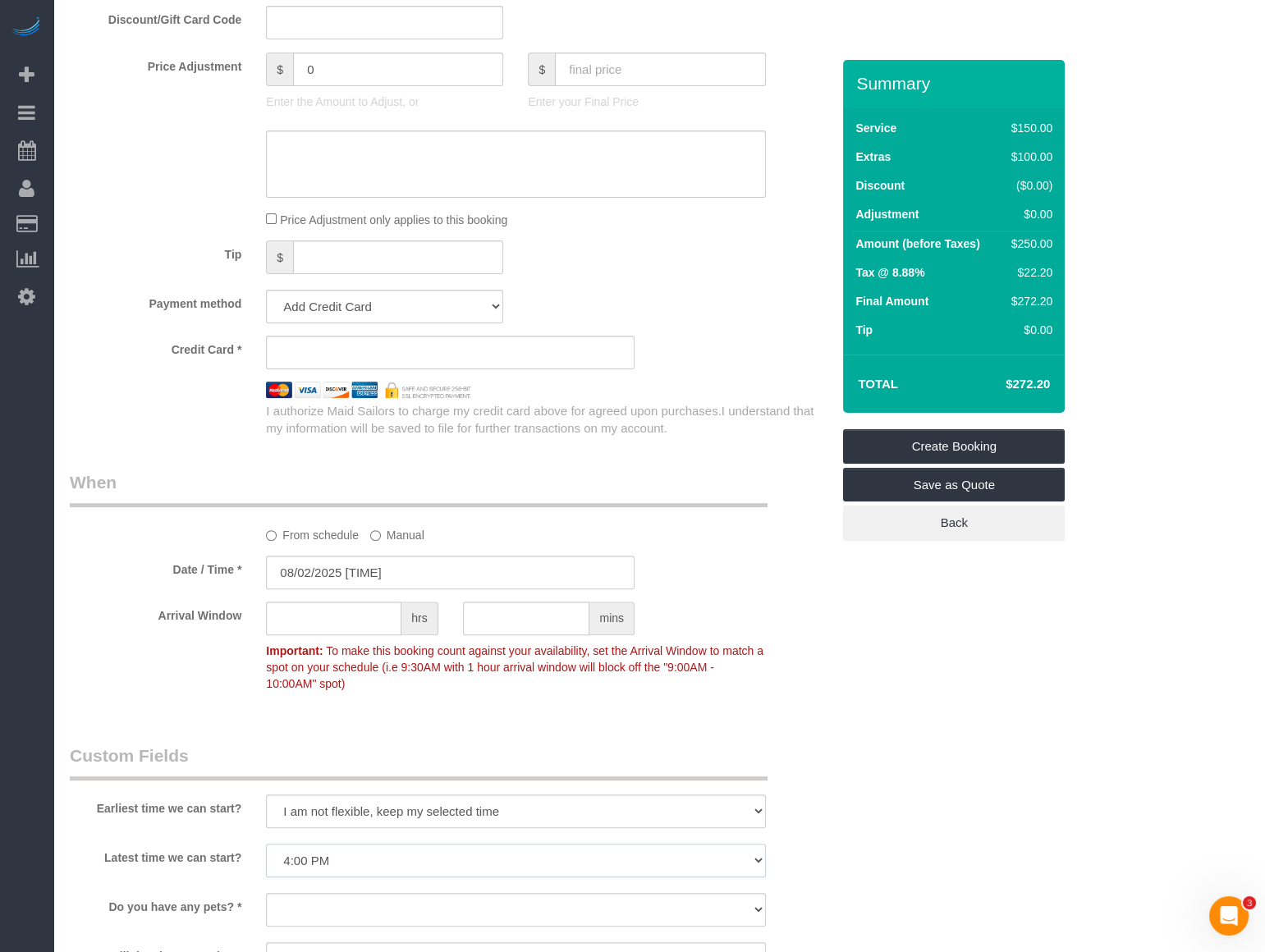 click on "I am not flexible, keep my selected time 8:00 AM 9:00 AM 10:00 AM 11:00 AM 12:00 PM 1:00 PM 2:00 PM 3:00 PM 4:00 PM 5:00 PM 6:00 PM 7:00 PM" at bounding box center [516, 860] 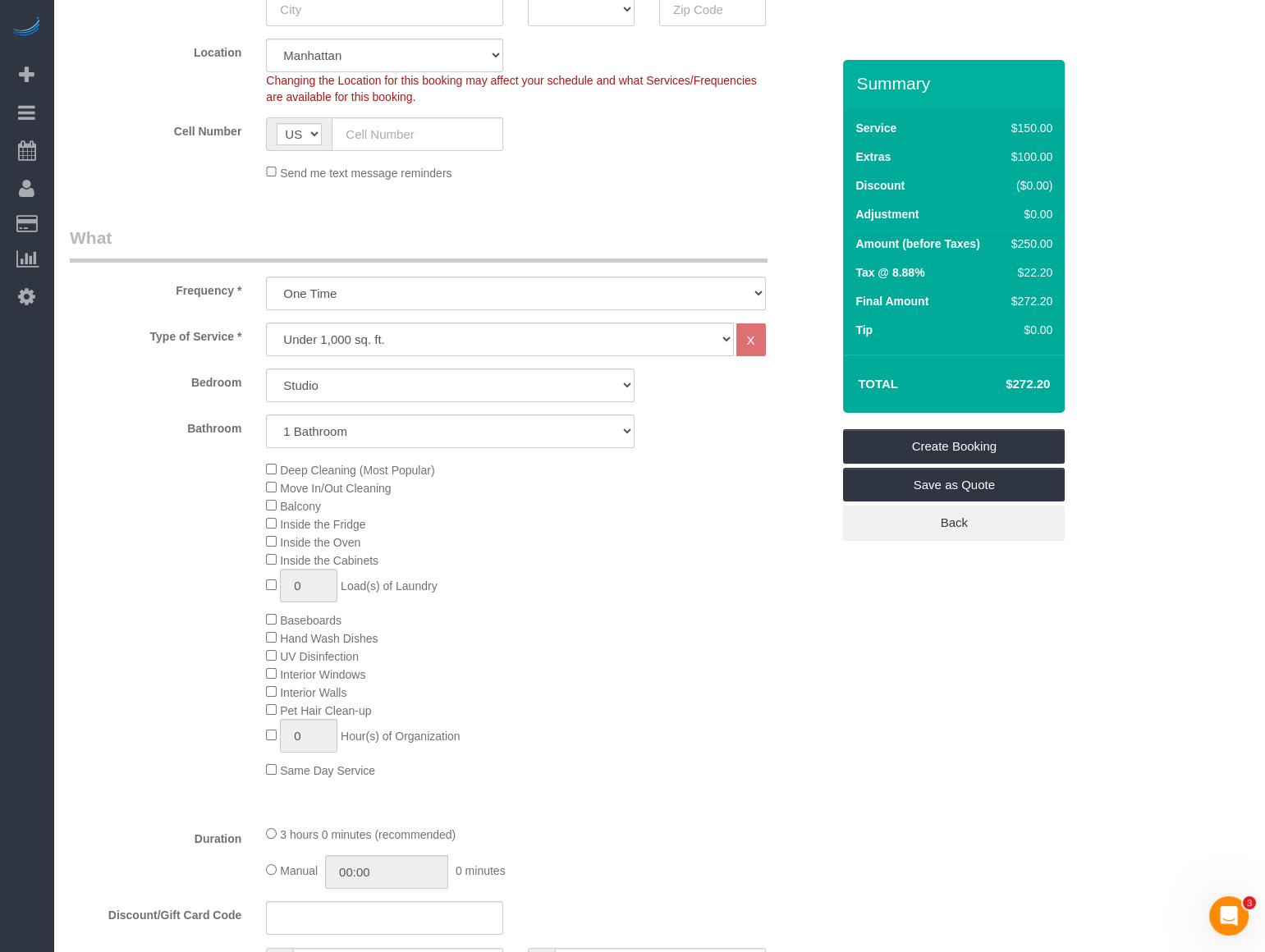 scroll, scrollTop: 74, scrollLeft: 0, axis: vertical 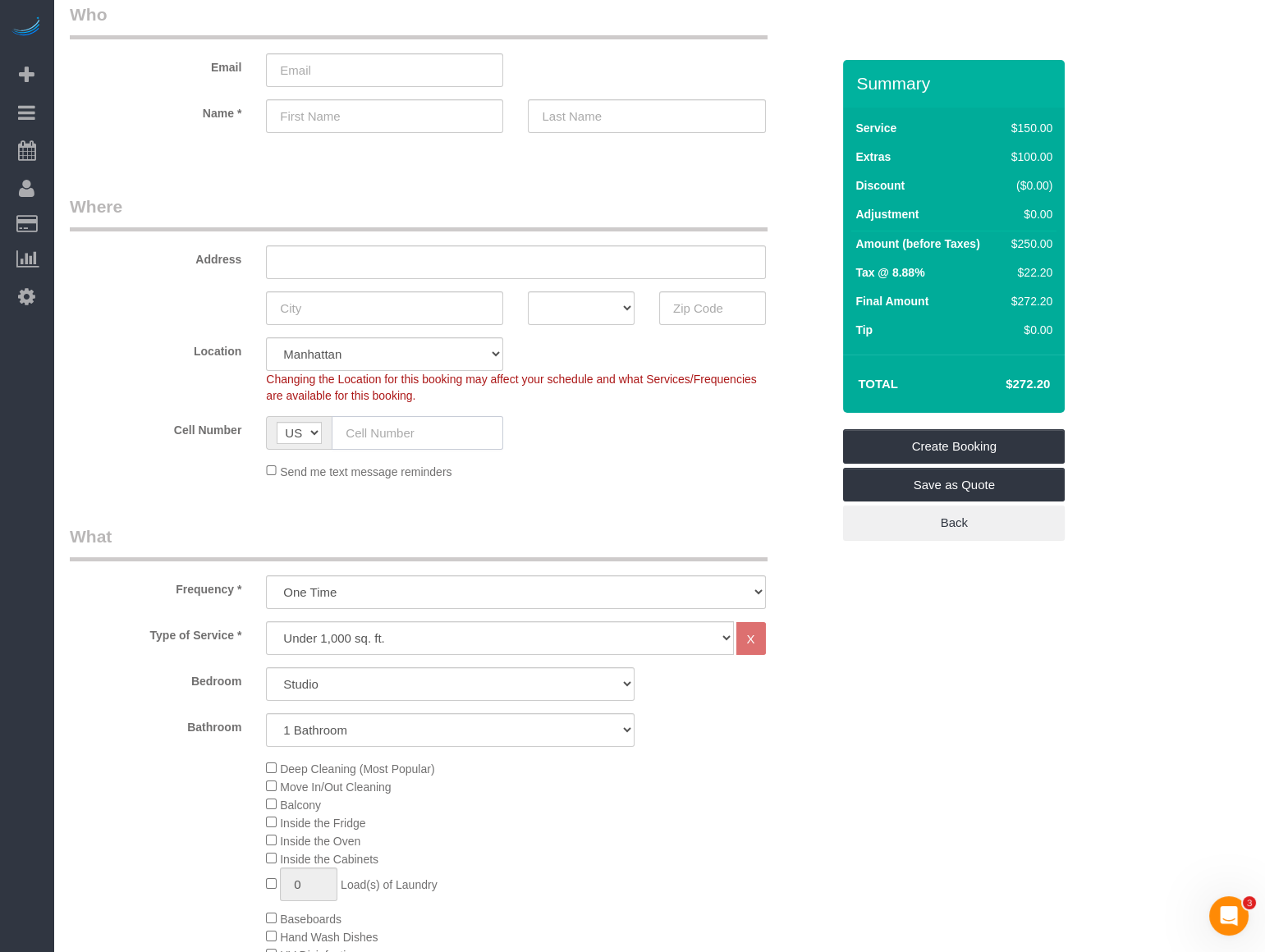 click 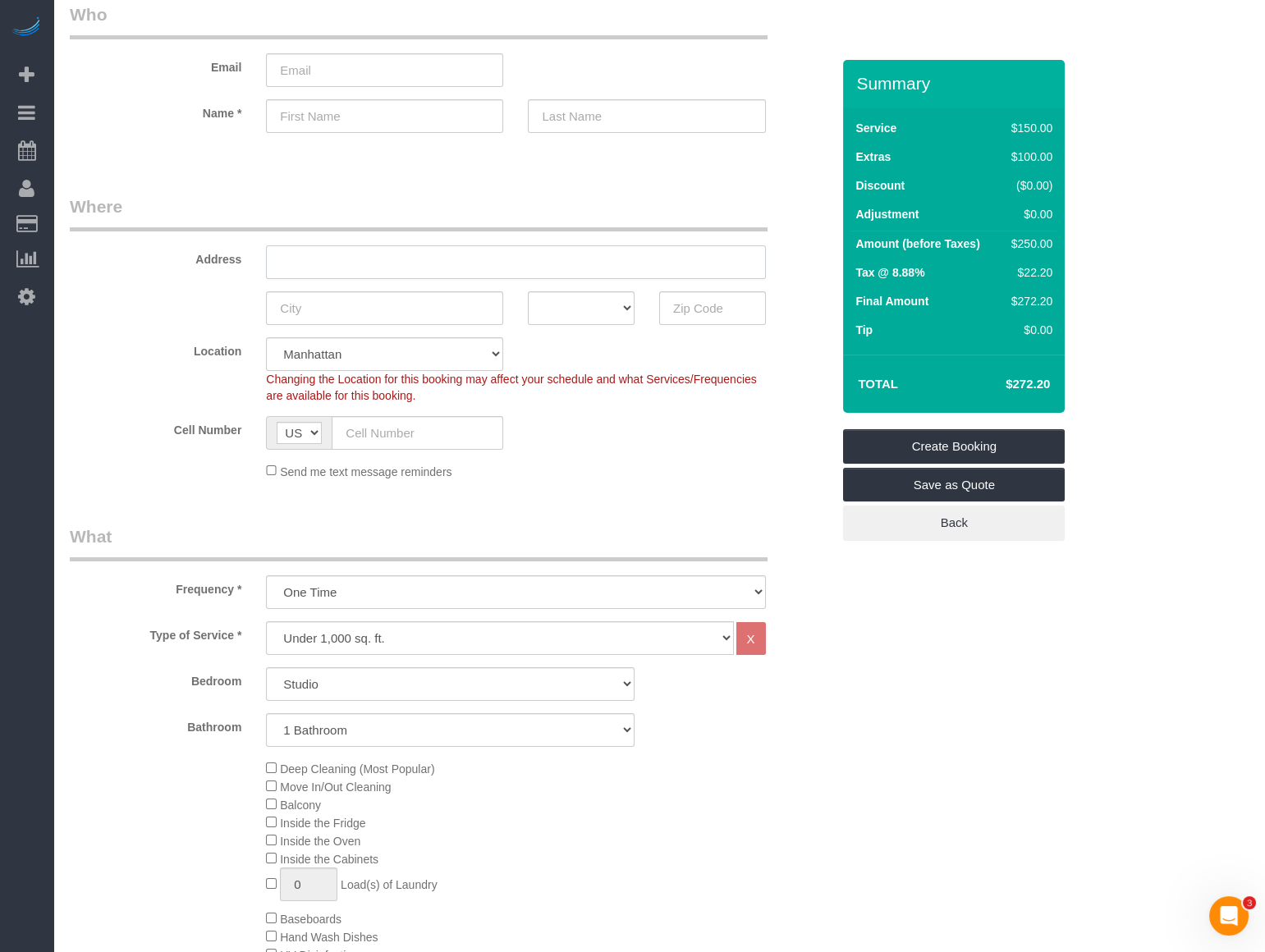click at bounding box center [516, 262] 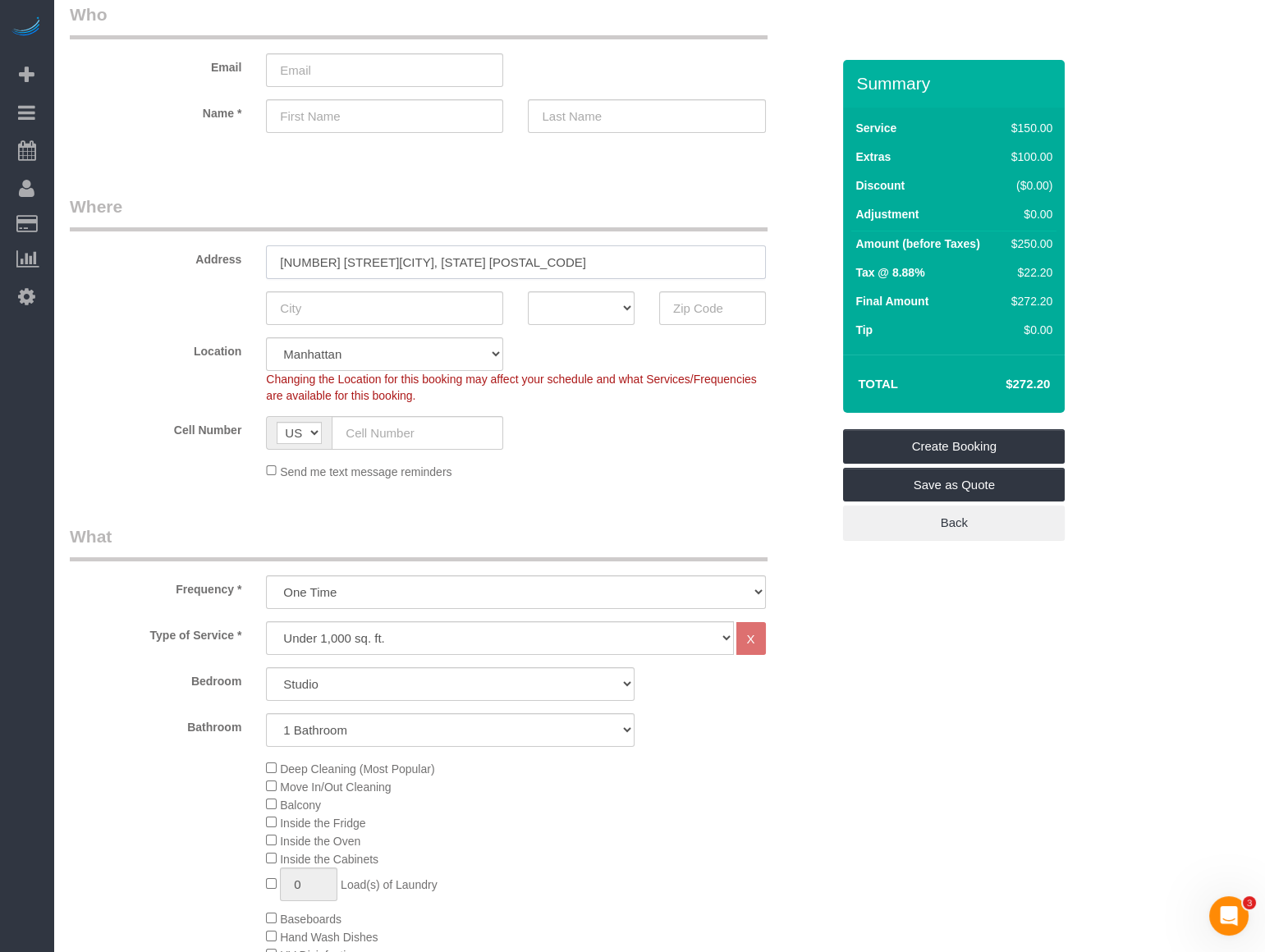click on "160 Water StNew York, NY 10038," at bounding box center (516, 262) 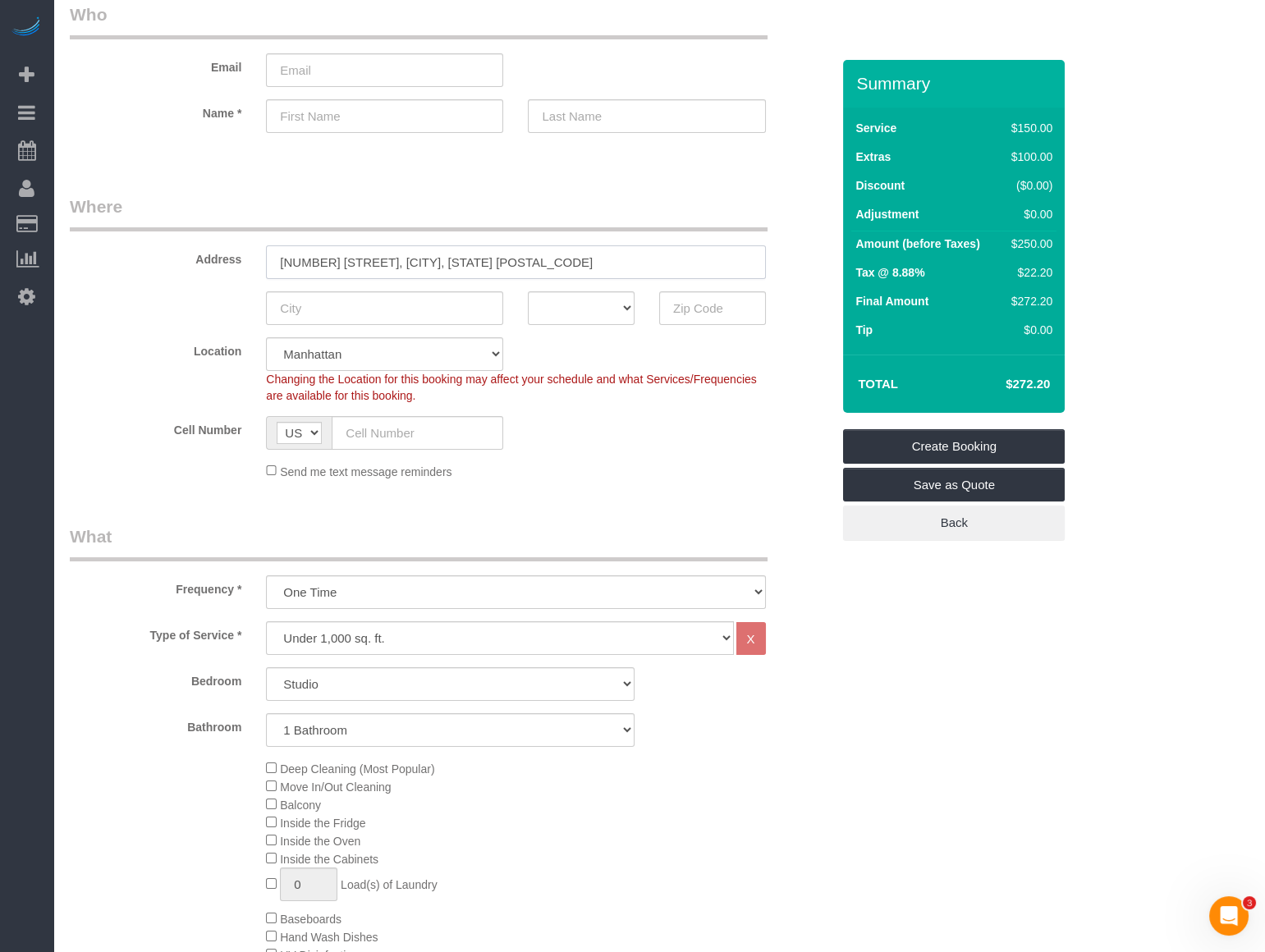 type on "160 Water Street, New York, NY 10038," 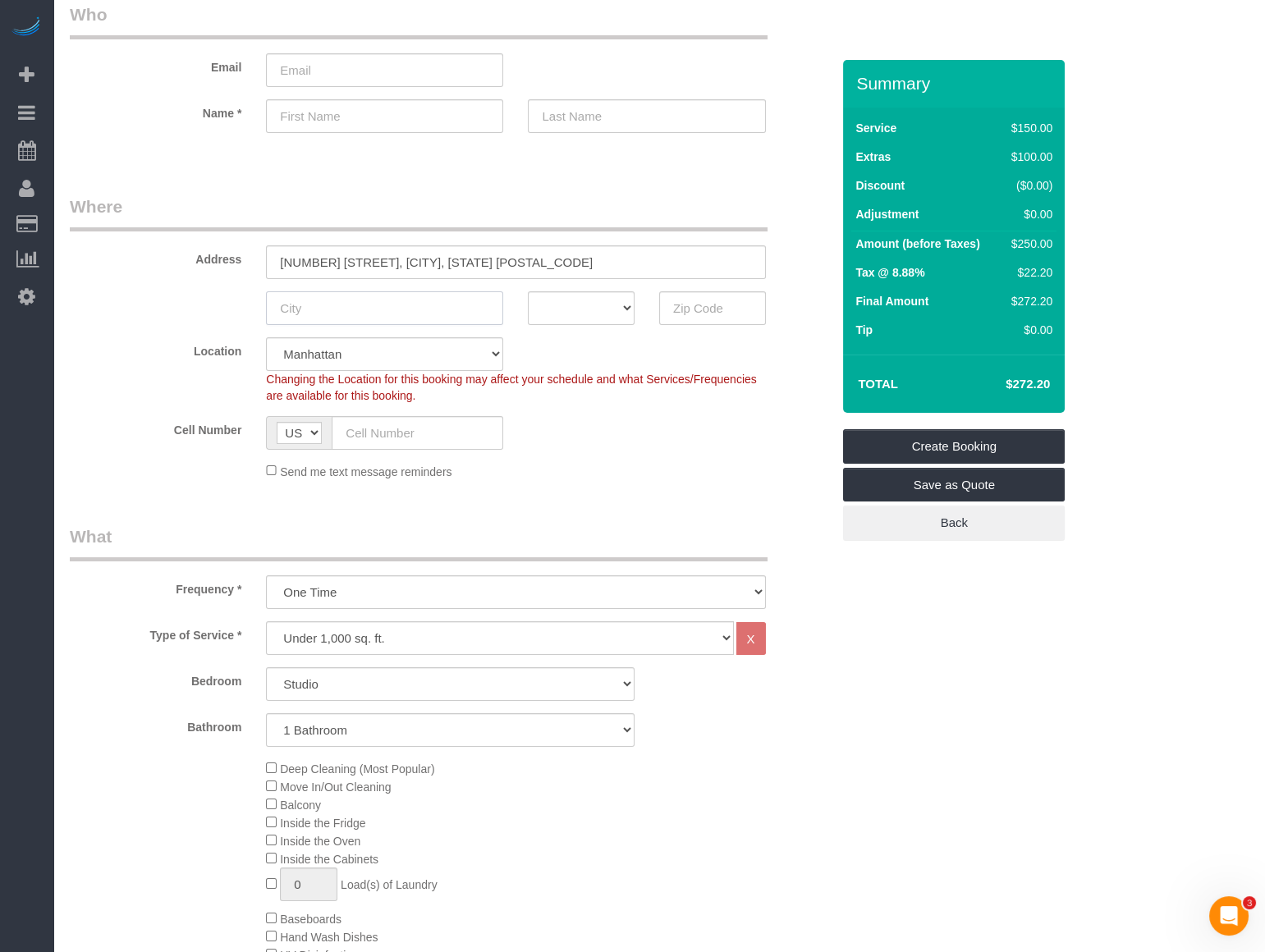 click at bounding box center [384, 308] 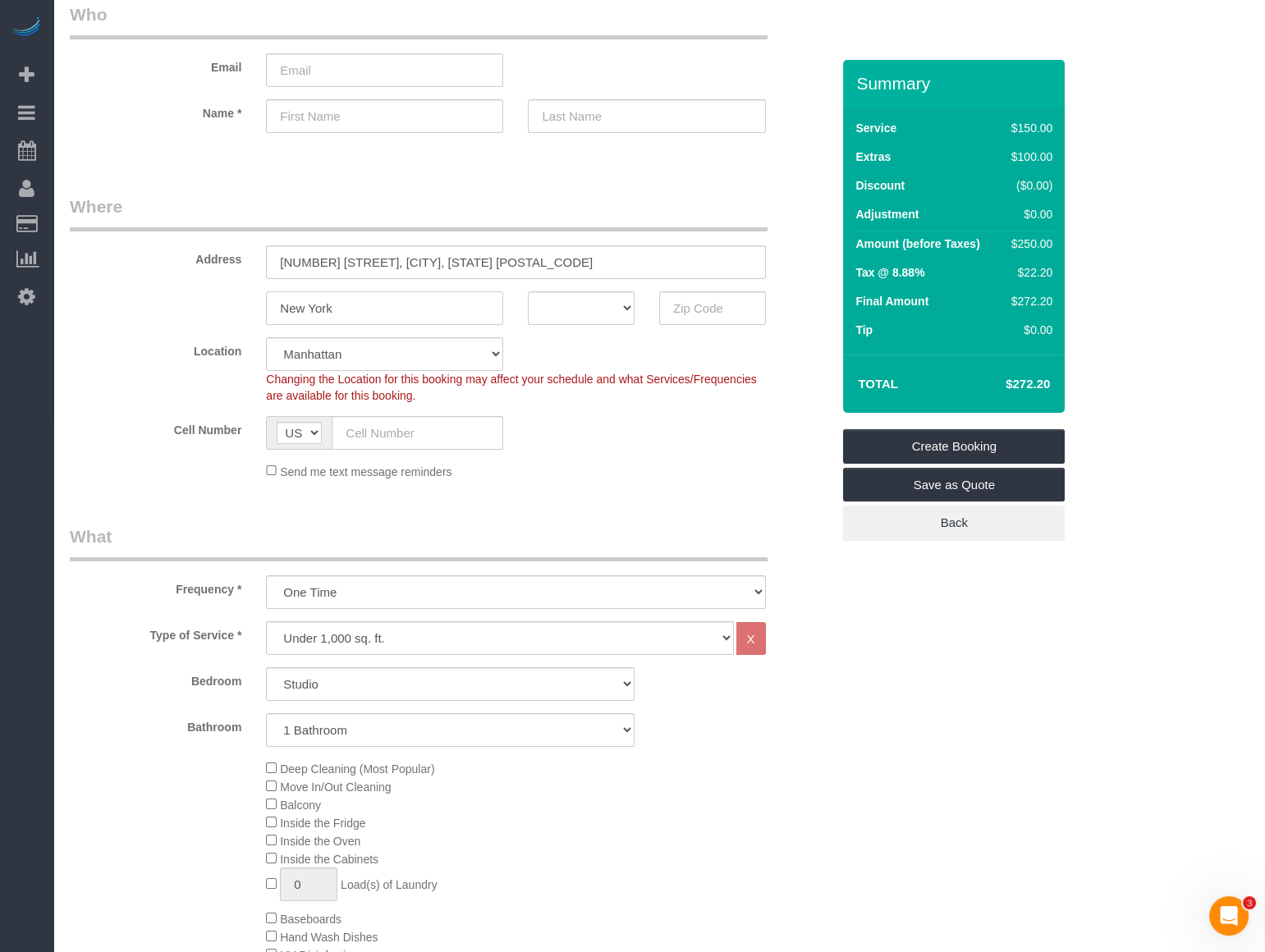 type on "New York" 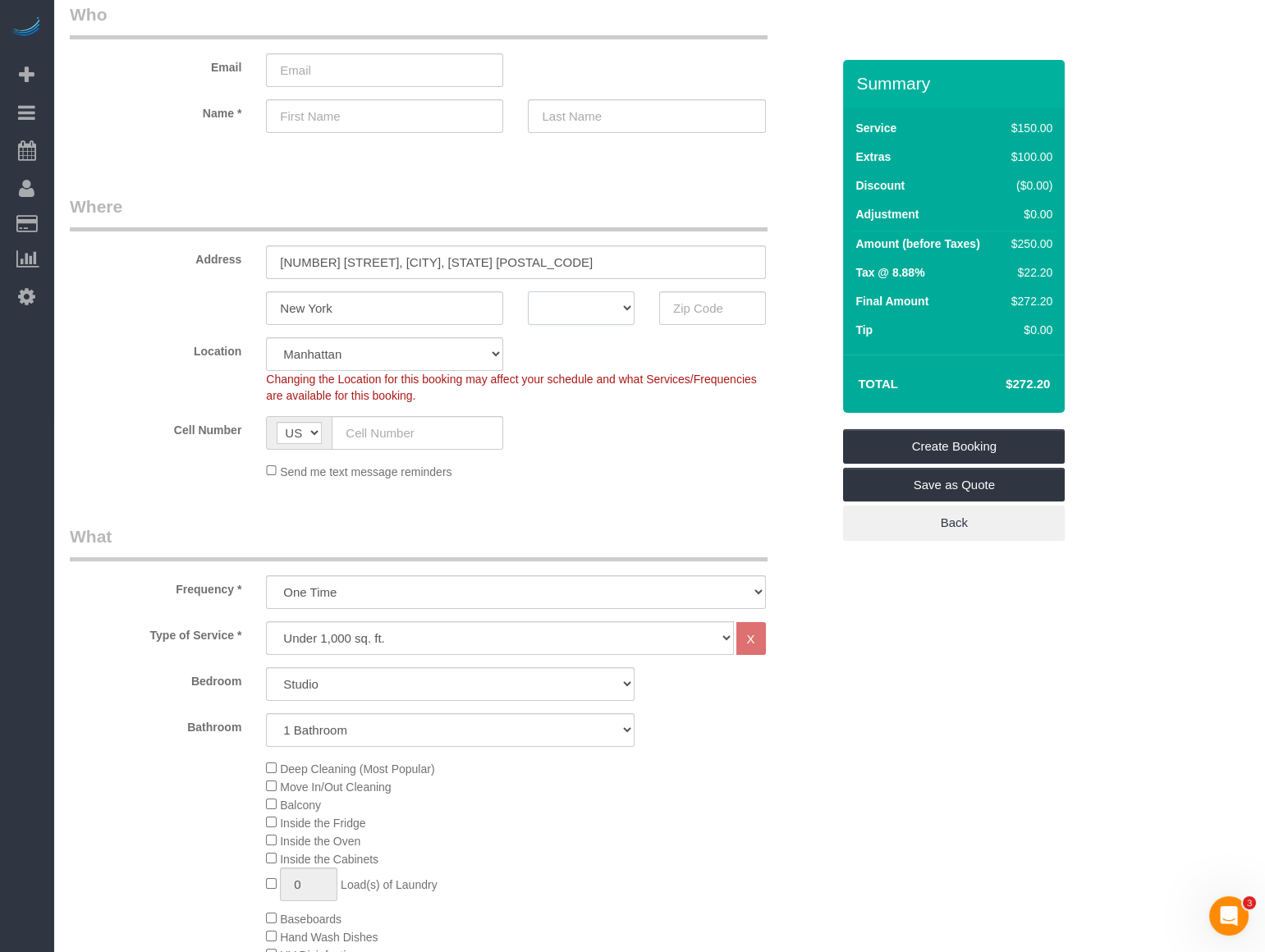 click on "AK
AL
AR
AZ
CA
CO
CT
DC
DE
FL
GA
HI
IA
ID
IL
IN
KS
KY
LA
MA
MD
ME
MI
MN
MO
MS
MT
NC
ND
NE
NH
NJ
NM
NV
NY
OH
OK
OR
PA
RI
SC
SD
TN
TX
UT
VA
VT
WA
WI
WV
WY" at bounding box center [581, 308] 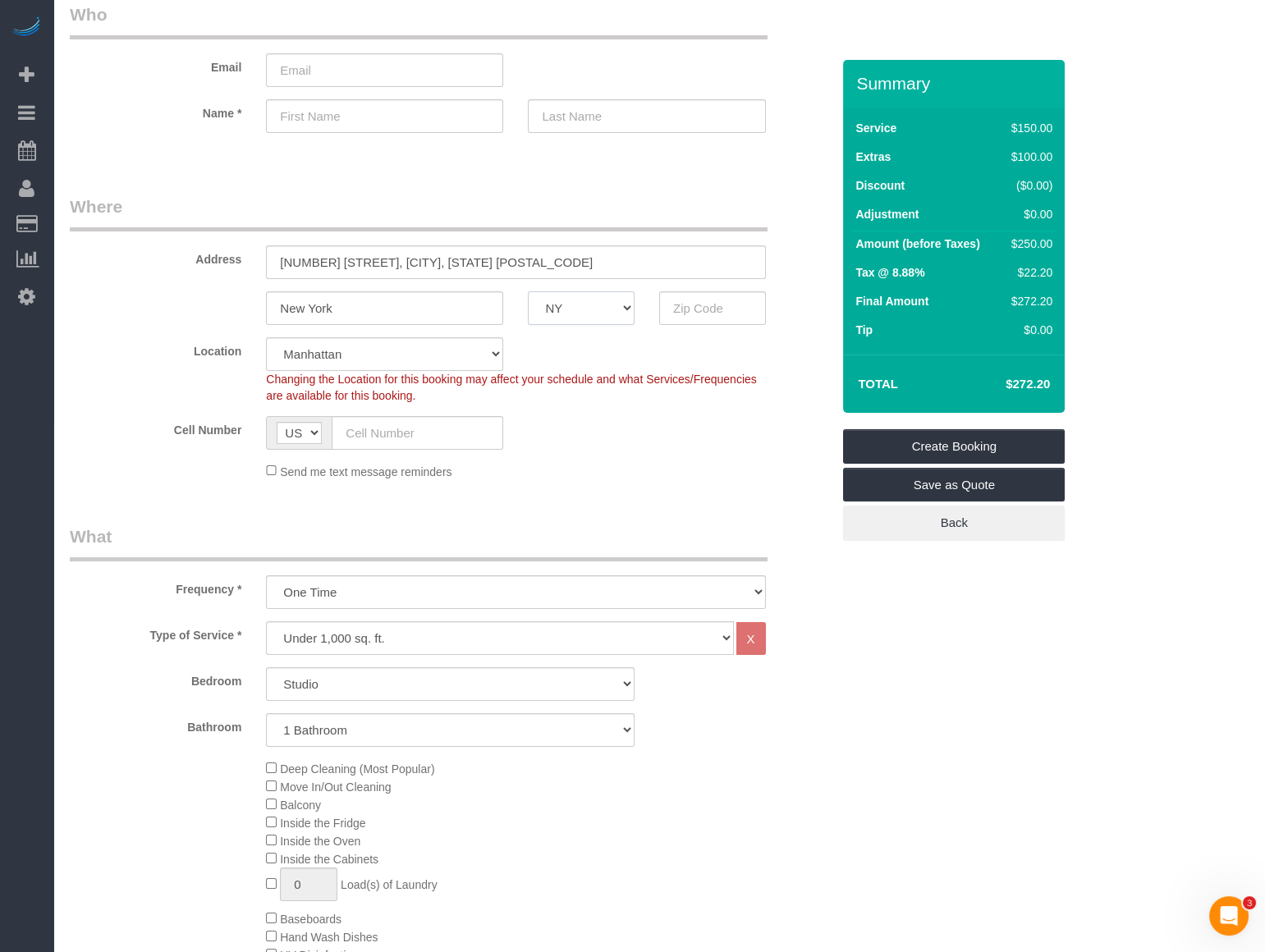 click on "AK
AL
AR
AZ
CA
CO
CT
DC
DE
FL
GA
HI
IA
ID
IL
IN
KS
KY
LA
MA
MD
ME
MI
MN
MO
MS
MT
NC
ND
NE
NH
NJ
NM
NV
NY
OH
OK
OR
PA
RI
SC
SD
TN
TX
UT
VA
VT
WA
WI
WV
WY" at bounding box center [581, 308] 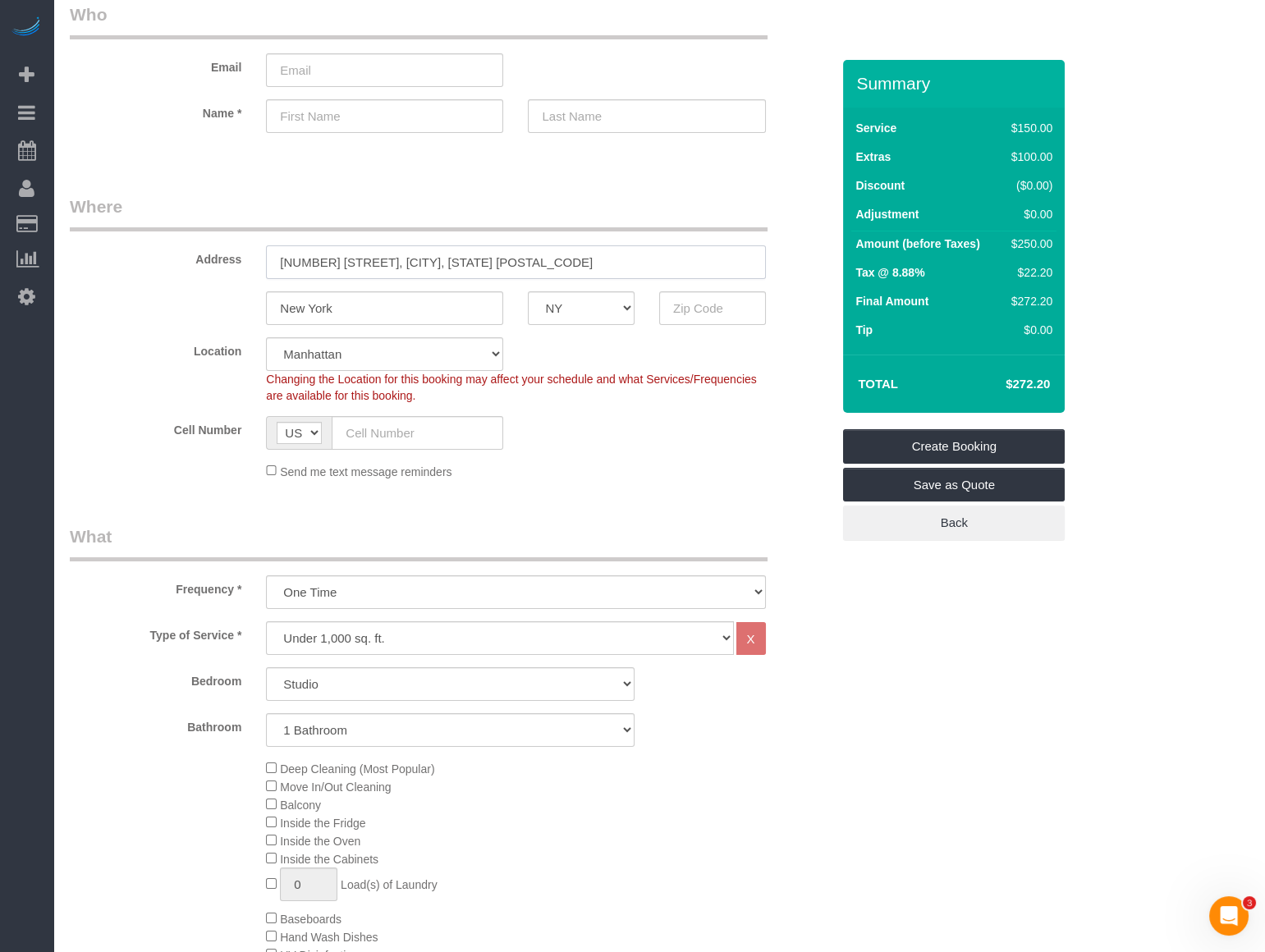 click on "160 Water Street, New York, NY 10038," at bounding box center (516, 262) 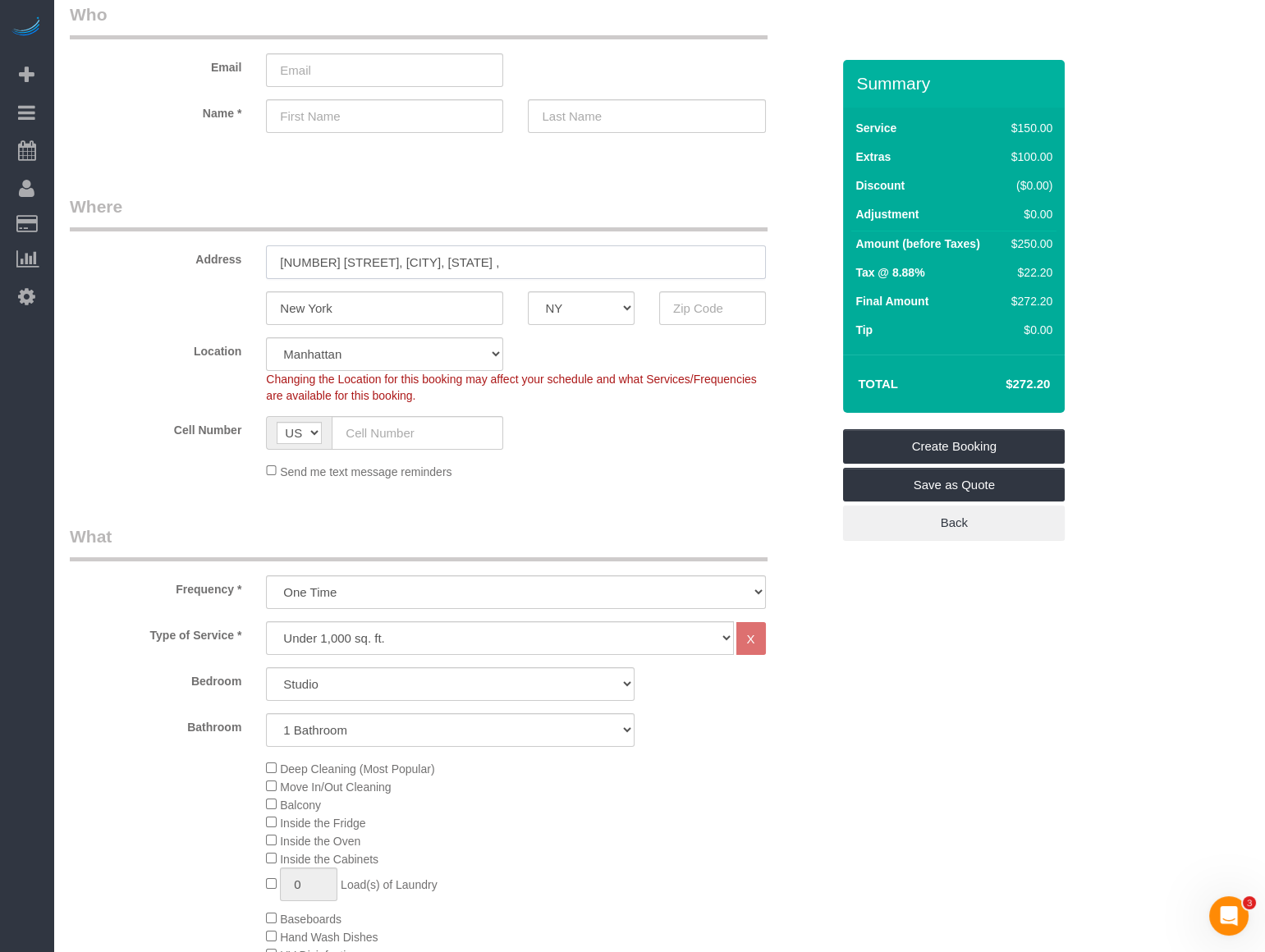 type on "160 Water Street, New York, NY ," 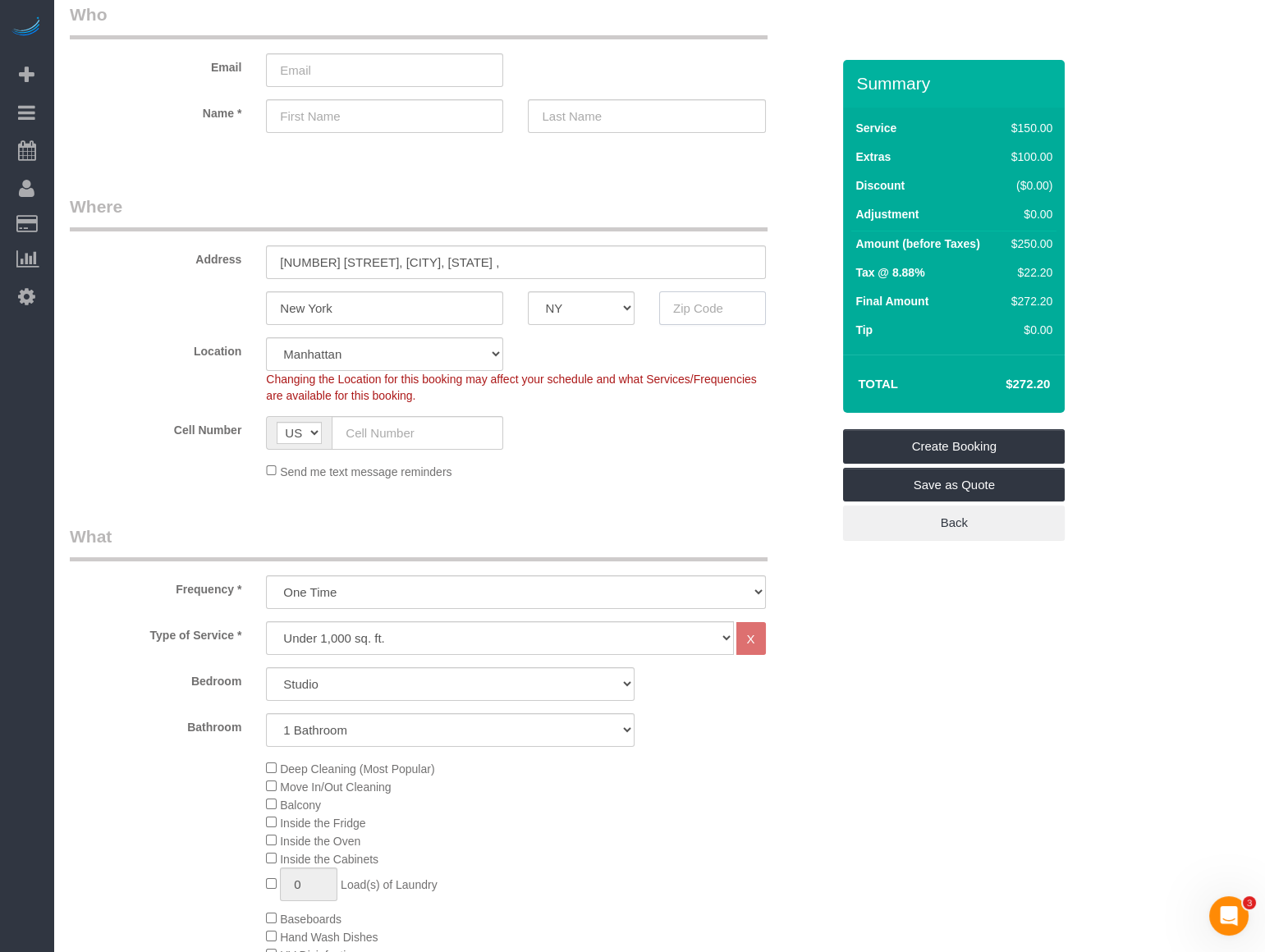 click at bounding box center (713, 308) 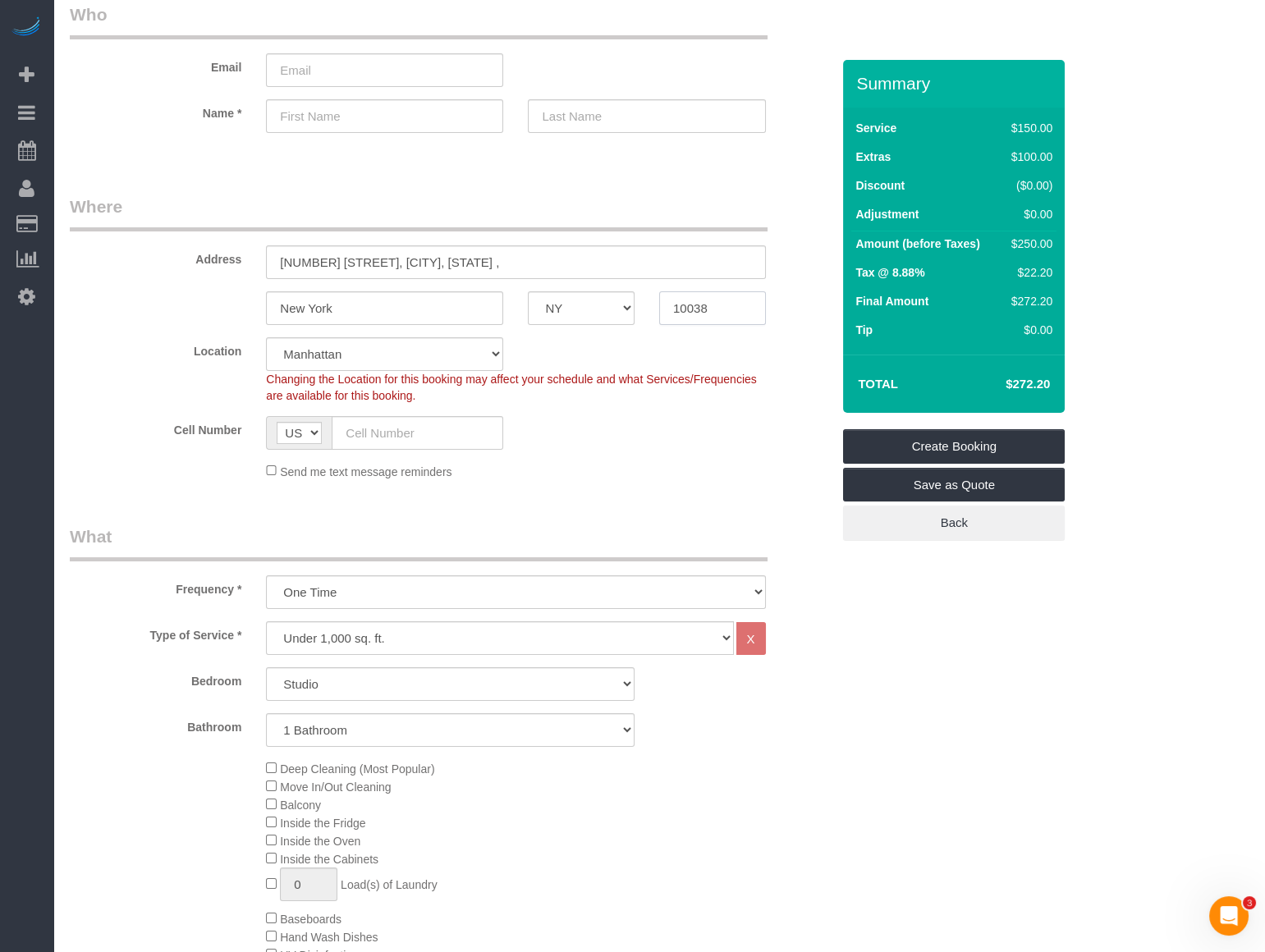 type on "10038" 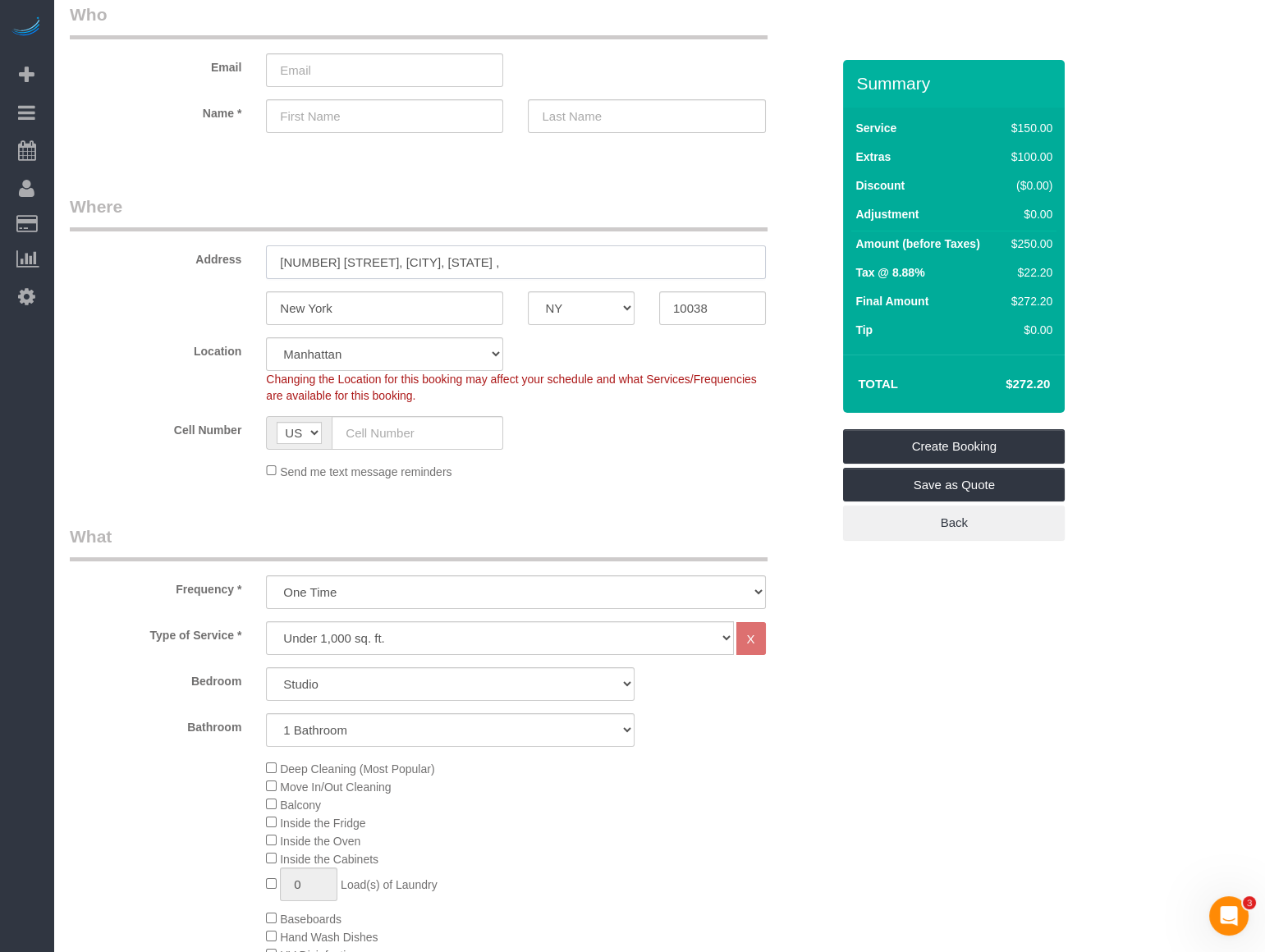 click on "160 Water Street, New York, NY ," at bounding box center (516, 262) 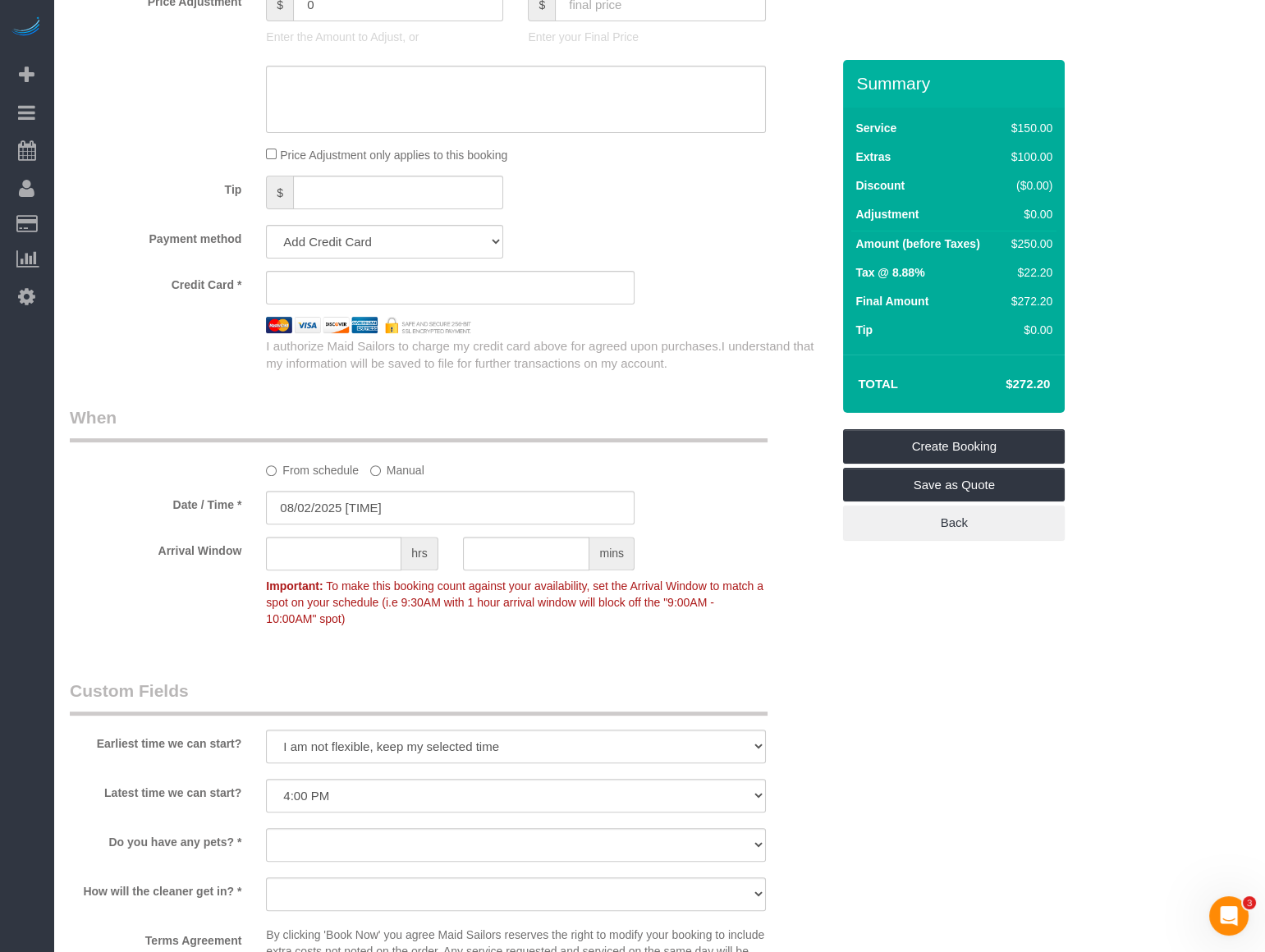 scroll, scrollTop: 1417, scrollLeft: 0, axis: vertical 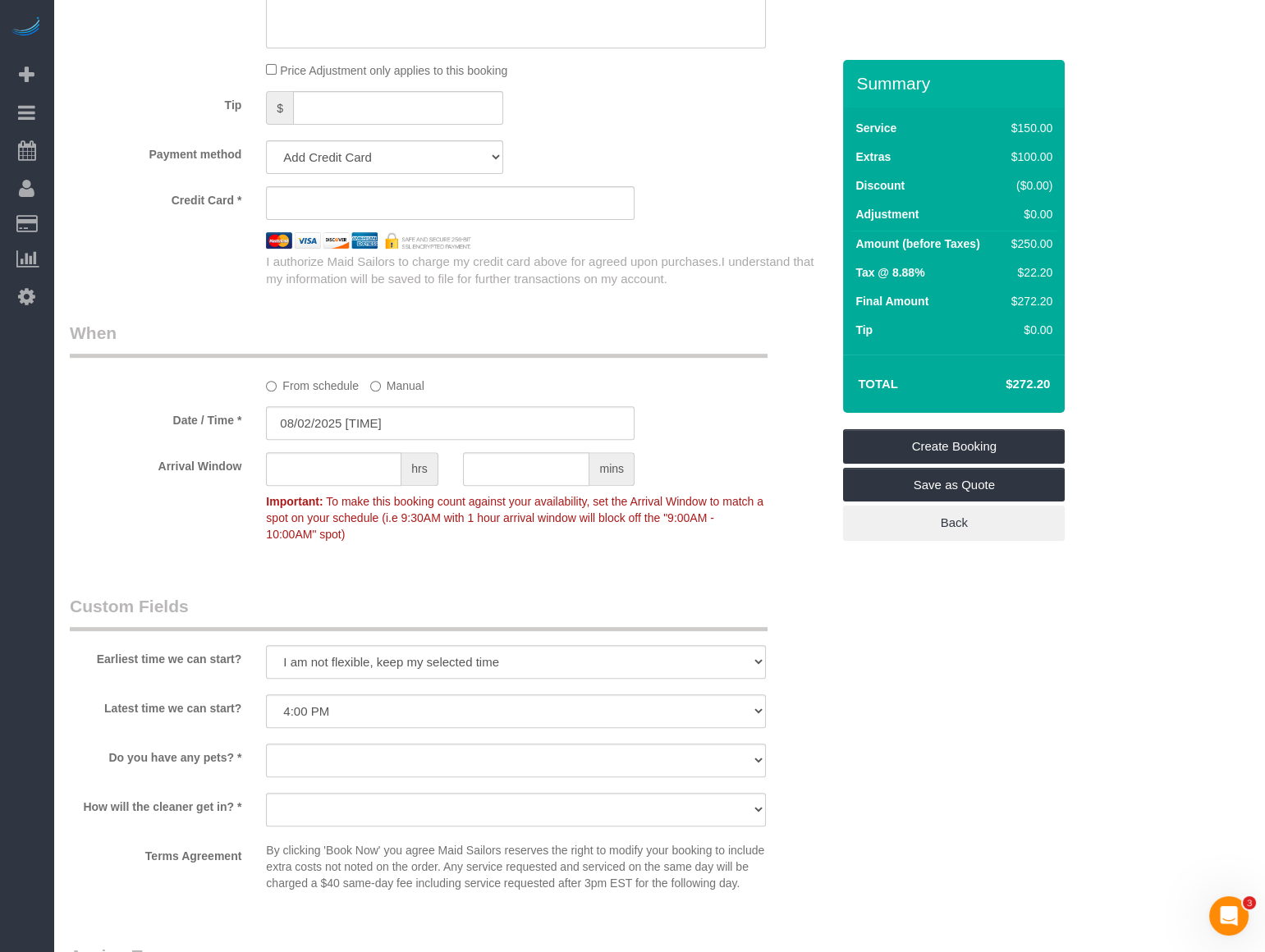 type on "160 Water Street," 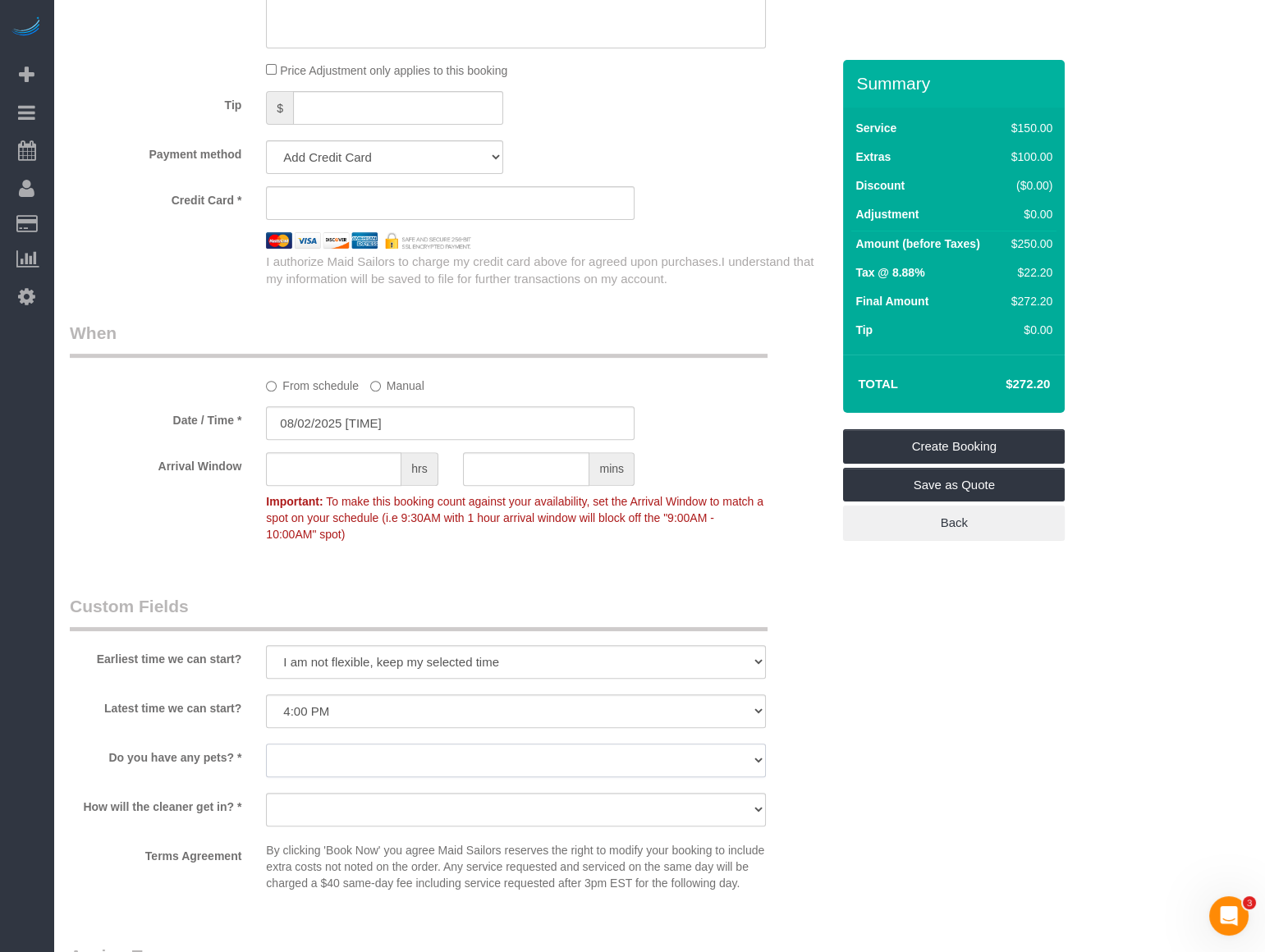 click on "Dog Cat None" at bounding box center (516, 760) 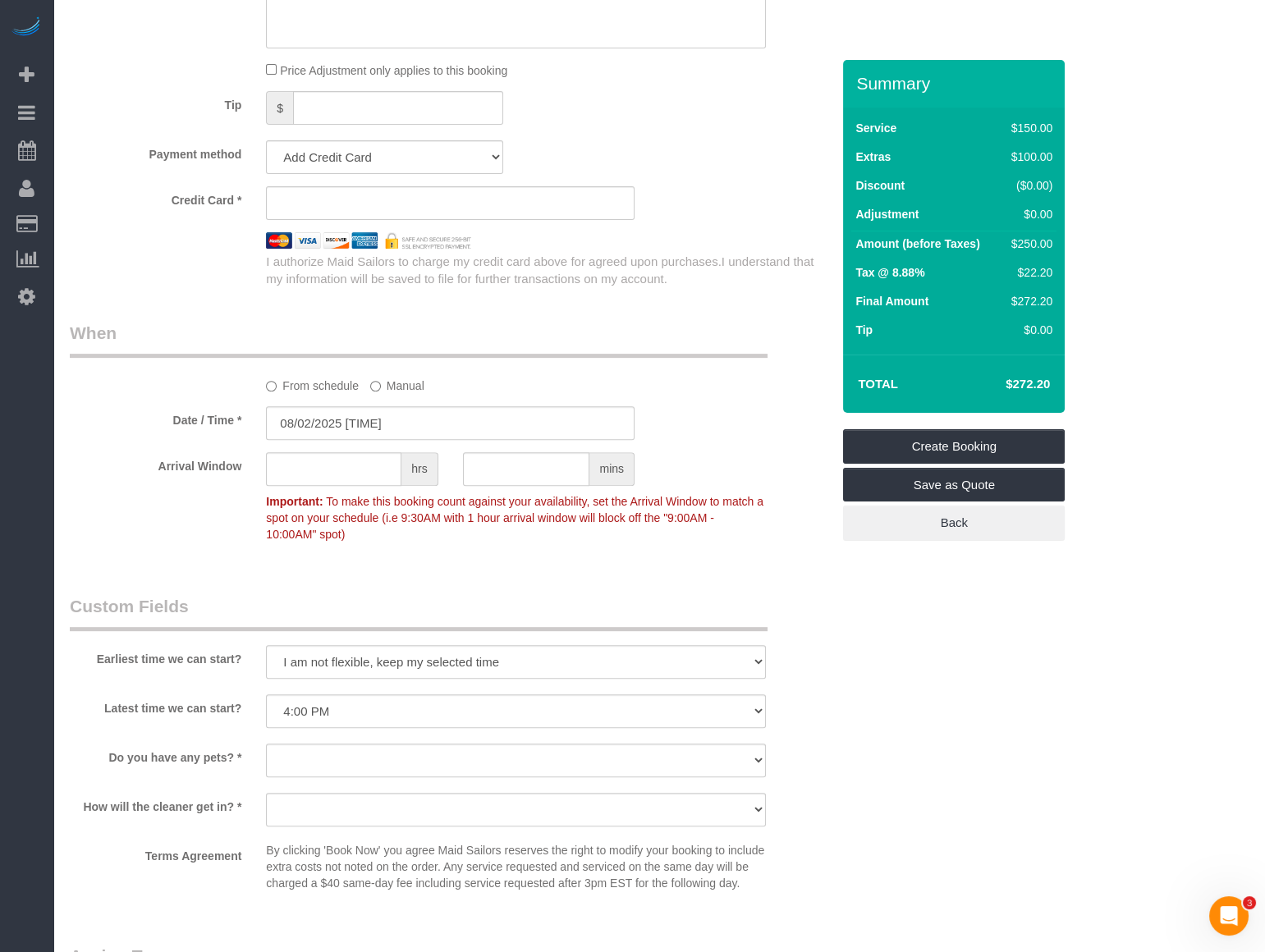 click on "How will the cleaner get in?                                                                                      *" at bounding box center [155, 803] 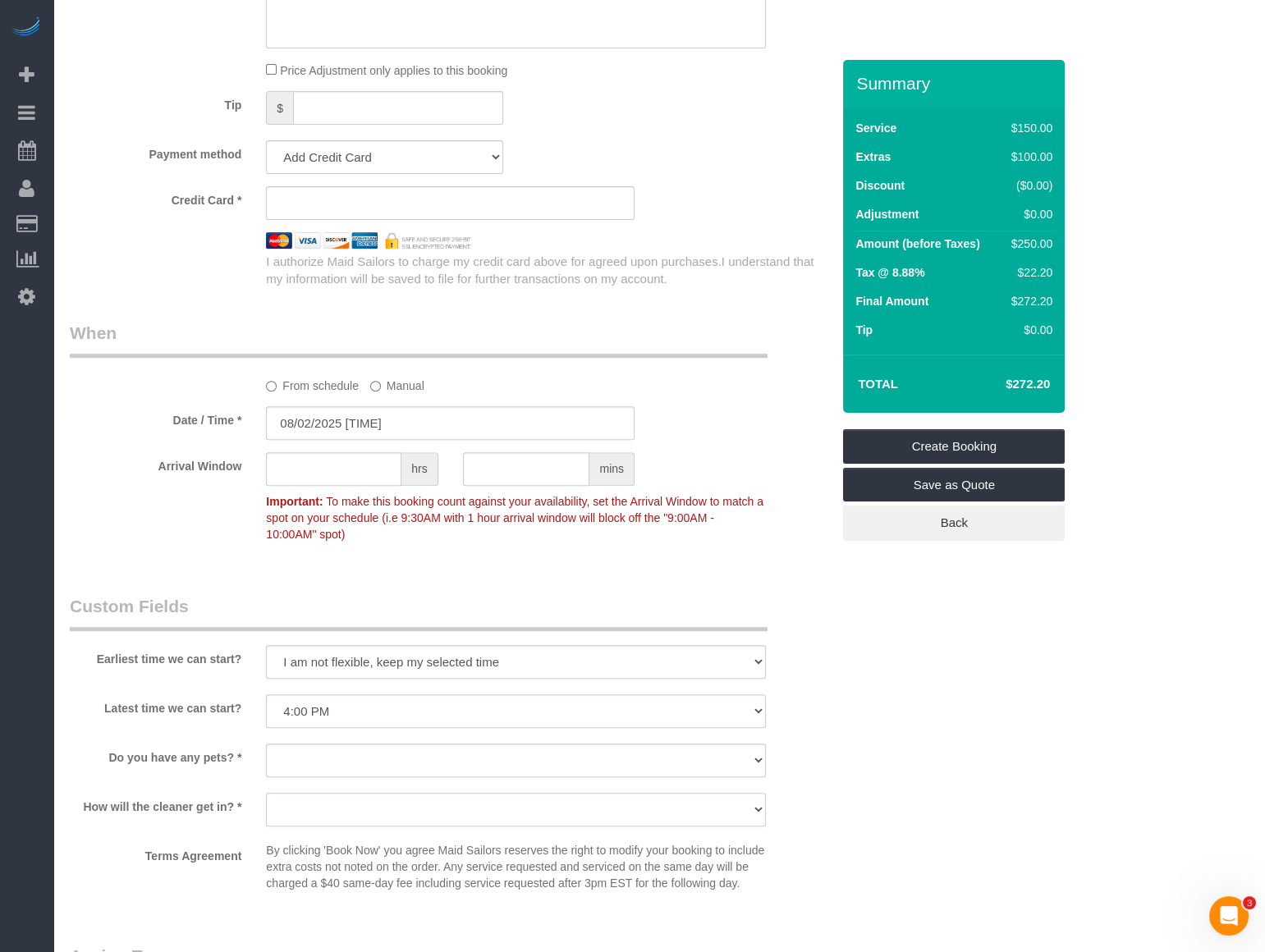 click on "We'll let you in. Doorman/Front Desk has the key. Other (Provide details)" at bounding box center (516, 809) 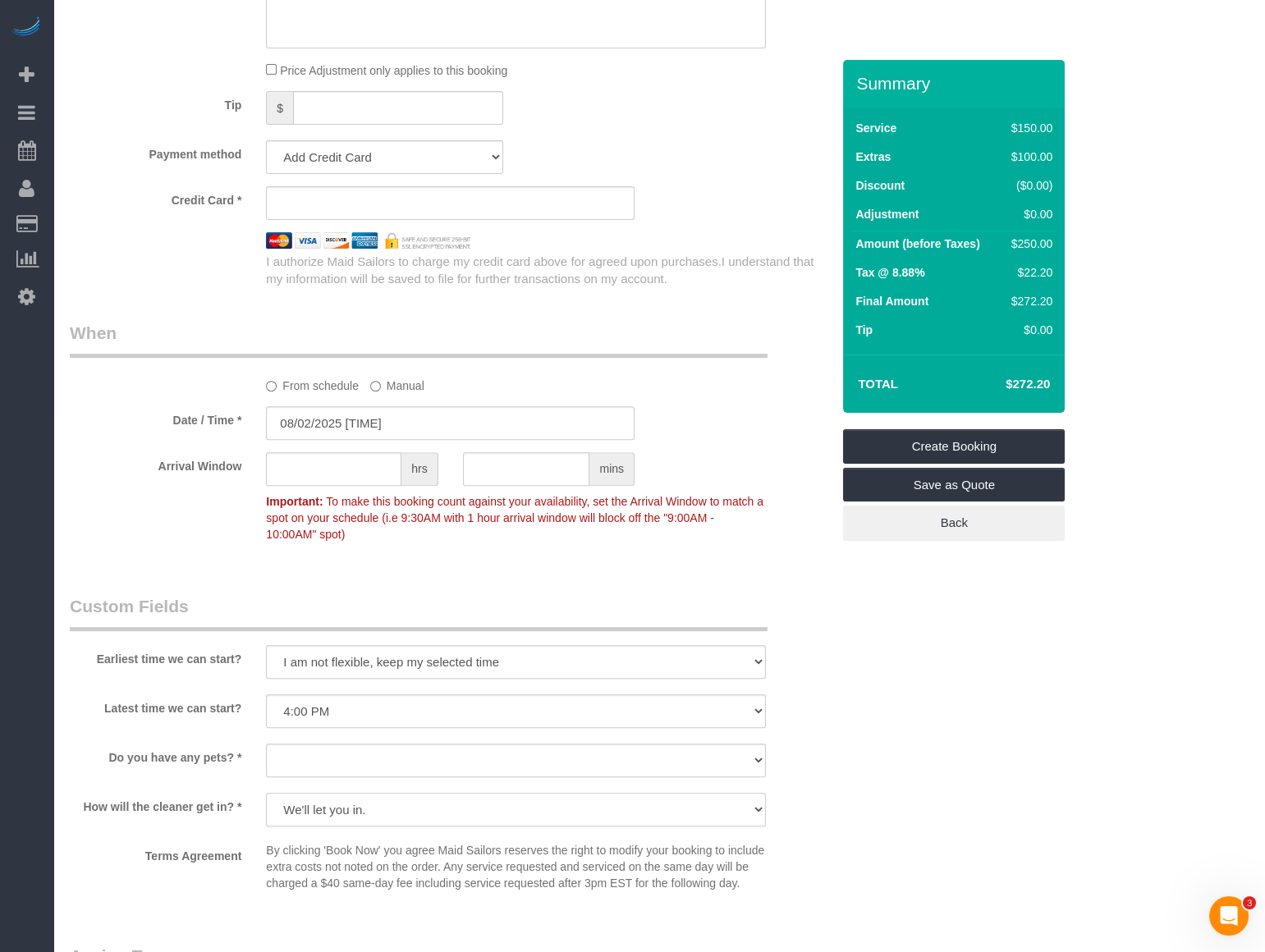 click on "We'll let you in. Doorman/Front Desk has the key. Other (Provide details)" at bounding box center (516, 809) 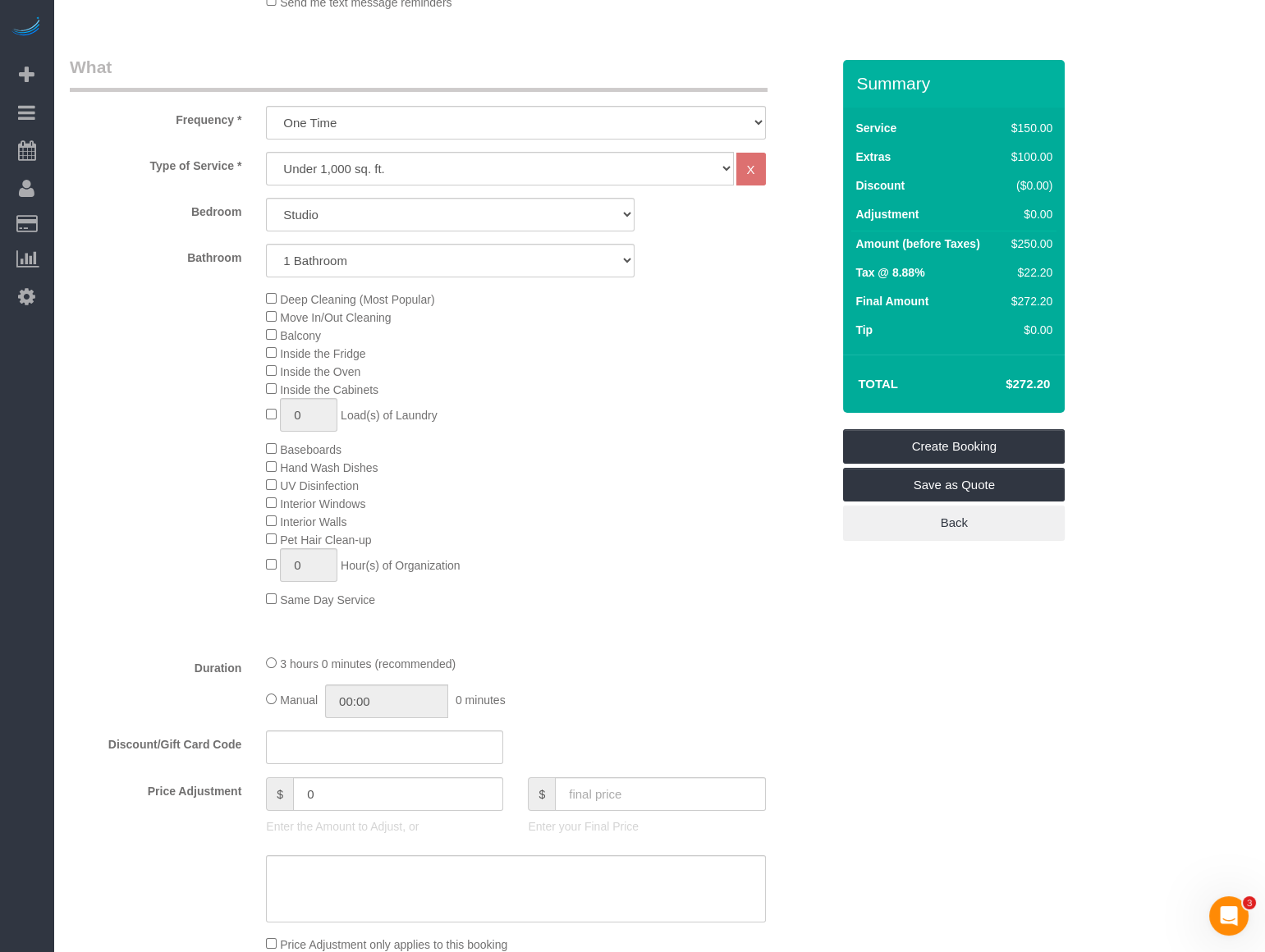 scroll, scrollTop: 522, scrollLeft: 0, axis: vertical 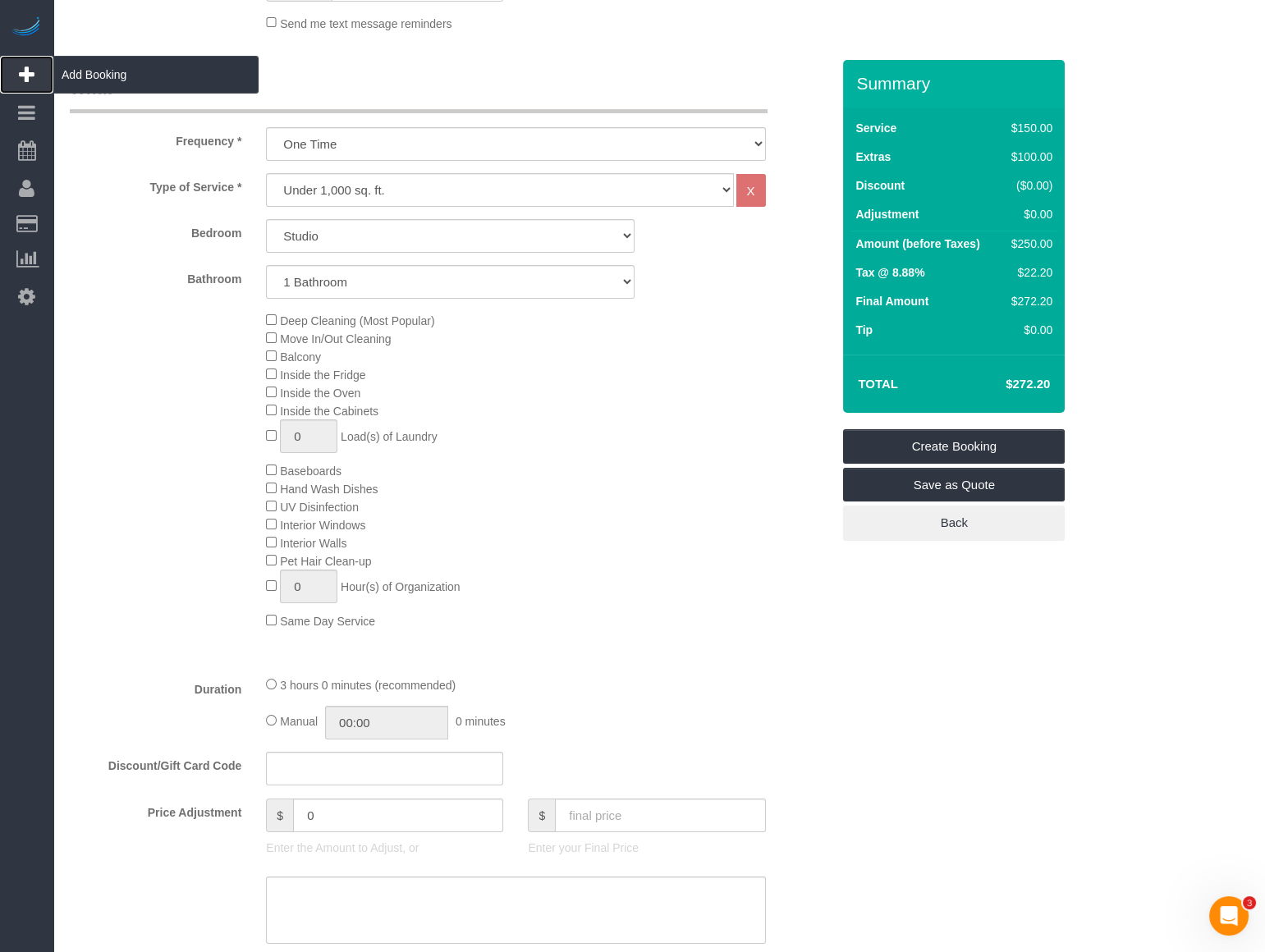 click on "Add Booking" at bounding box center (156, 75) 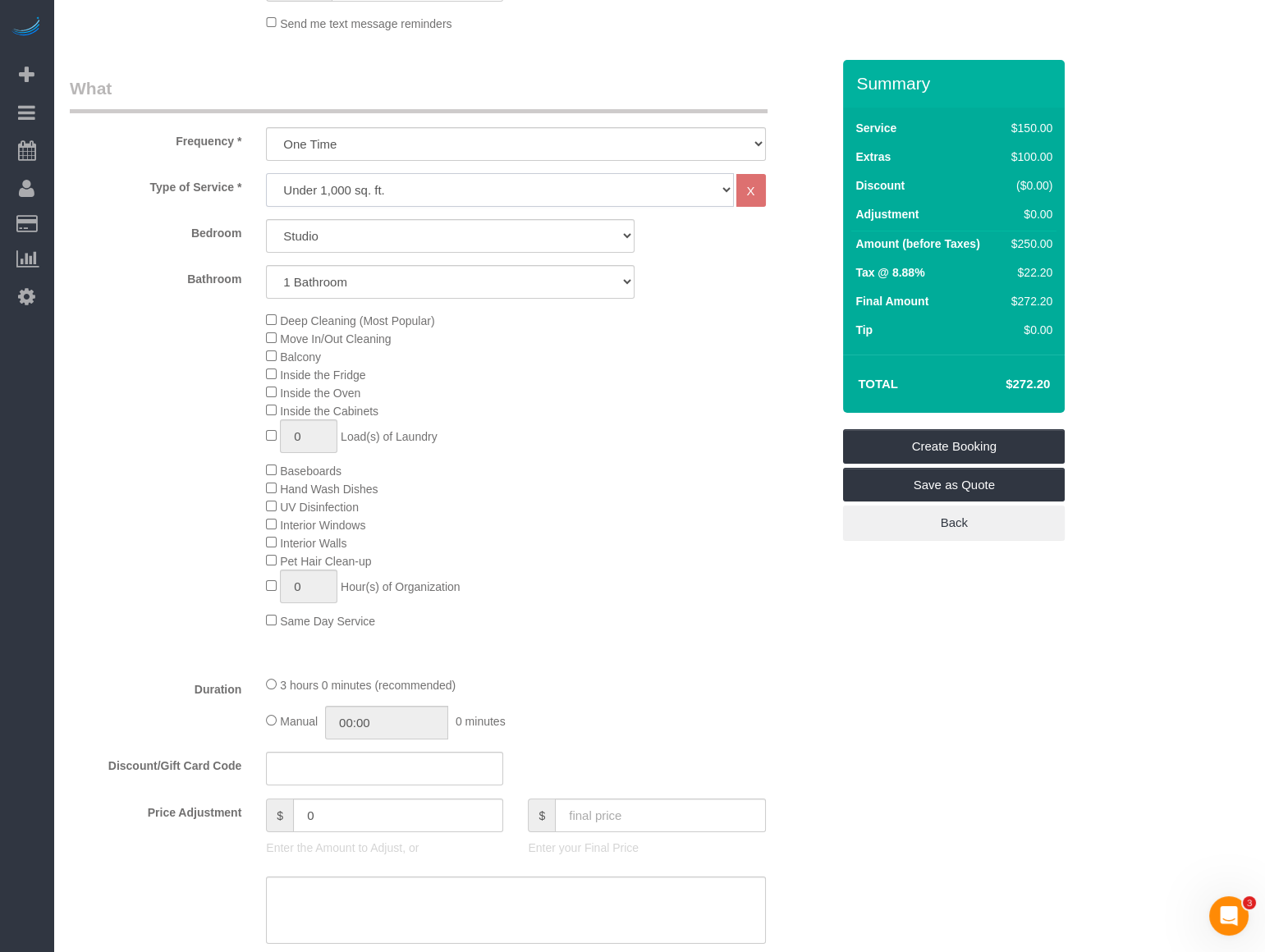 click on "Under 1,000 sq. ft. 1,001 - 1,500 sq. ft. 1,500+ sq. ft. Custom Cleaning Office Cleaning Airbnb Cleaning Post Construction Cleaning RE-CLEAN Hourly Rate - 8.0 Hourly Rate - 7.5 Late Cancellation - Invoice Purposes Hourly Rate (30% OFF) Bungalow Living Hello Alfred - Standard Cleaning Hello Alfred - Hourly Rate TULU - Standard Cleaning TULU - Hourly Rate Hourly Rate (15% OFF) Hourly Rate (20% OFF) Hourly Rate (25% OFF) Hourly Rate (22.5% OFF) Charity Clean Outsite - Hourly Rate Floor Cleaning 100/hr 140/hr Upholstery Cleaning Hourly Rate (Comped Cleaning) Power Washing Carpet/Rug Cleaning Floor Cleaning - 25% OFF Couch Cleaning Partnership Flat Rate Pricing Partnership Hourly Rate Staff Office Hours" 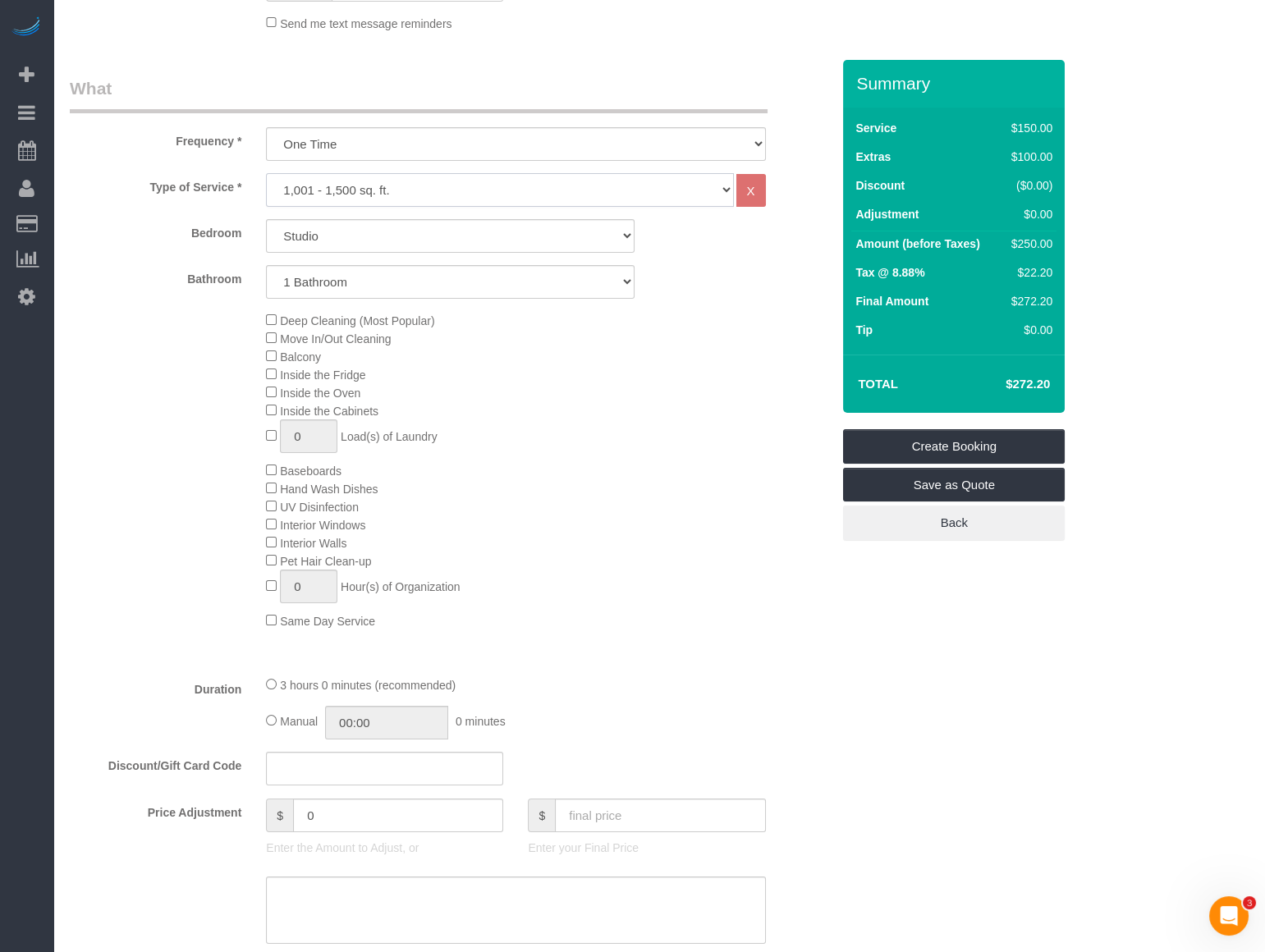 click on "Under 1,000 sq. ft. 1,001 - 1,500 sq. ft. 1,500+ sq. ft. Custom Cleaning Office Cleaning Airbnb Cleaning Post Construction Cleaning RE-CLEAN Hourly Rate - 8.0 Hourly Rate - 7.5 Late Cancellation - Invoice Purposes Hourly Rate (30% OFF) Bungalow Living Hello Alfred - Standard Cleaning Hello Alfred - Hourly Rate TULU - Standard Cleaning TULU - Hourly Rate Hourly Rate (15% OFF) Hourly Rate (20% OFF) Hourly Rate (25% OFF) Hourly Rate (22.5% OFF) Charity Clean Outsite - Hourly Rate Floor Cleaning 100/hr 140/hr Upholstery Cleaning Hourly Rate (Comped Cleaning) Power Washing Carpet/Rug Cleaning Floor Cleaning - 25% OFF Couch Cleaning Partnership Flat Rate Pricing Partnership Hourly Rate Staff Office Hours" 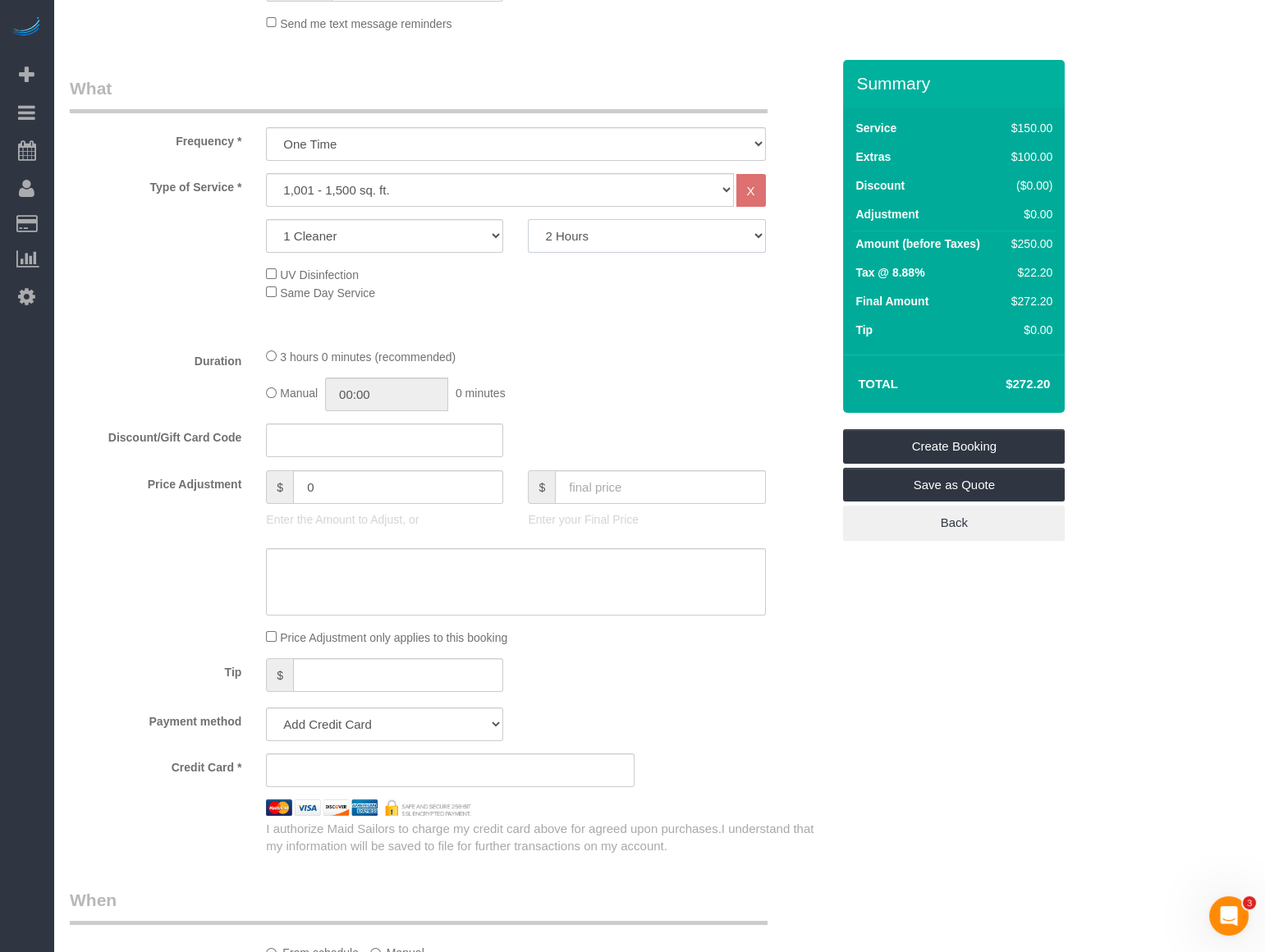 click on "2 Hours
2.5 Hours
3 Hours
3.5 Hours
4 Hours
4.5 Hours
5 Hours
5.5 Hours
6 Hours
6.5 Hours
7 Hours
7.5 Hours
8 Hours
8.5 Hours
9 Hours
9.5 Hours
10 Hours
10.5 Hours
11 Hours
11.5 Hours
12 Hours" 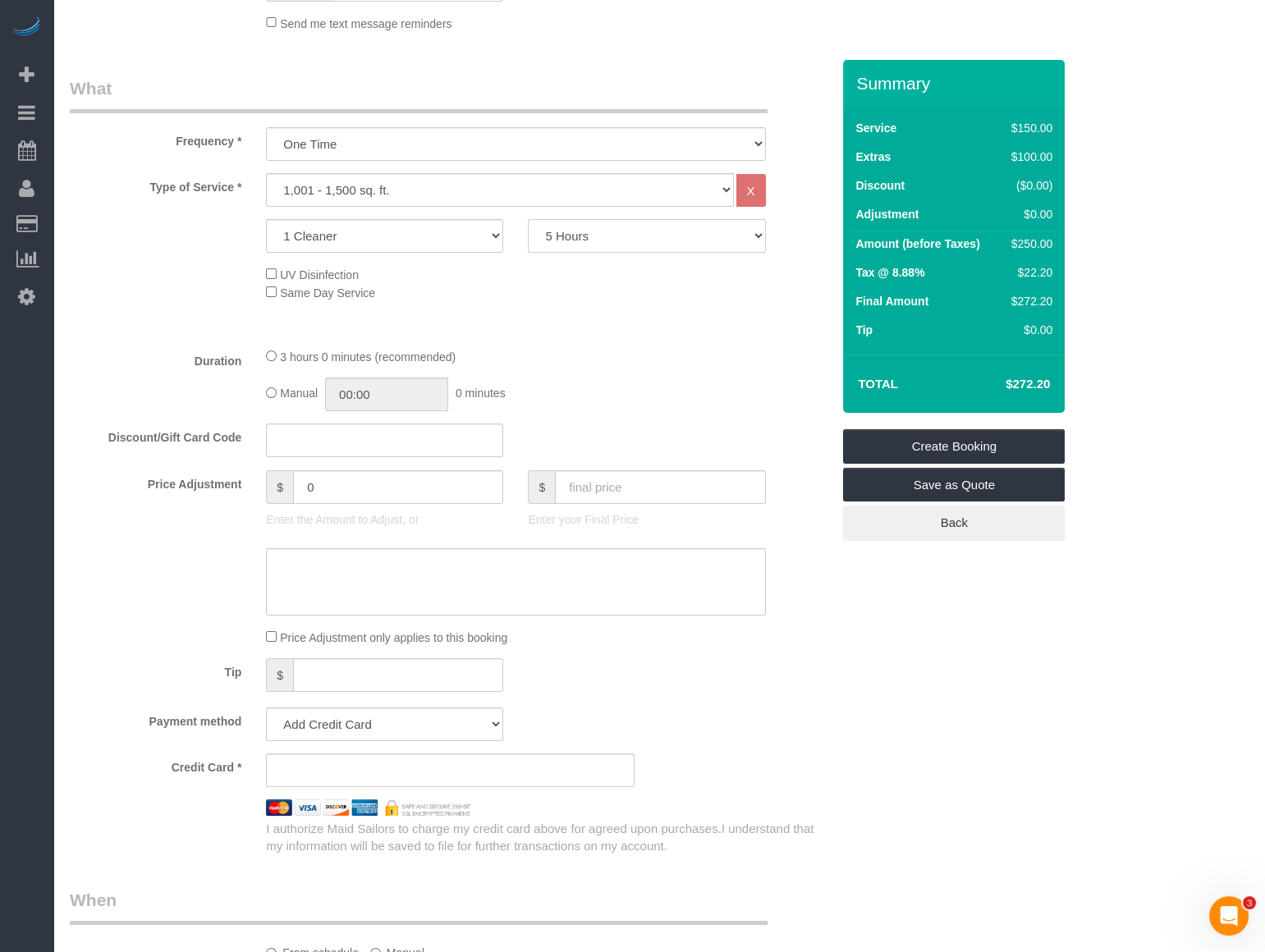 click on "2 Hours
2.5 Hours
3 Hours
3.5 Hours
4 Hours
4.5 Hours
5 Hours
5.5 Hours
6 Hours
6.5 Hours
7 Hours
7.5 Hours
8 Hours
8.5 Hours
9 Hours
9.5 Hours
10 Hours
10.5 Hours
11 Hours
11.5 Hours
12 Hours" 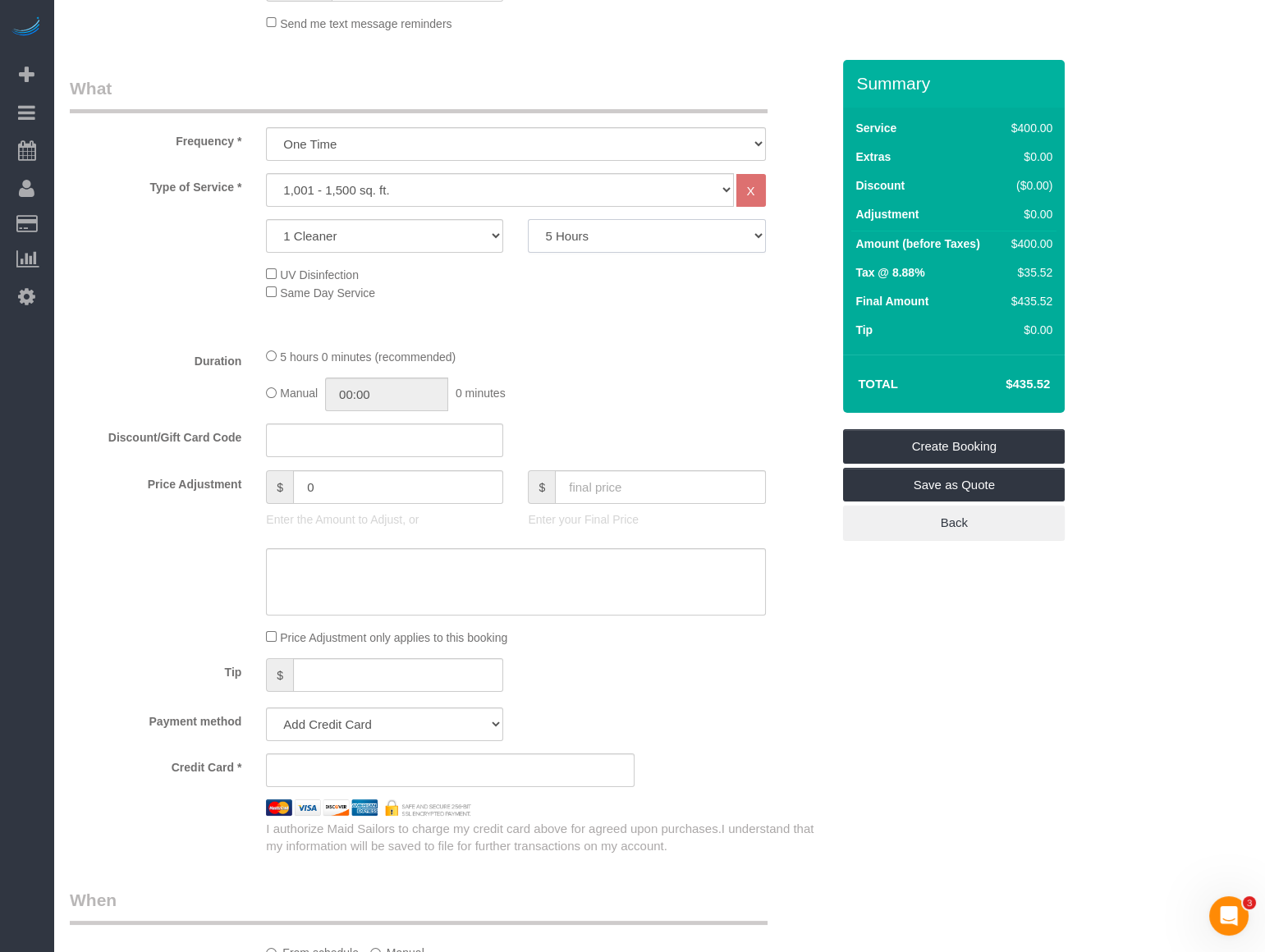 click on "2 Hours
2.5 Hours
3 Hours
3.5 Hours
4 Hours
4.5 Hours
5 Hours
5.5 Hours
6 Hours
6.5 Hours
7 Hours
7.5 Hours
8 Hours
8.5 Hours
9 Hours
9.5 Hours
10 Hours
10.5 Hours
11 Hours
11.5 Hours
12 Hours" 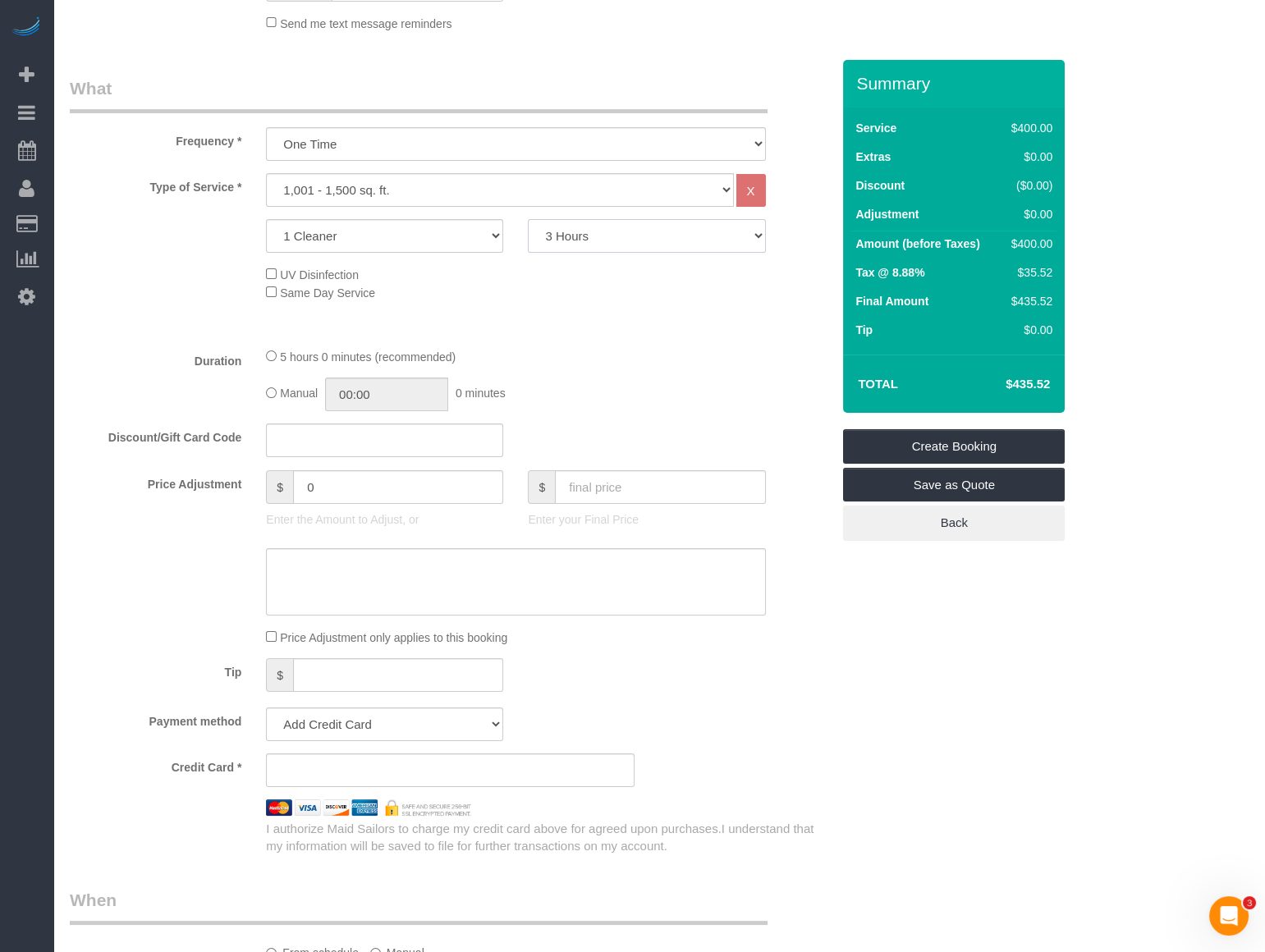 click on "2 Hours
2.5 Hours
3 Hours
3.5 Hours
4 Hours
4.5 Hours
5 Hours
5.5 Hours
6 Hours
6.5 Hours
7 Hours
7.5 Hours
8 Hours
8.5 Hours
9 Hours
9.5 Hours
10 Hours
10.5 Hours
11 Hours
11.5 Hours
12 Hours" 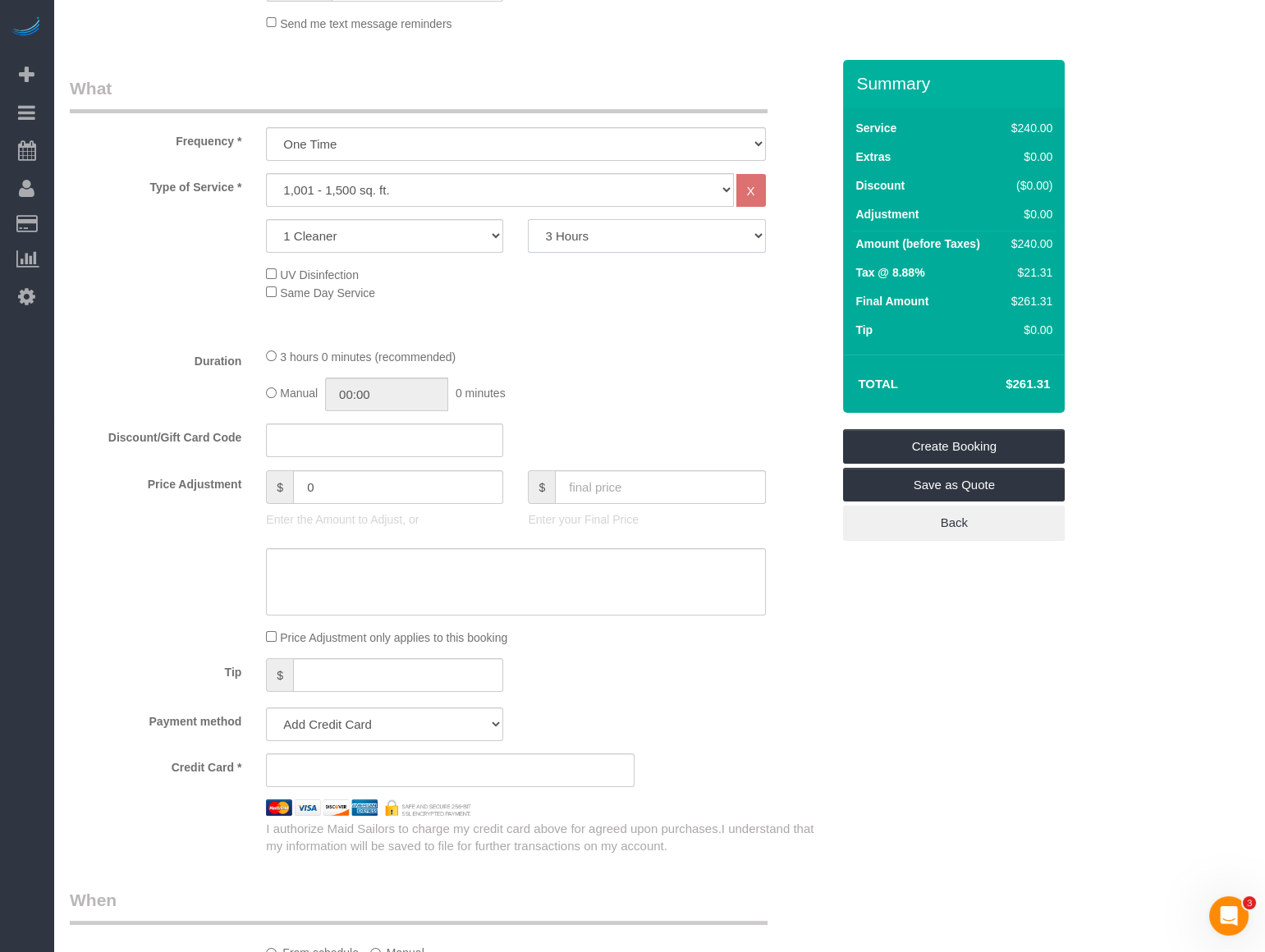 click on "2 Hours
2.5 Hours
3 Hours
3.5 Hours
4 Hours
4.5 Hours
5 Hours
5.5 Hours
6 Hours
6.5 Hours
7 Hours
7.5 Hours
8 Hours
8.5 Hours
9 Hours
9.5 Hours
10 Hours
10.5 Hours
11 Hours
11.5 Hours
12 Hours" 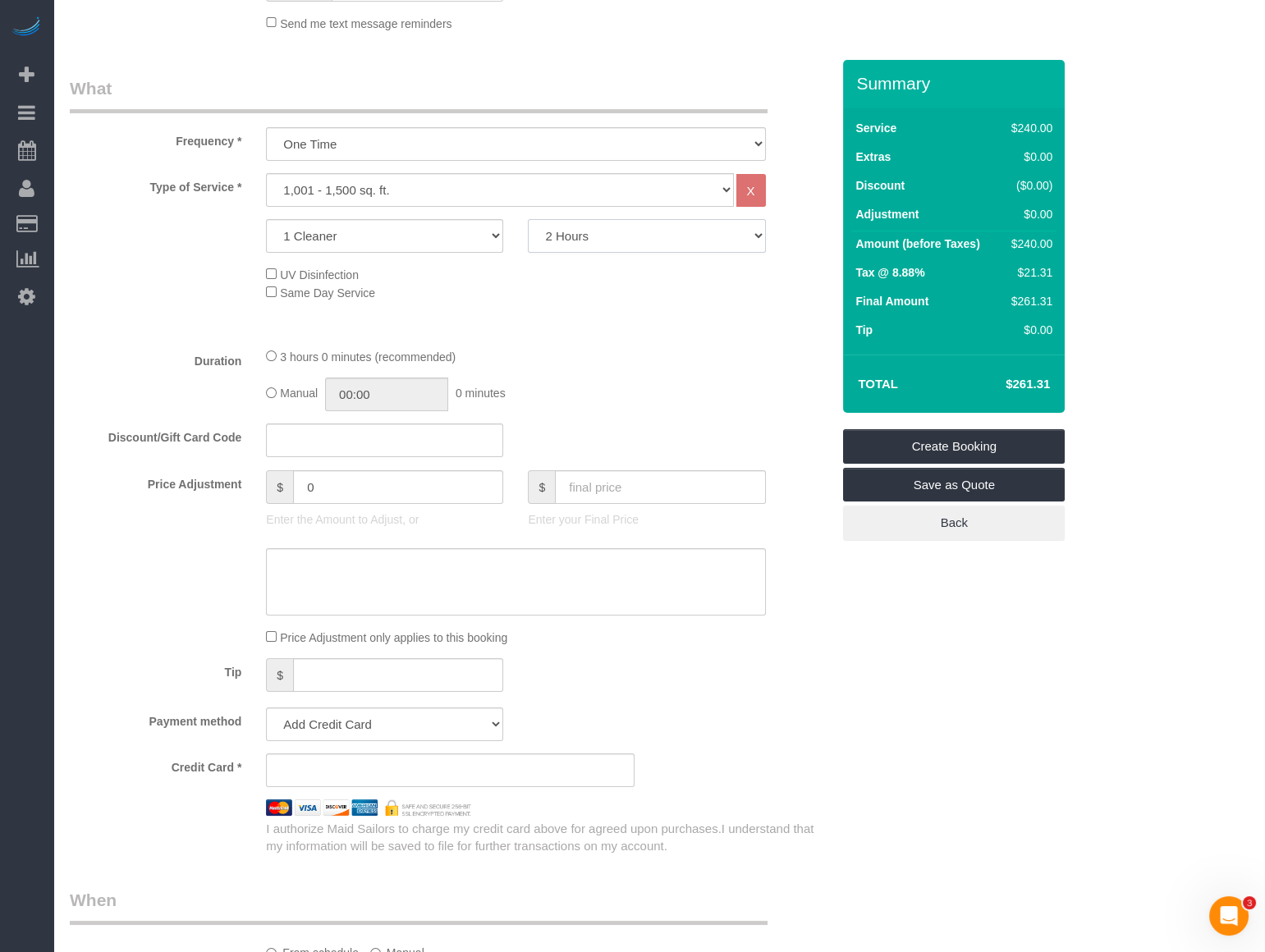 click on "2 Hours
2.5 Hours
3 Hours
3.5 Hours
4 Hours
4.5 Hours
5 Hours
5.5 Hours
6 Hours
6.5 Hours
7 Hours
7.5 Hours
8 Hours
8.5 Hours
9 Hours
9.5 Hours
10 Hours
10.5 Hours
11 Hours
11.5 Hours
12 Hours" 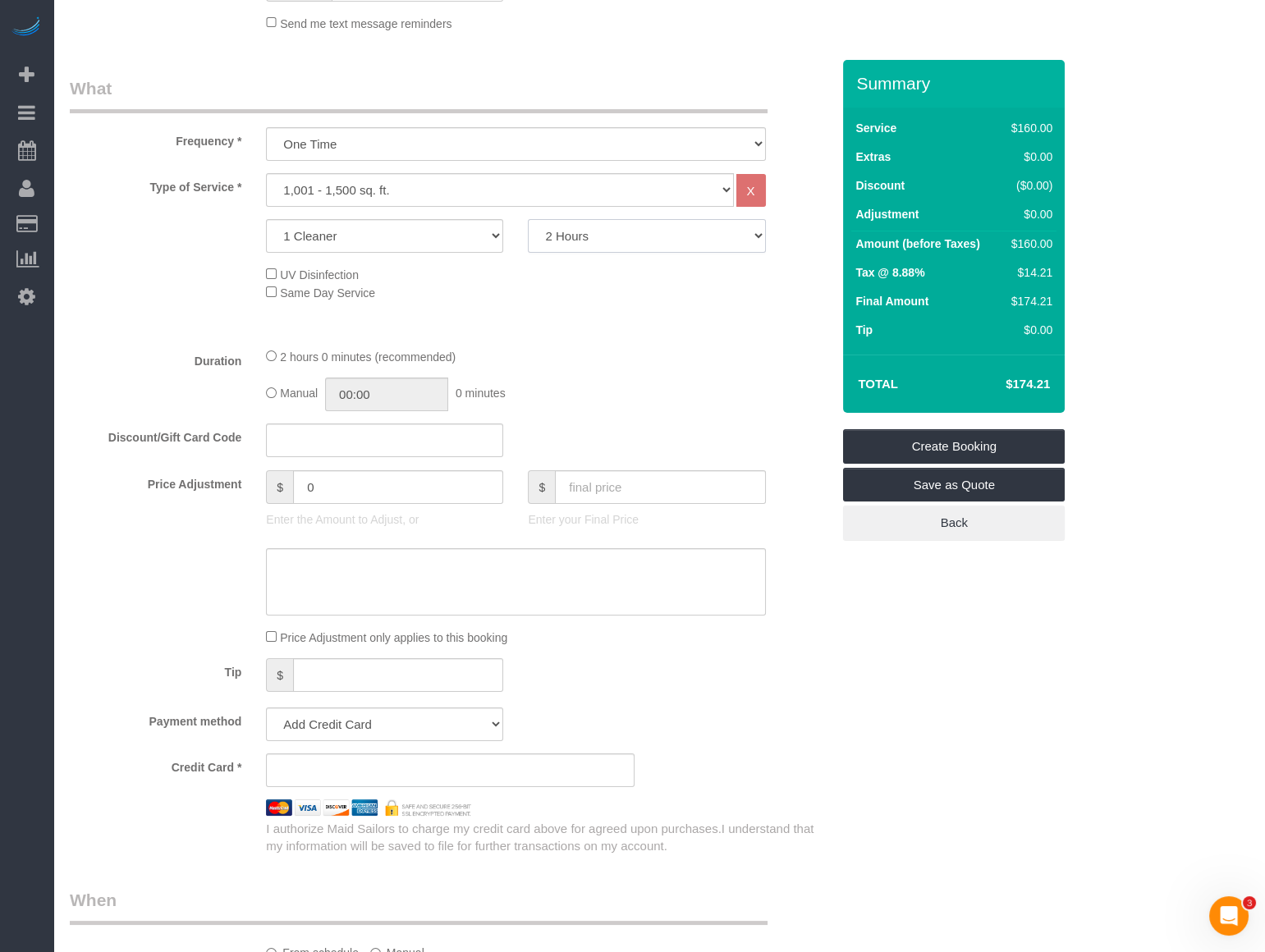click on "2 Hours
2.5 Hours
3 Hours
3.5 Hours
4 Hours
4.5 Hours
5 Hours
5.5 Hours
6 Hours
6.5 Hours
7 Hours
7.5 Hours
8 Hours
8.5 Hours
9 Hours
9.5 Hours
10 Hours
10.5 Hours
11 Hours
11.5 Hours
12 Hours" 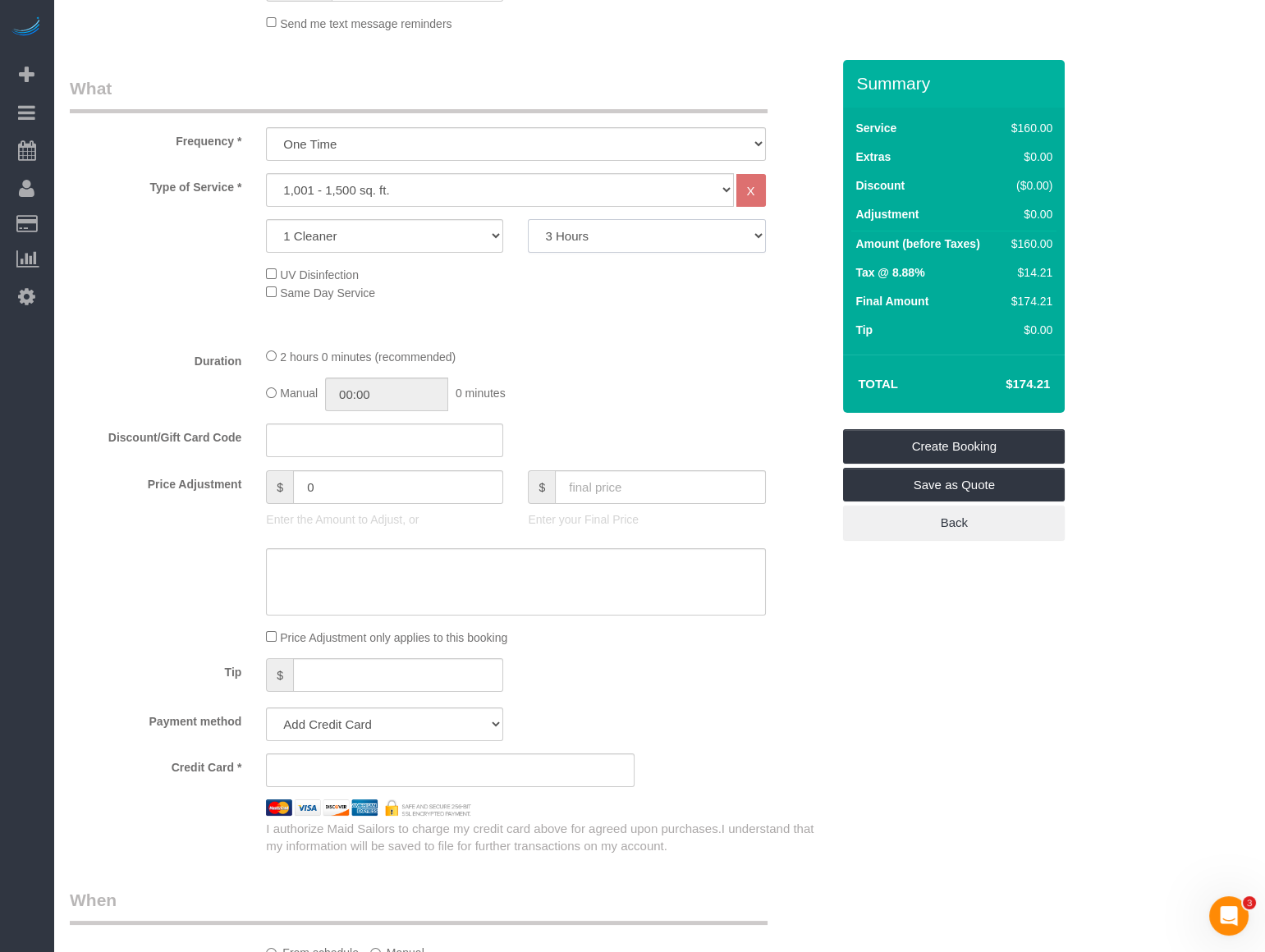 click on "2 Hours
2.5 Hours
3 Hours
3.5 Hours
4 Hours
4.5 Hours
5 Hours
5.5 Hours
6 Hours
6.5 Hours
7 Hours
7.5 Hours
8 Hours
8.5 Hours
9 Hours
9.5 Hours
10 Hours
10.5 Hours
11 Hours
11.5 Hours
12 Hours" 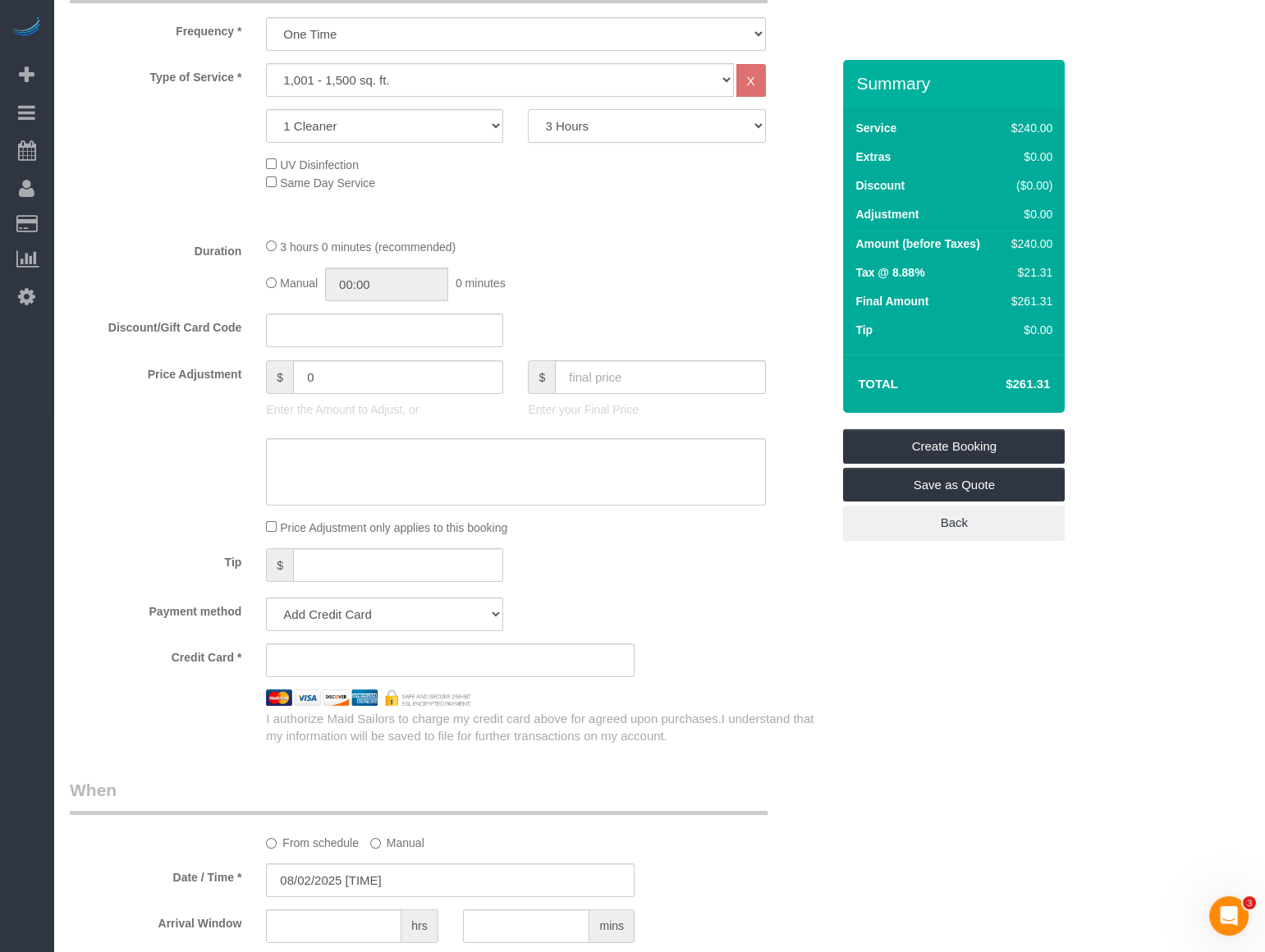 scroll, scrollTop: 671, scrollLeft: 0, axis: vertical 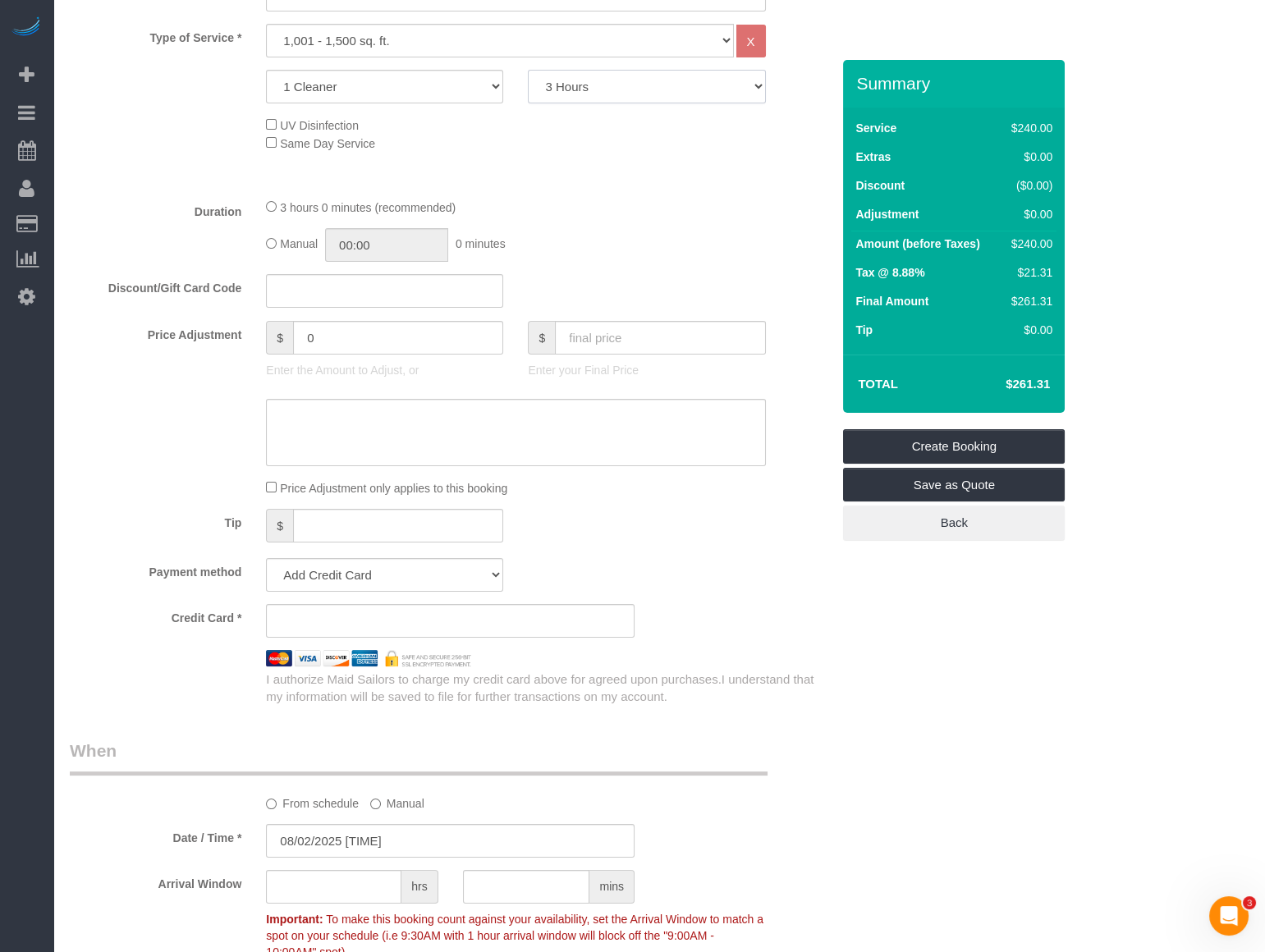 click on "2 Hours
2.5 Hours
3 Hours
3.5 Hours
4 Hours
4.5 Hours
5 Hours
5.5 Hours
6 Hours
6.5 Hours
7 Hours
7.5 Hours
8 Hours
8.5 Hours
9 Hours
9.5 Hours
10 Hours
10.5 Hours
11 Hours
11.5 Hours
12 Hours" 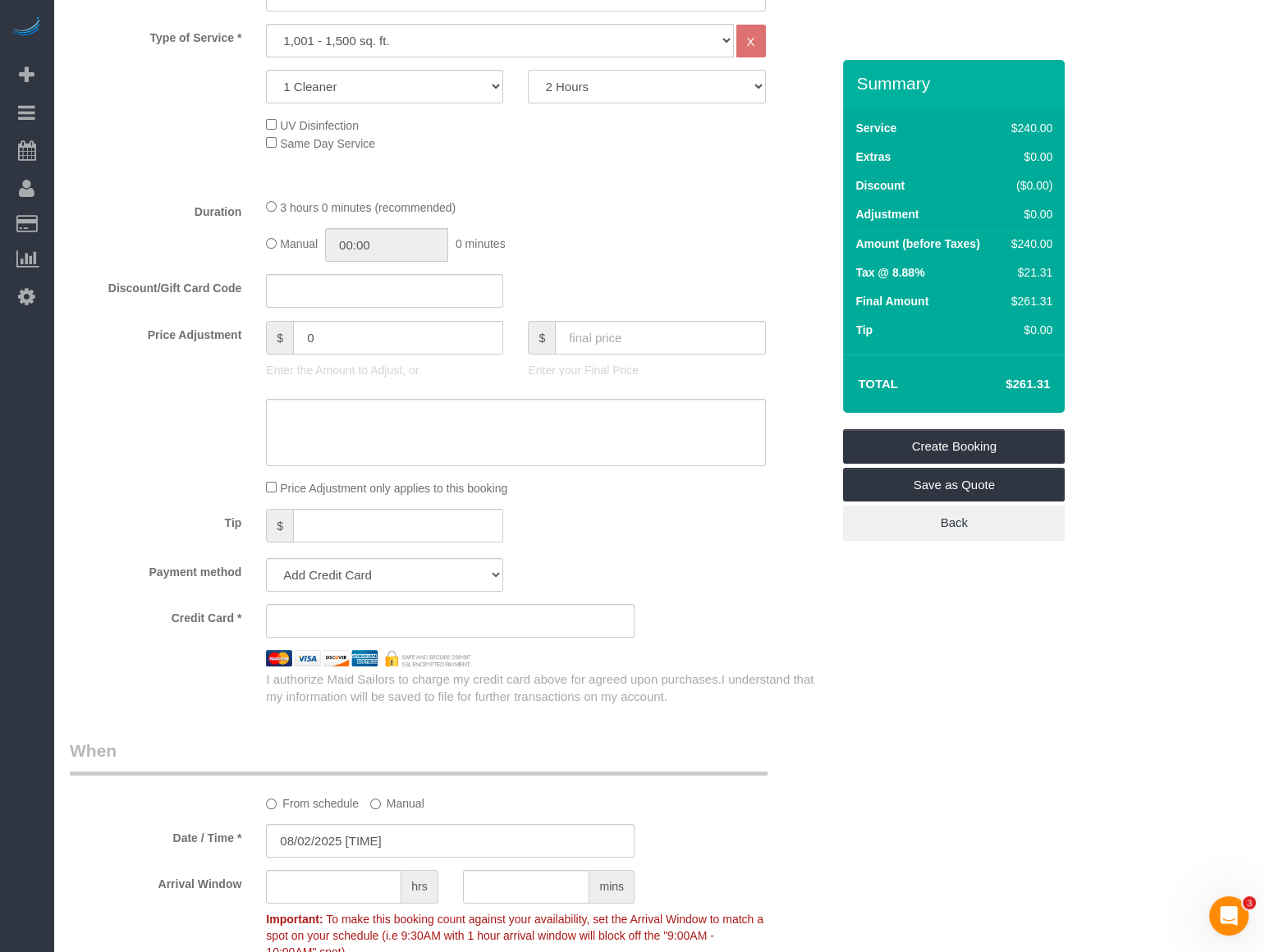 click on "2 Hours
2.5 Hours
3 Hours
3.5 Hours
4 Hours
4.5 Hours
5 Hours
5.5 Hours
6 Hours
6.5 Hours
7 Hours
7.5 Hours
8 Hours
8.5 Hours
9 Hours
9.5 Hours
10 Hours
10.5 Hours
11 Hours
11.5 Hours
12 Hours" 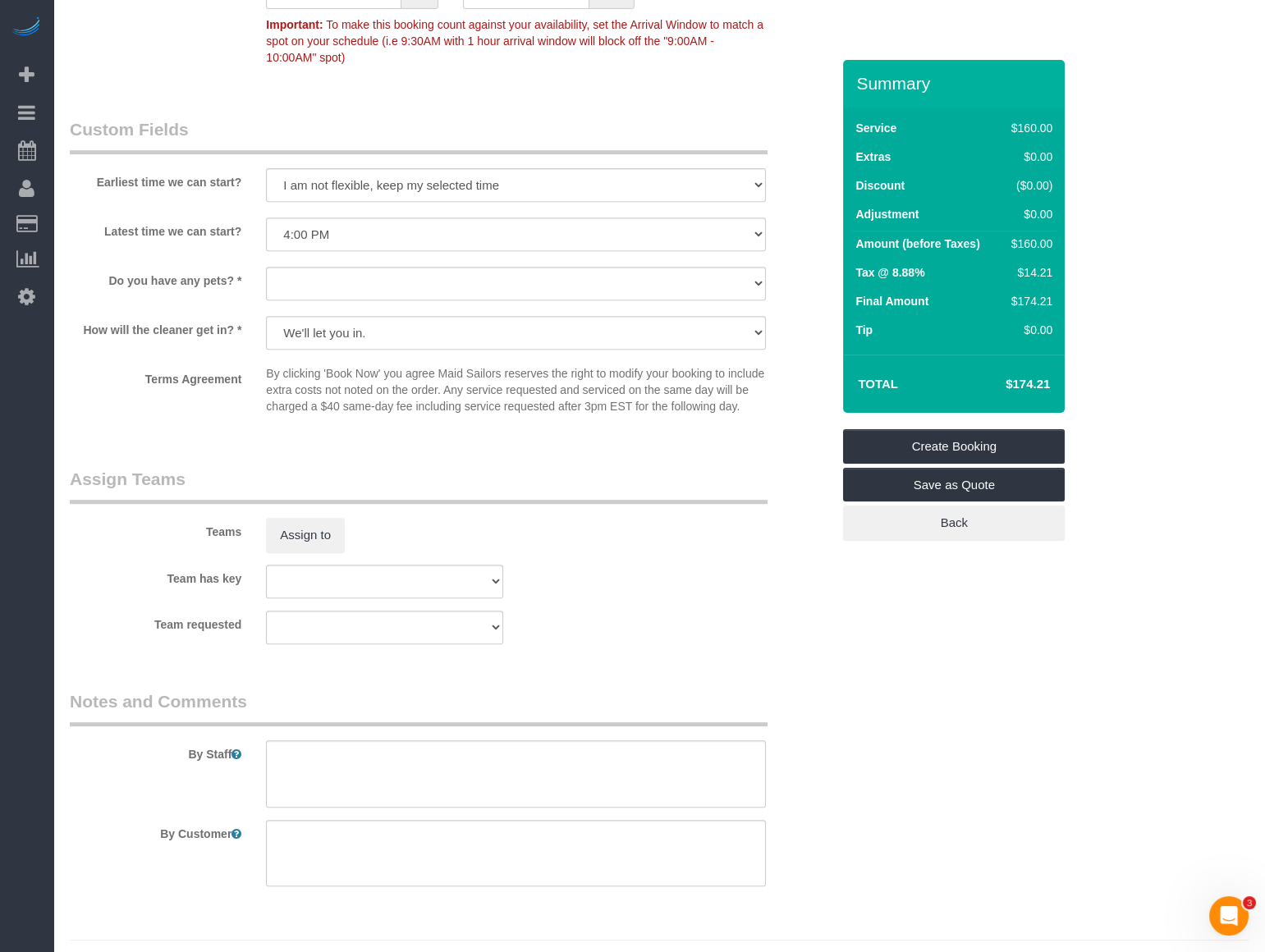 scroll, scrollTop: 1567, scrollLeft: 0, axis: vertical 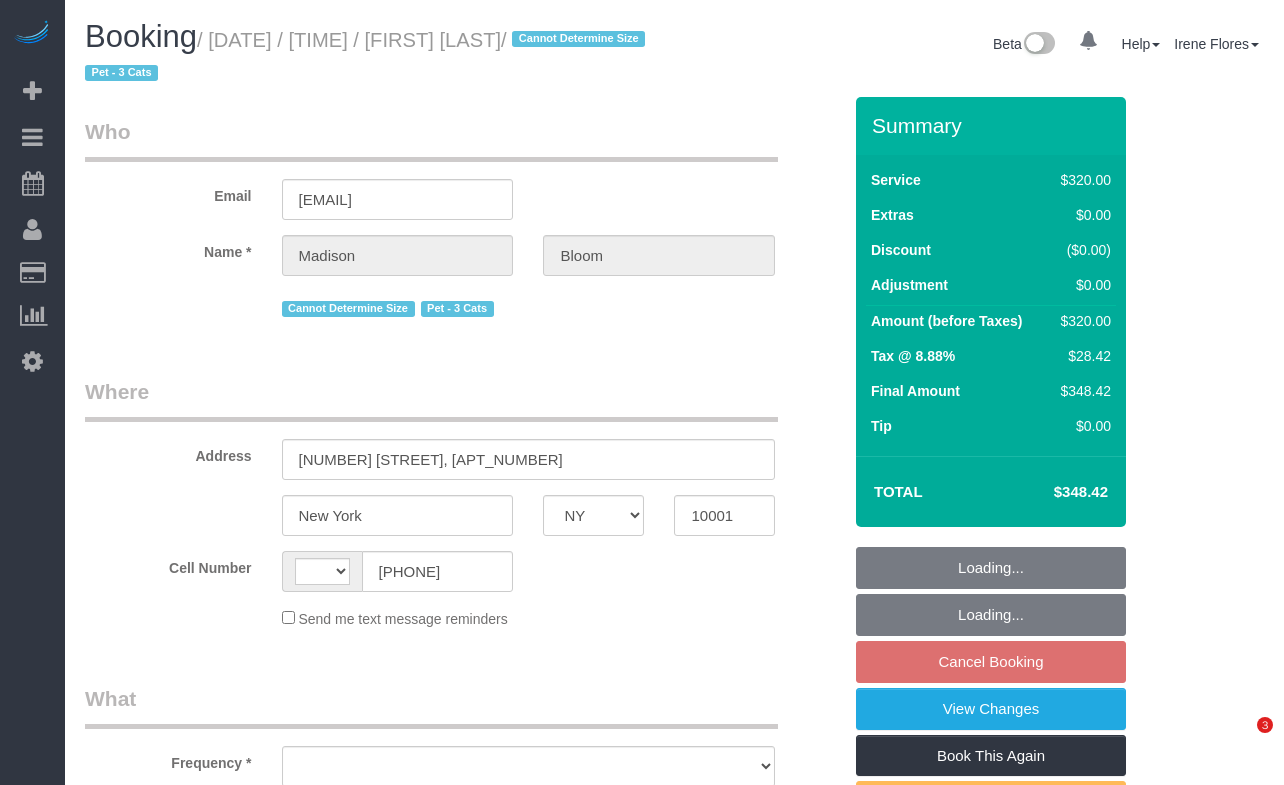 select on "NY" 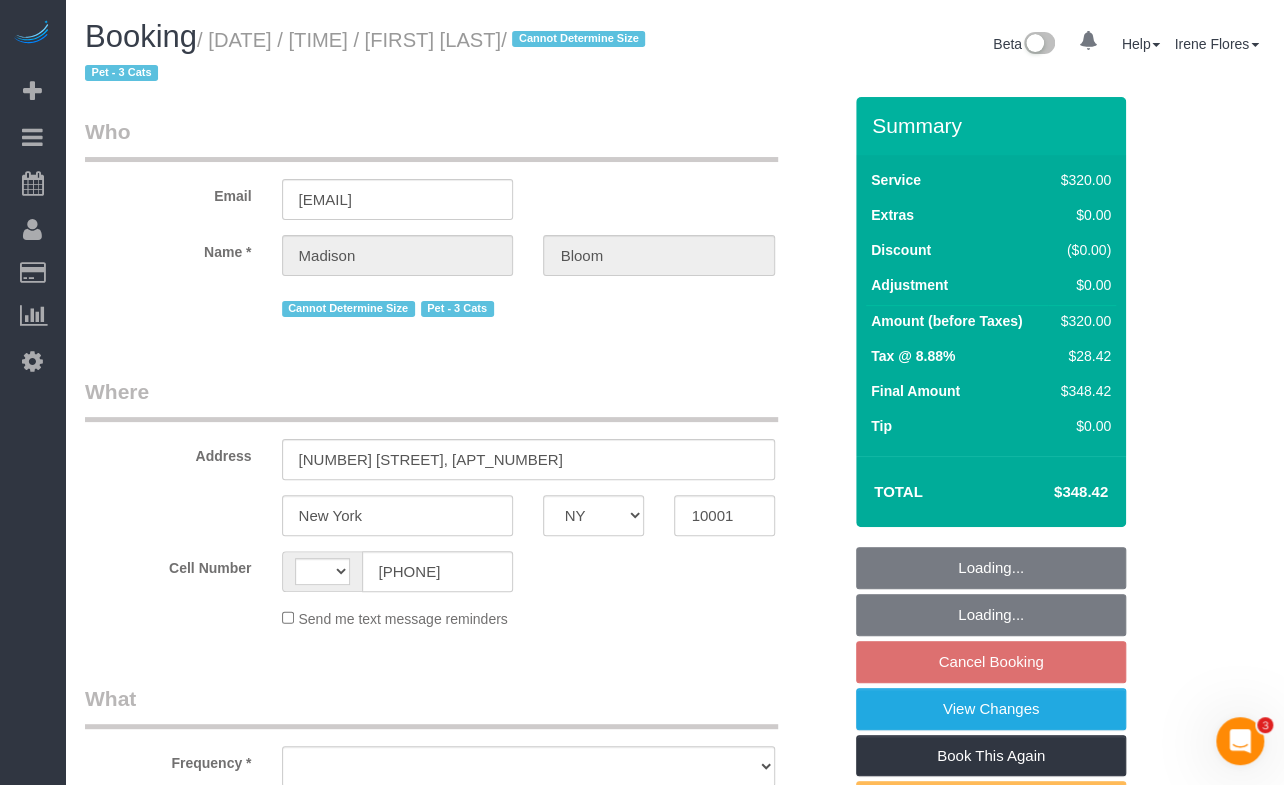 scroll, scrollTop: 0, scrollLeft: 0, axis: both 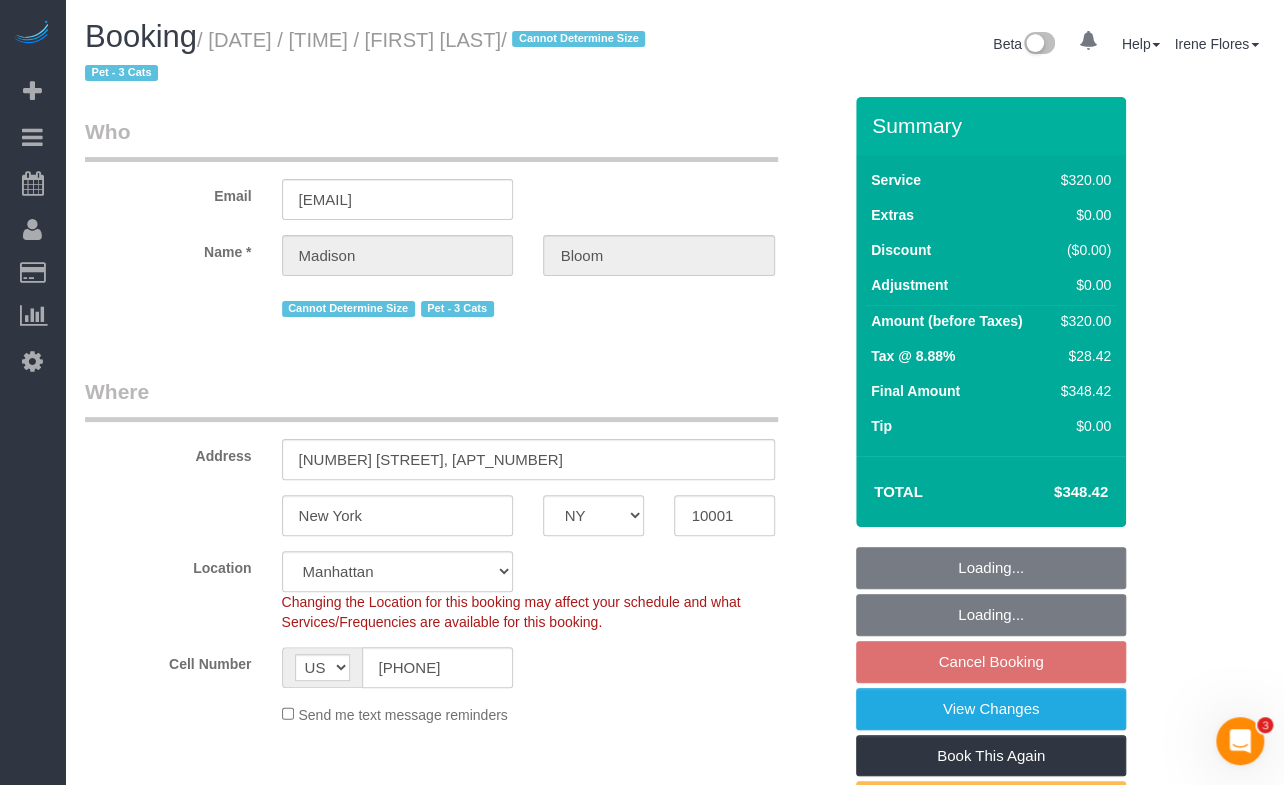 select on "number:89" 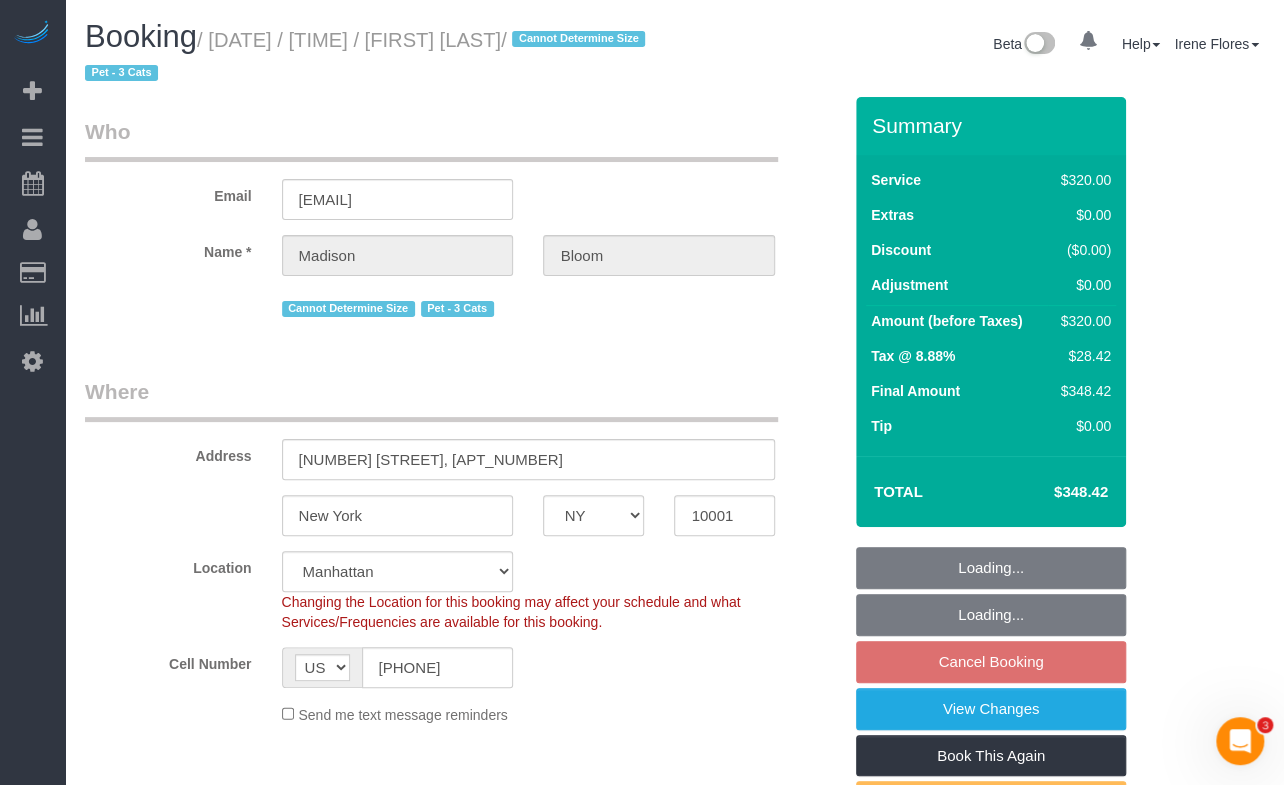 select on "number:14" 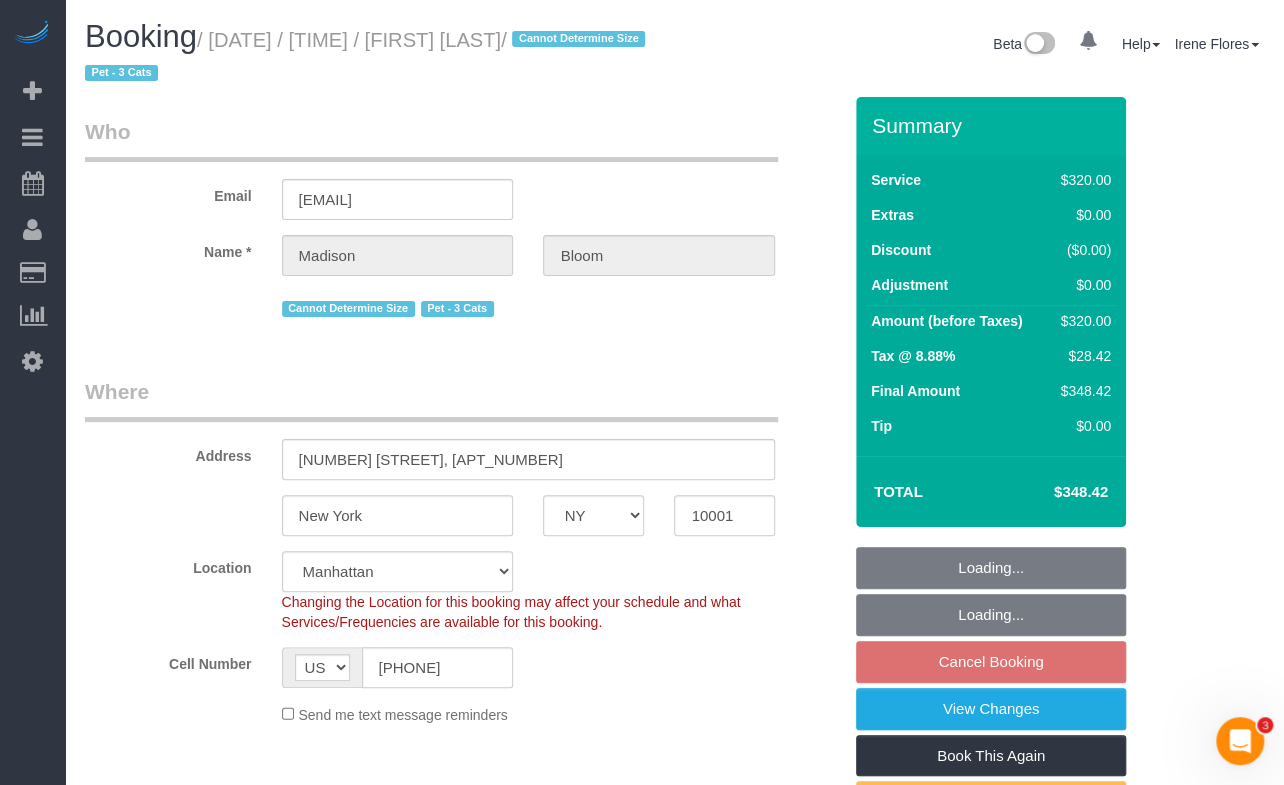 select on "number:5" 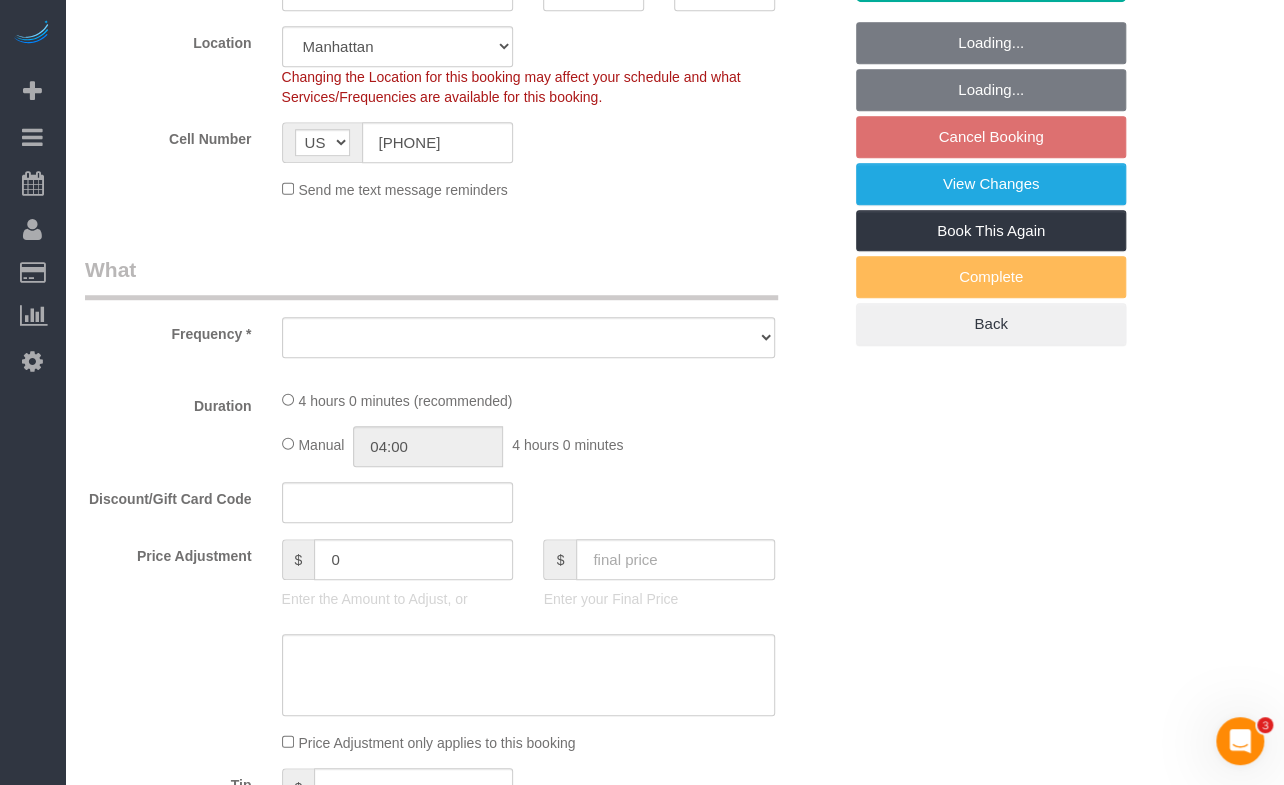 select on "string:stripe-pm_1Rr3Y94VGloSiKo7mSFvMh4h" 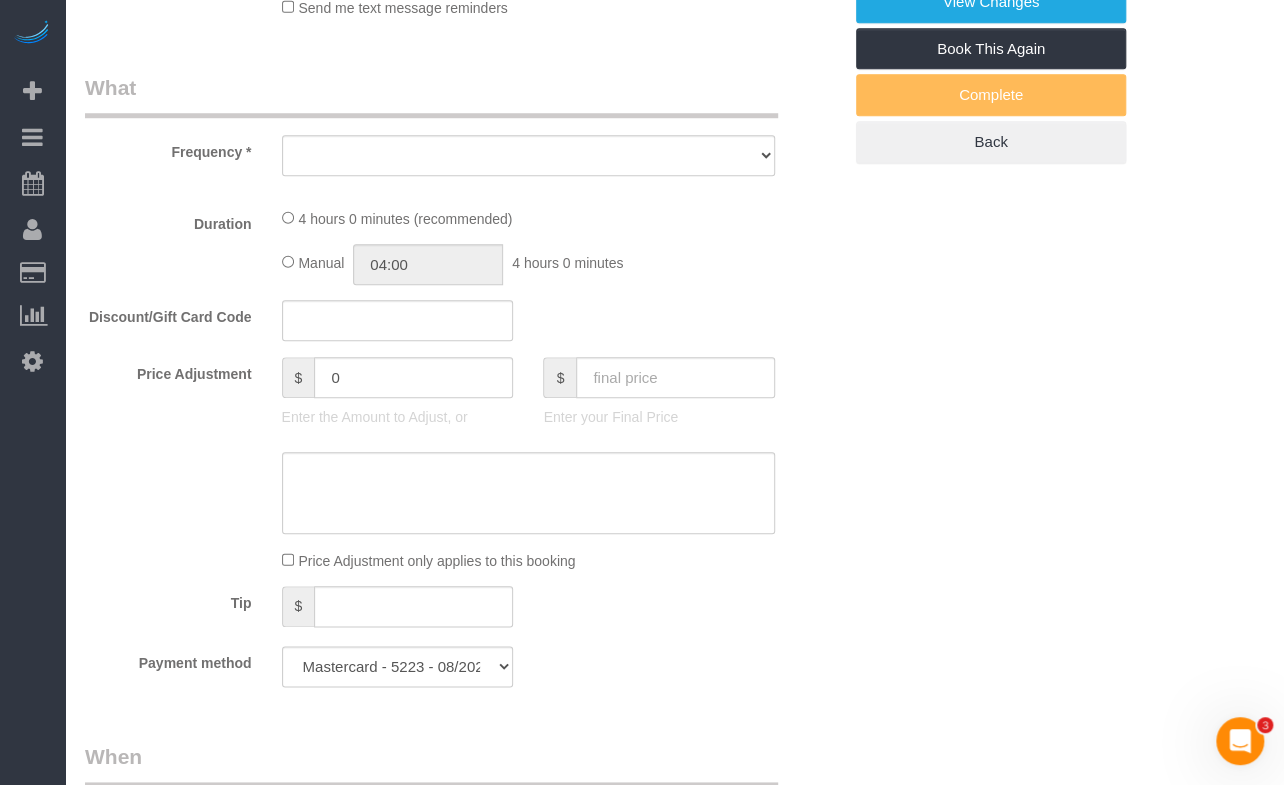 select on "object:966" 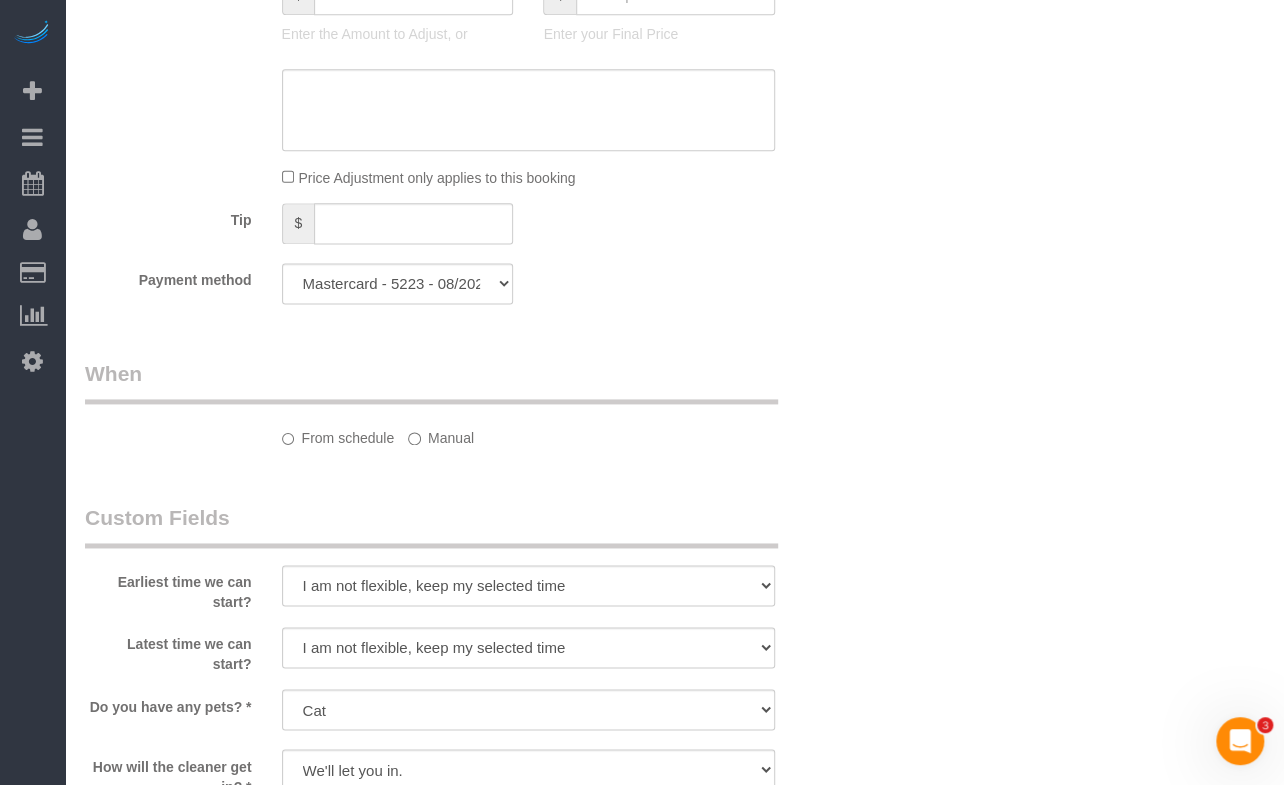 select on "240" 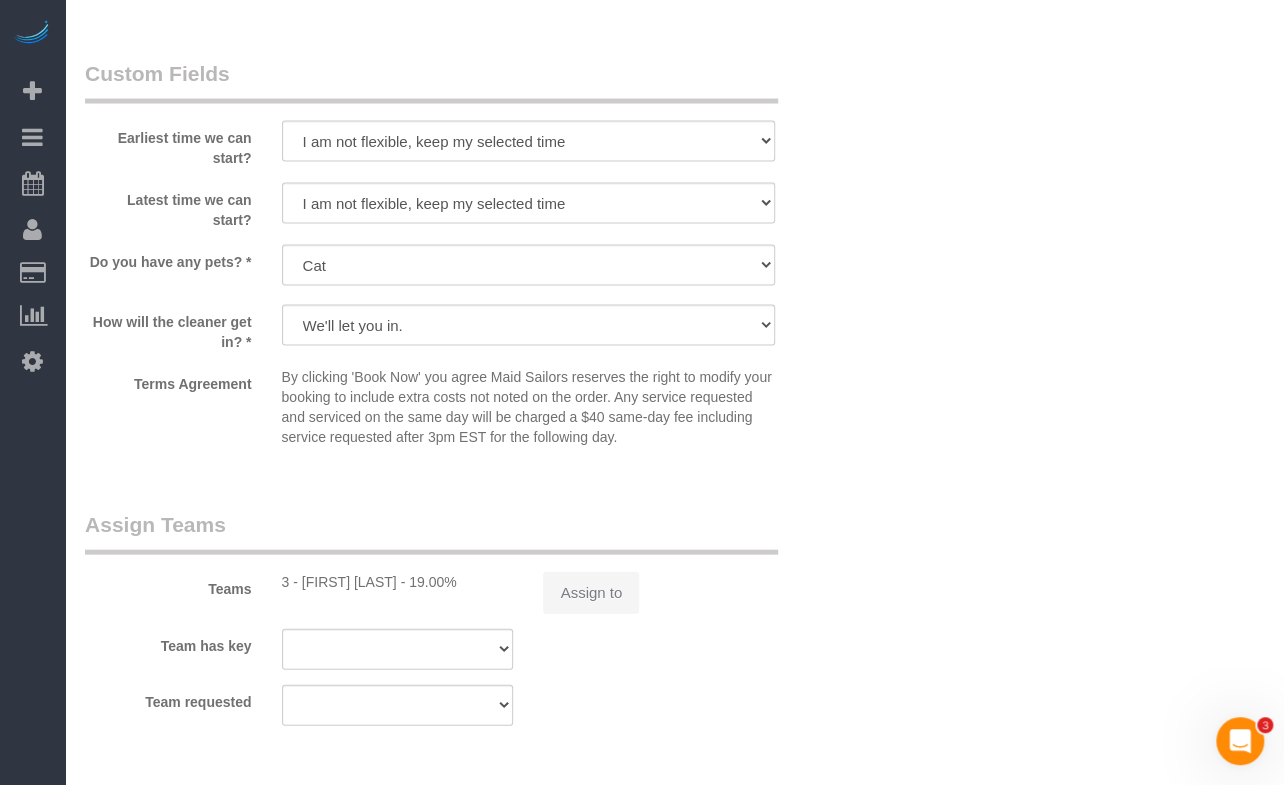 scroll, scrollTop: 1833, scrollLeft: 0, axis: vertical 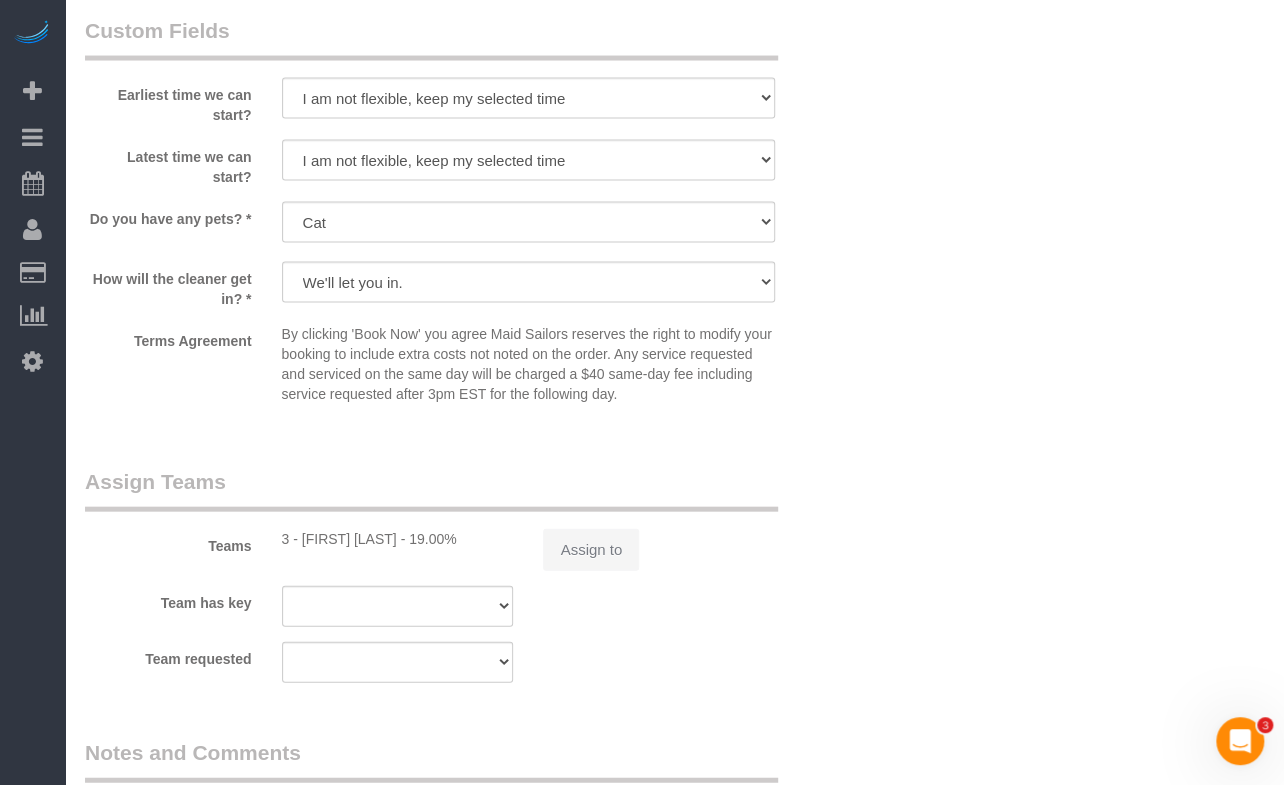select on "object:1527" 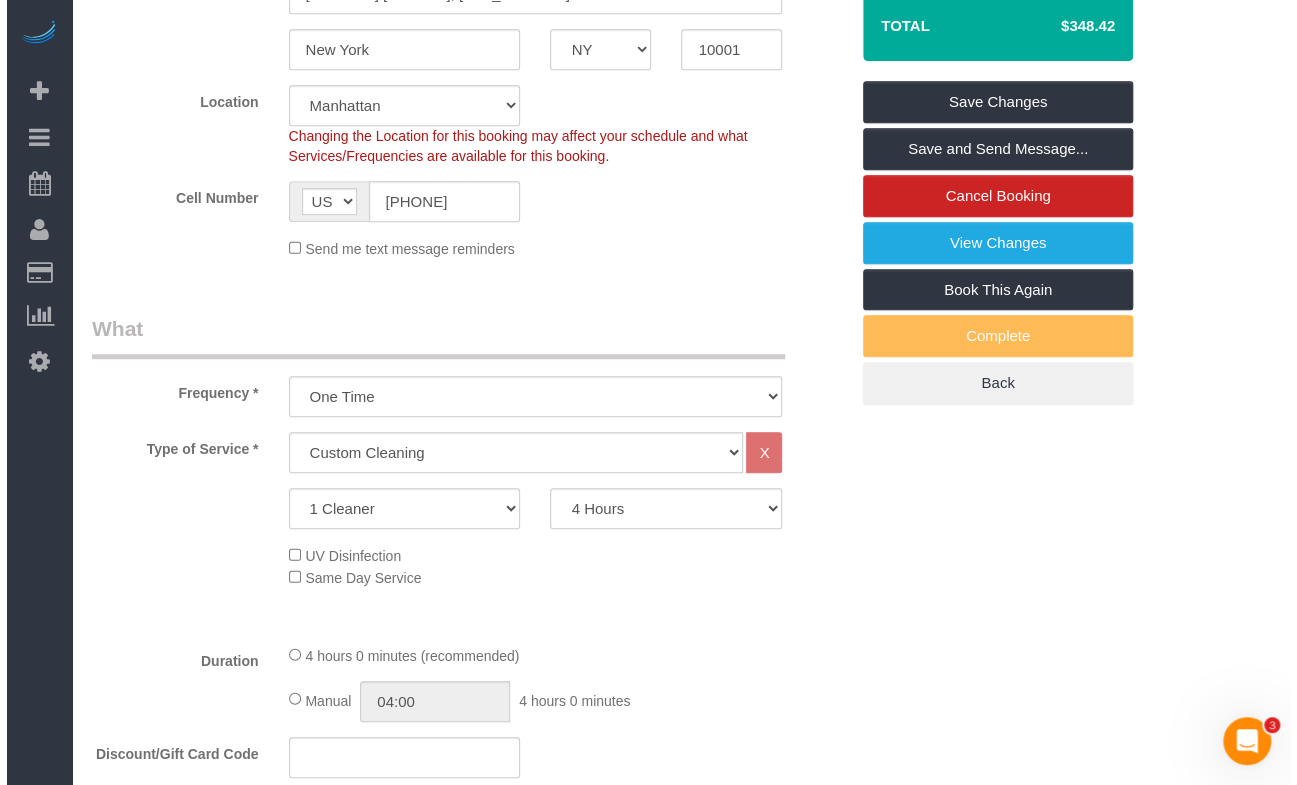 scroll, scrollTop: 379, scrollLeft: 0, axis: vertical 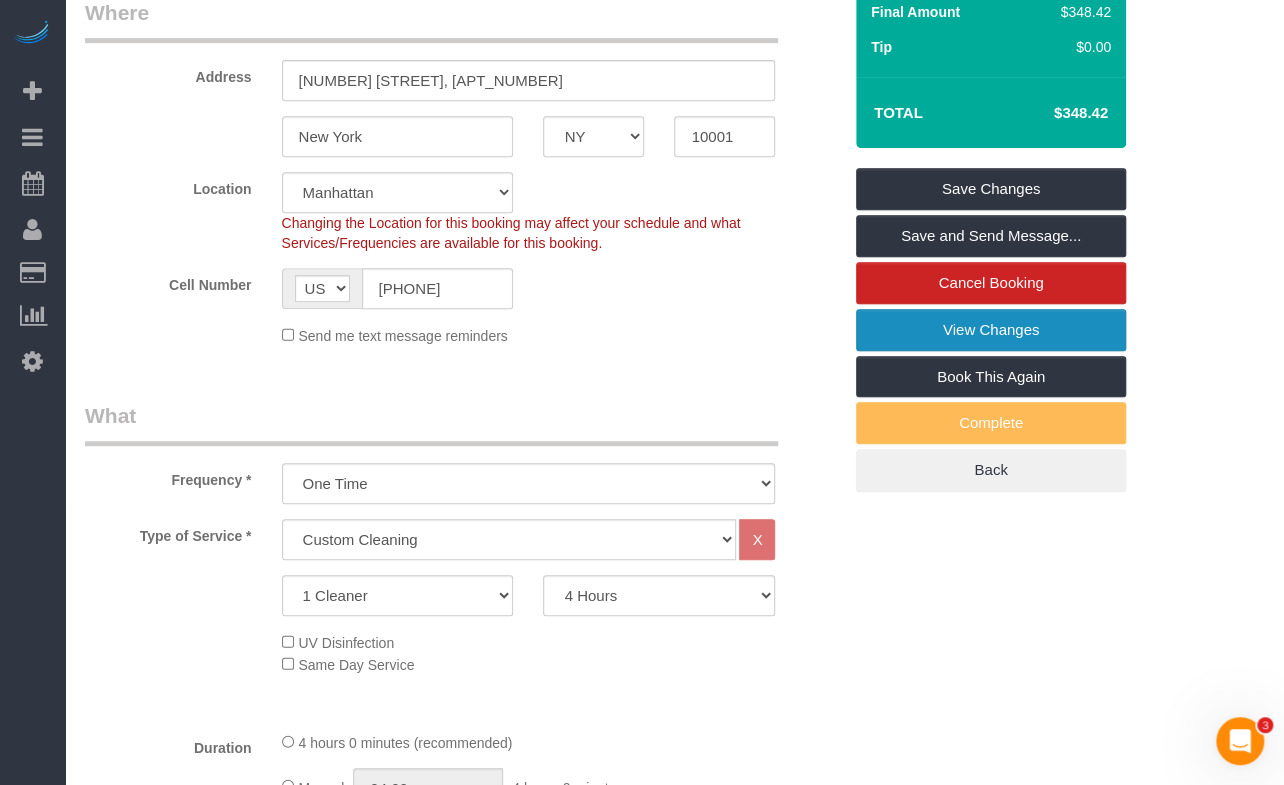 click on "View Changes" at bounding box center [991, 330] 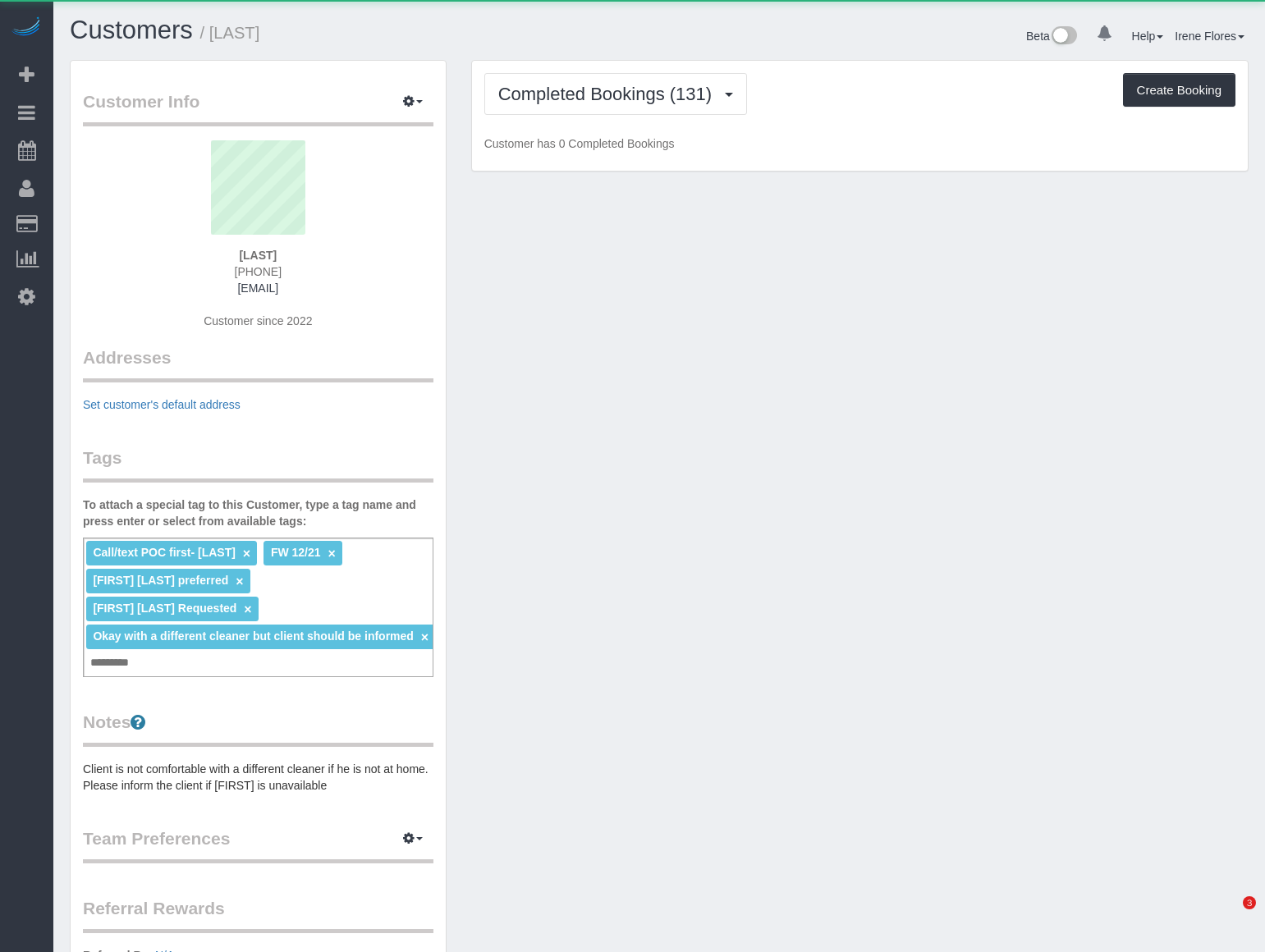 scroll, scrollTop: 0, scrollLeft: 0, axis: both 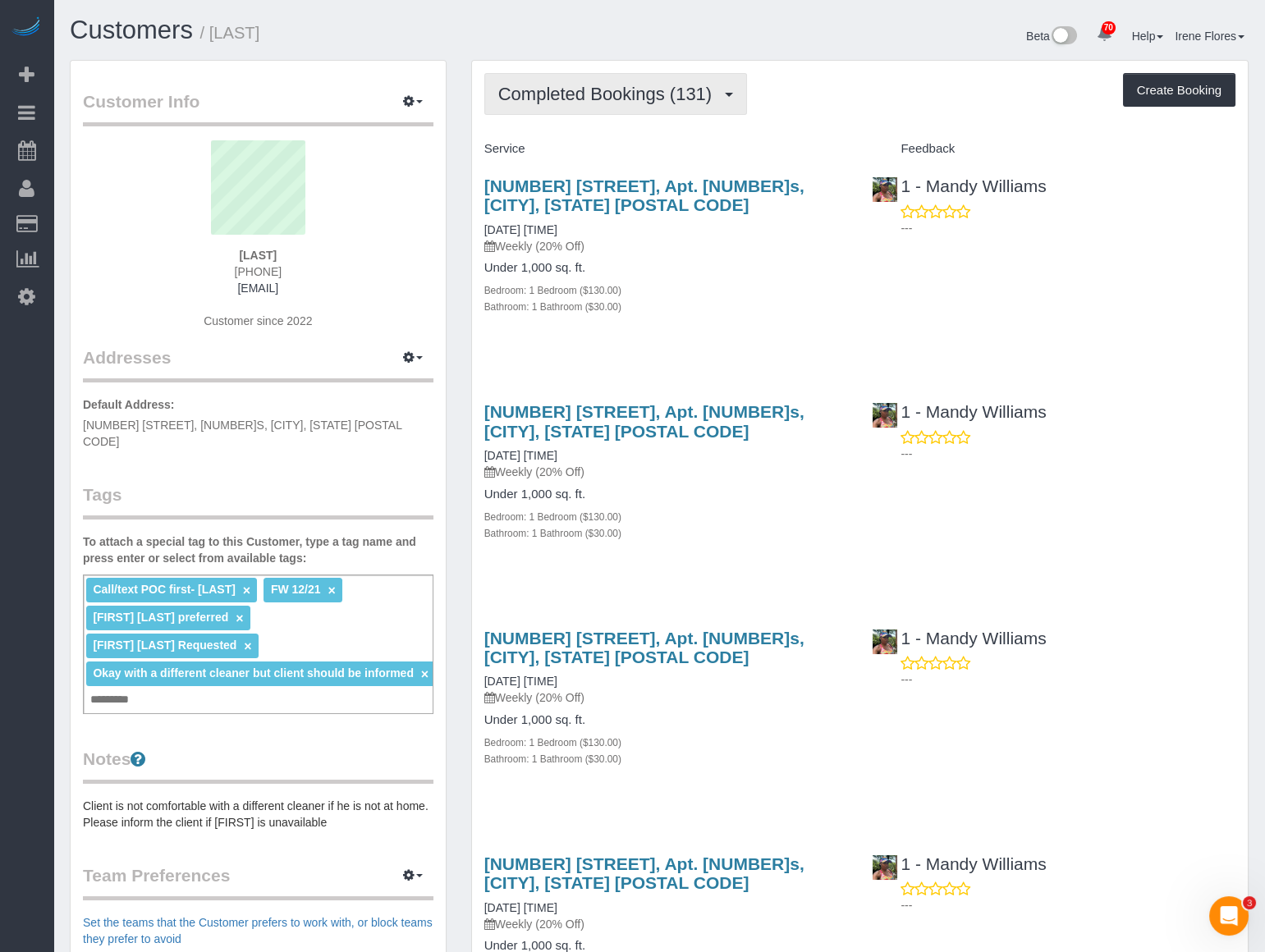 click on "Completed Bookings (131)" at bounding box center [616, 94] 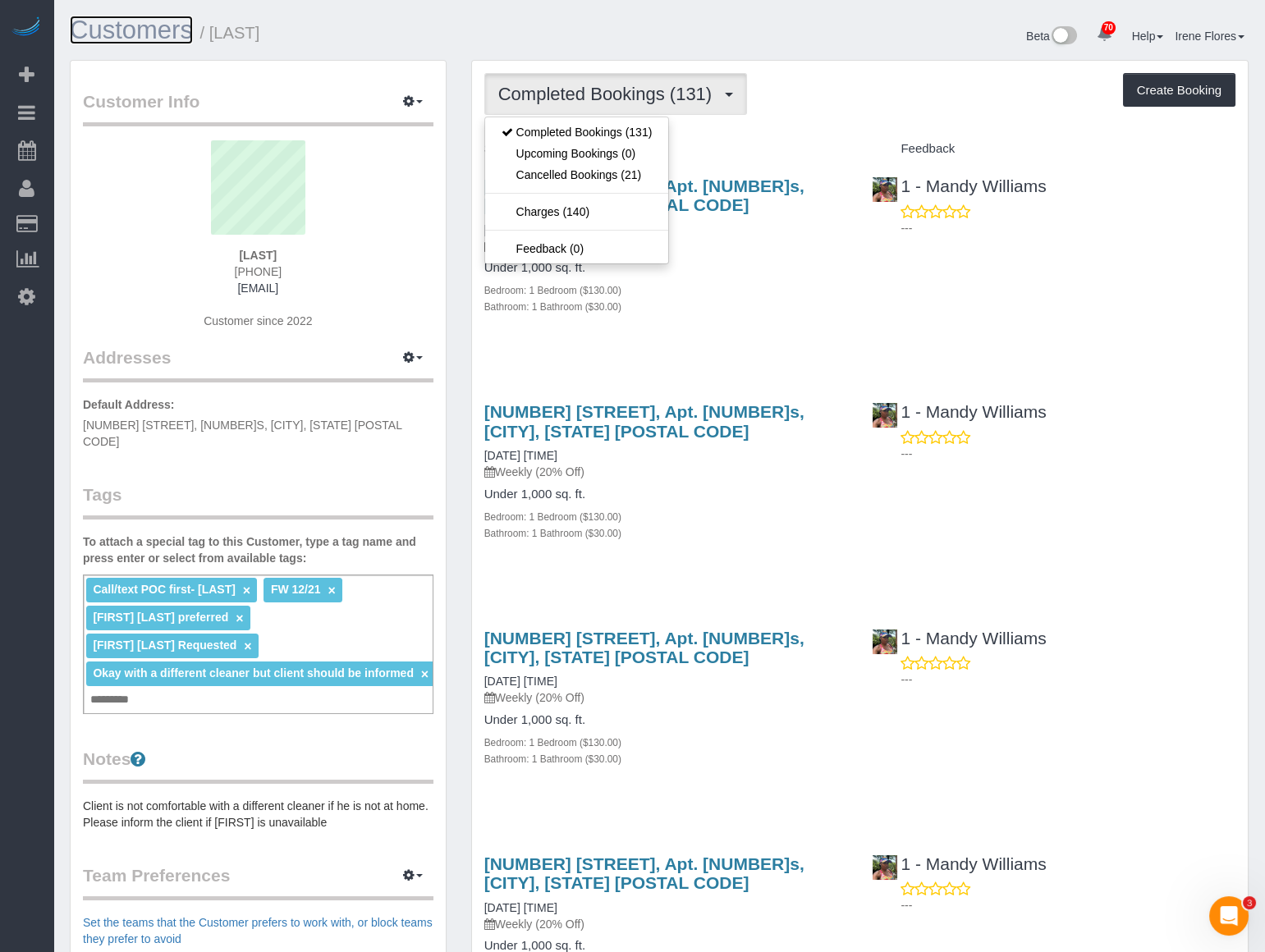 click on "Customers" at bounding box center [131, 30] 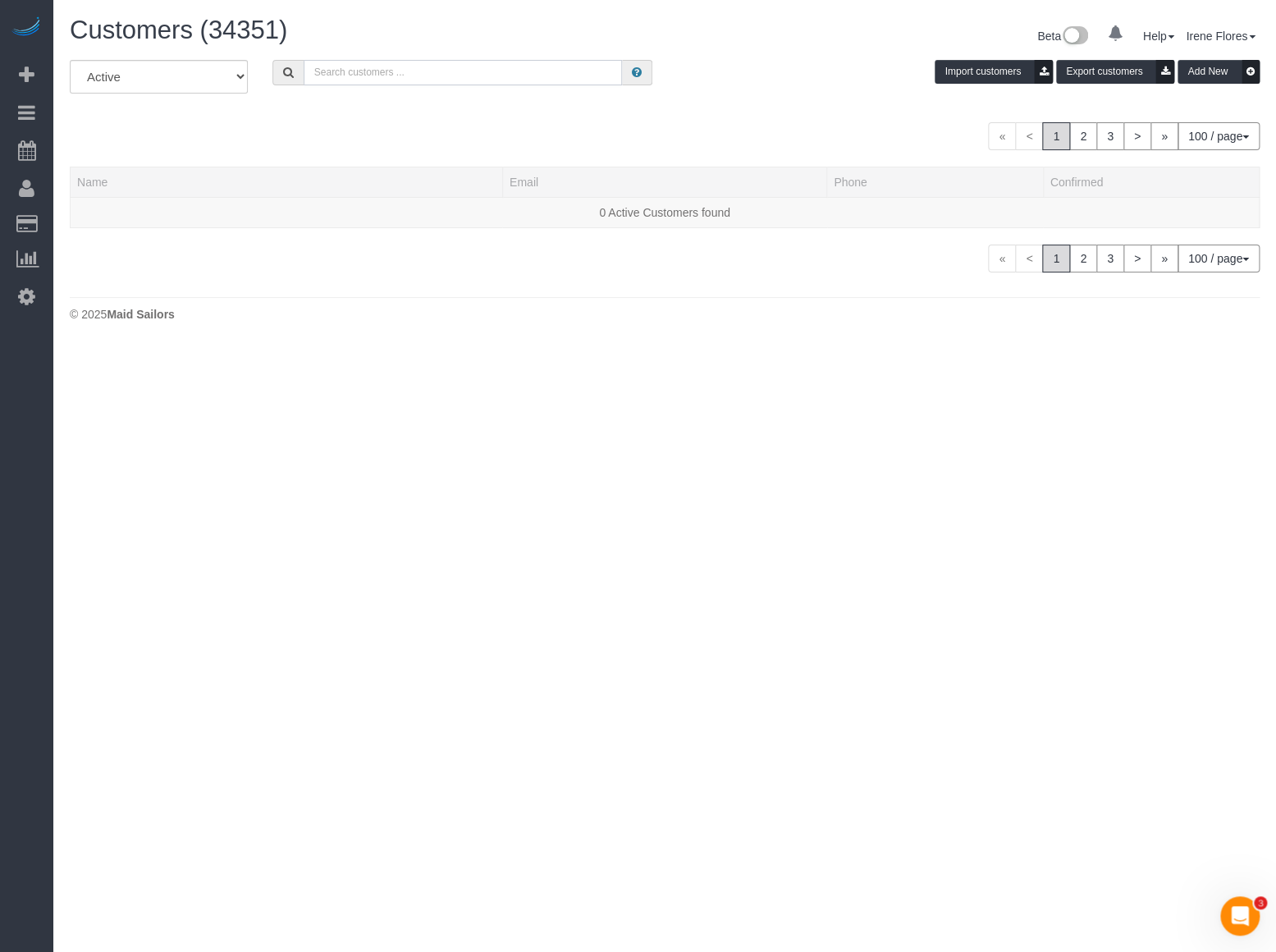 click at bounding box center [463, 72] 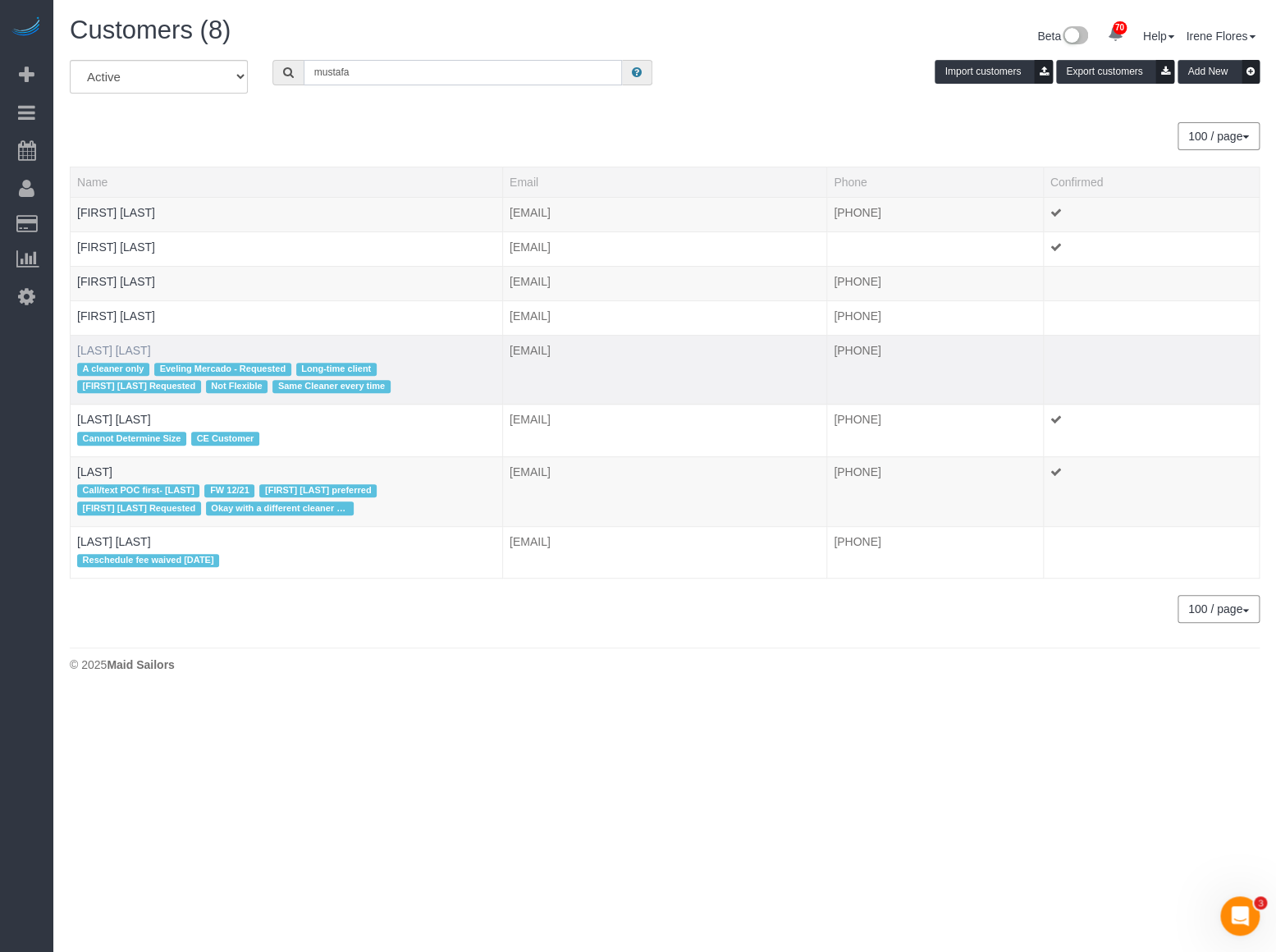 type on "mustafa" 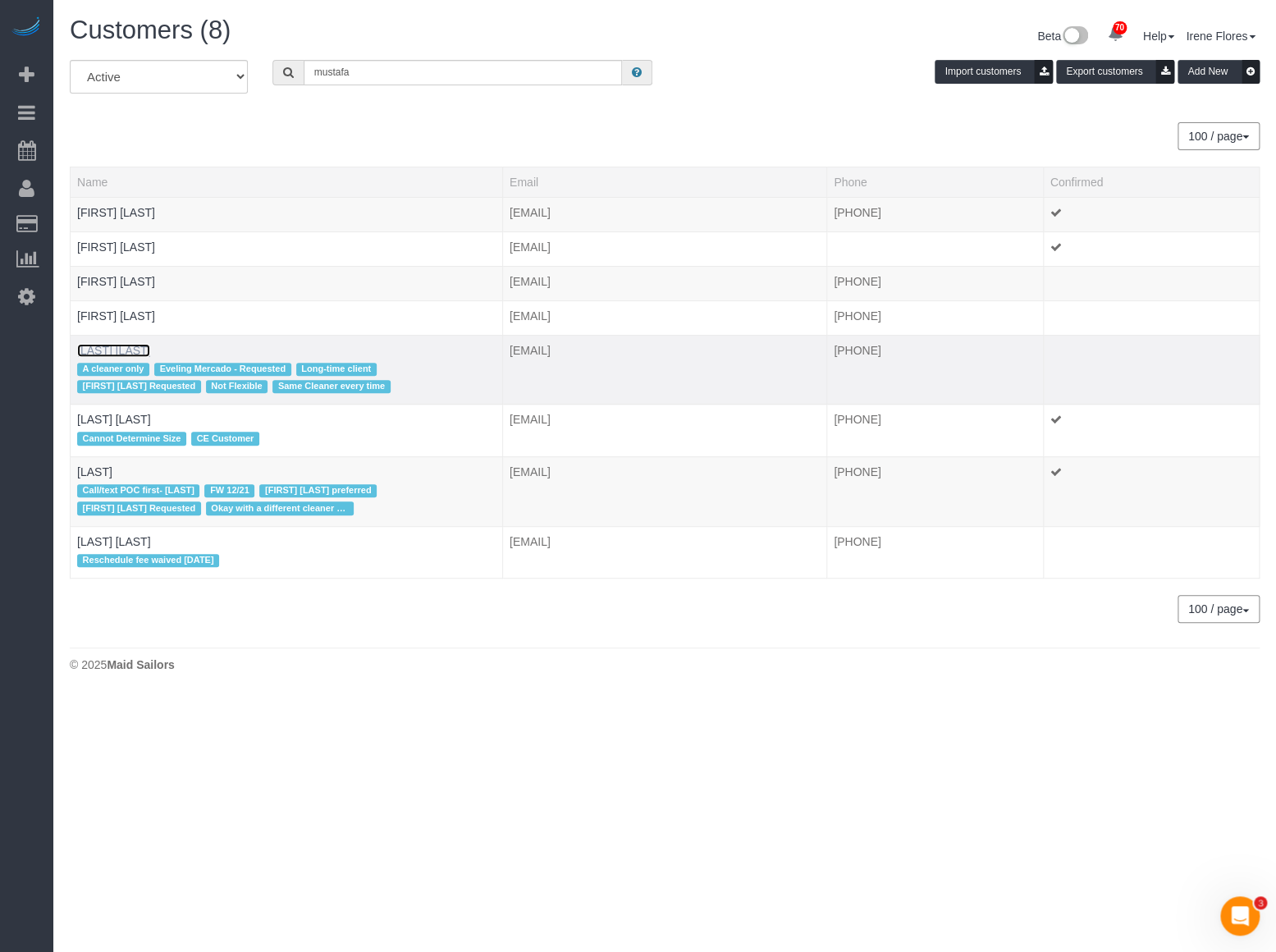click on "Mustafa Safdar" at bounding box center [113, 350] 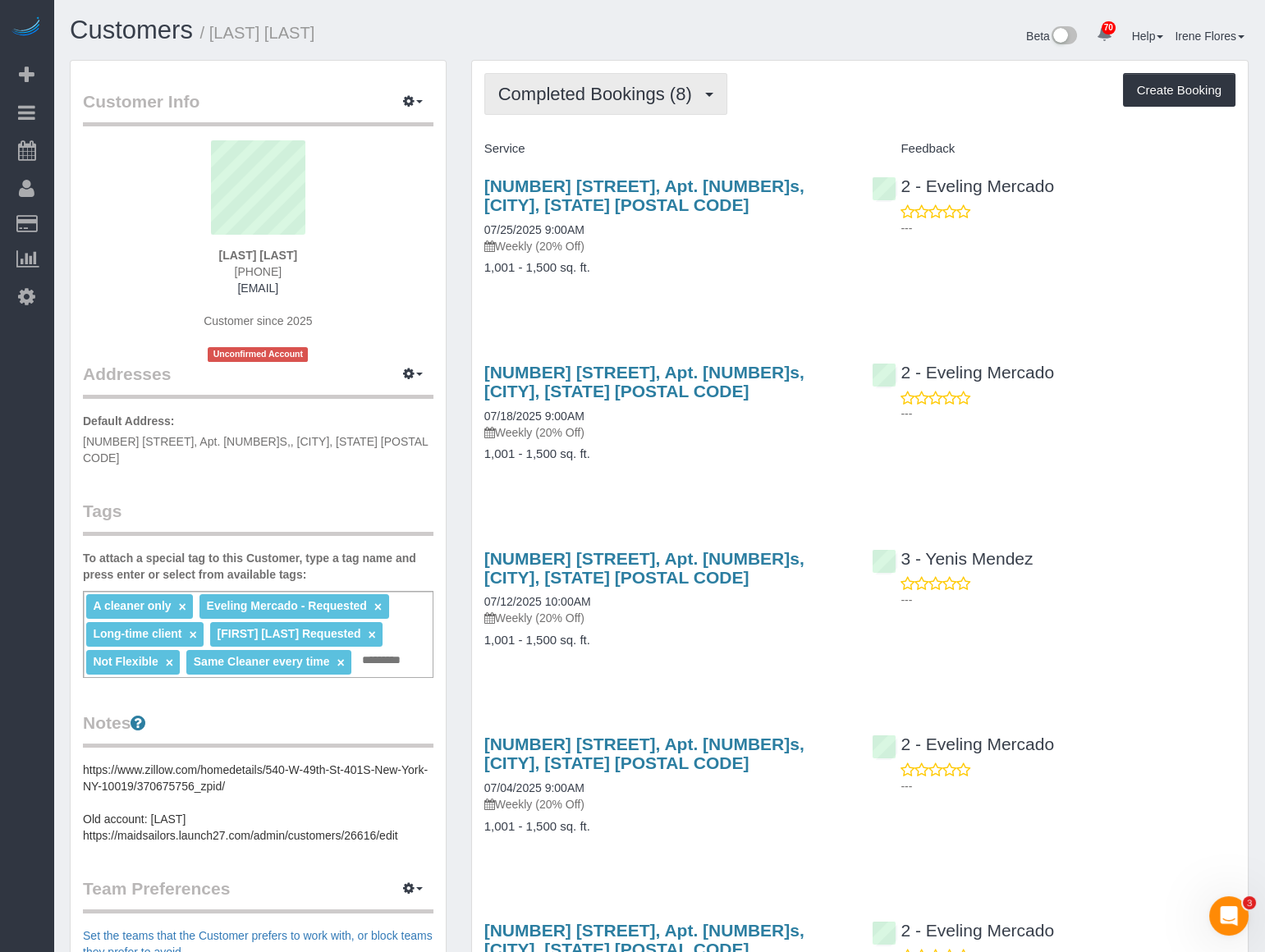 click on "Completed Bookings (8)" at bounding box center [599, 94] 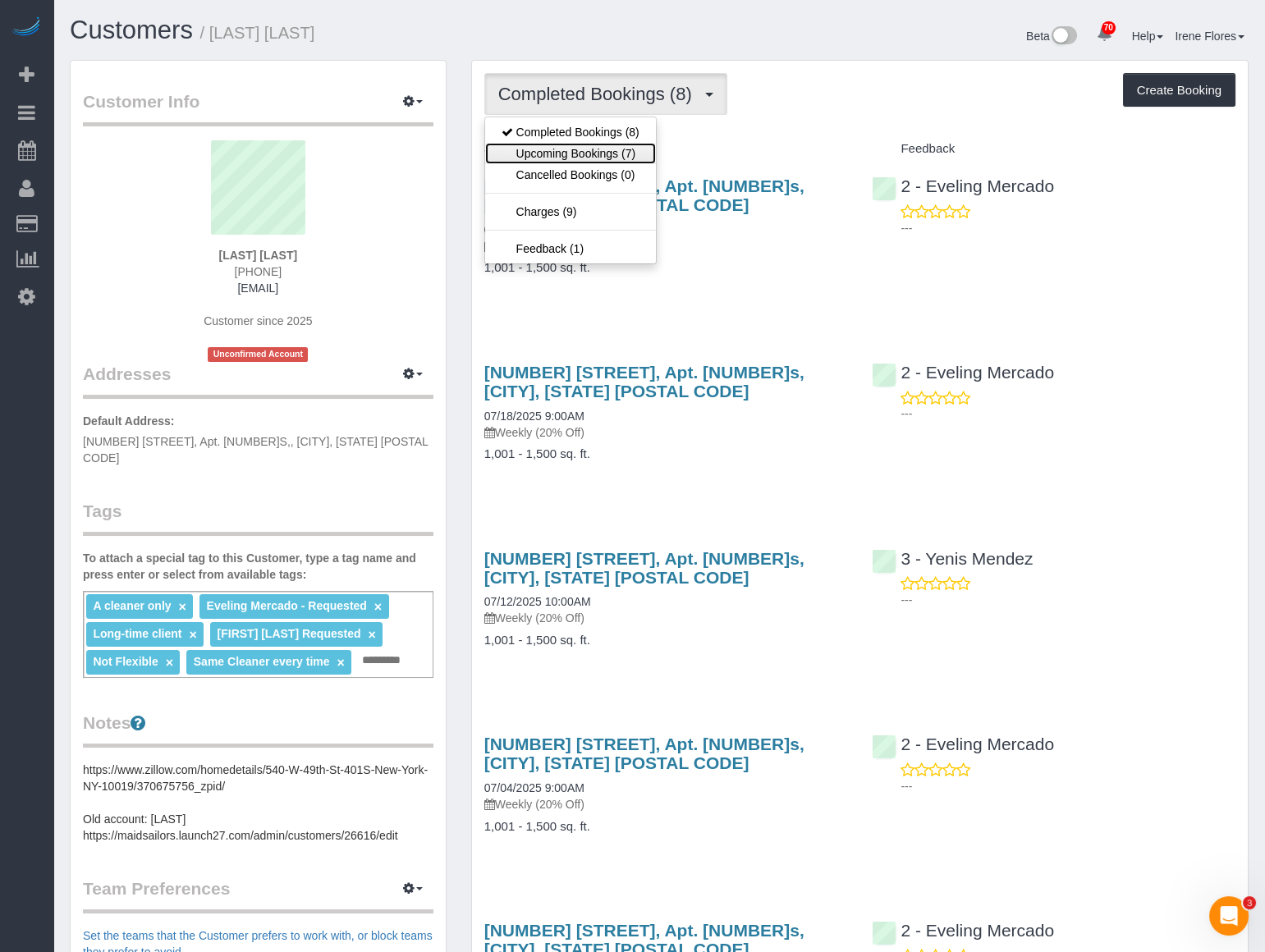 click on "Upcoming Bookings (7)" at bounding box center (571, 153) 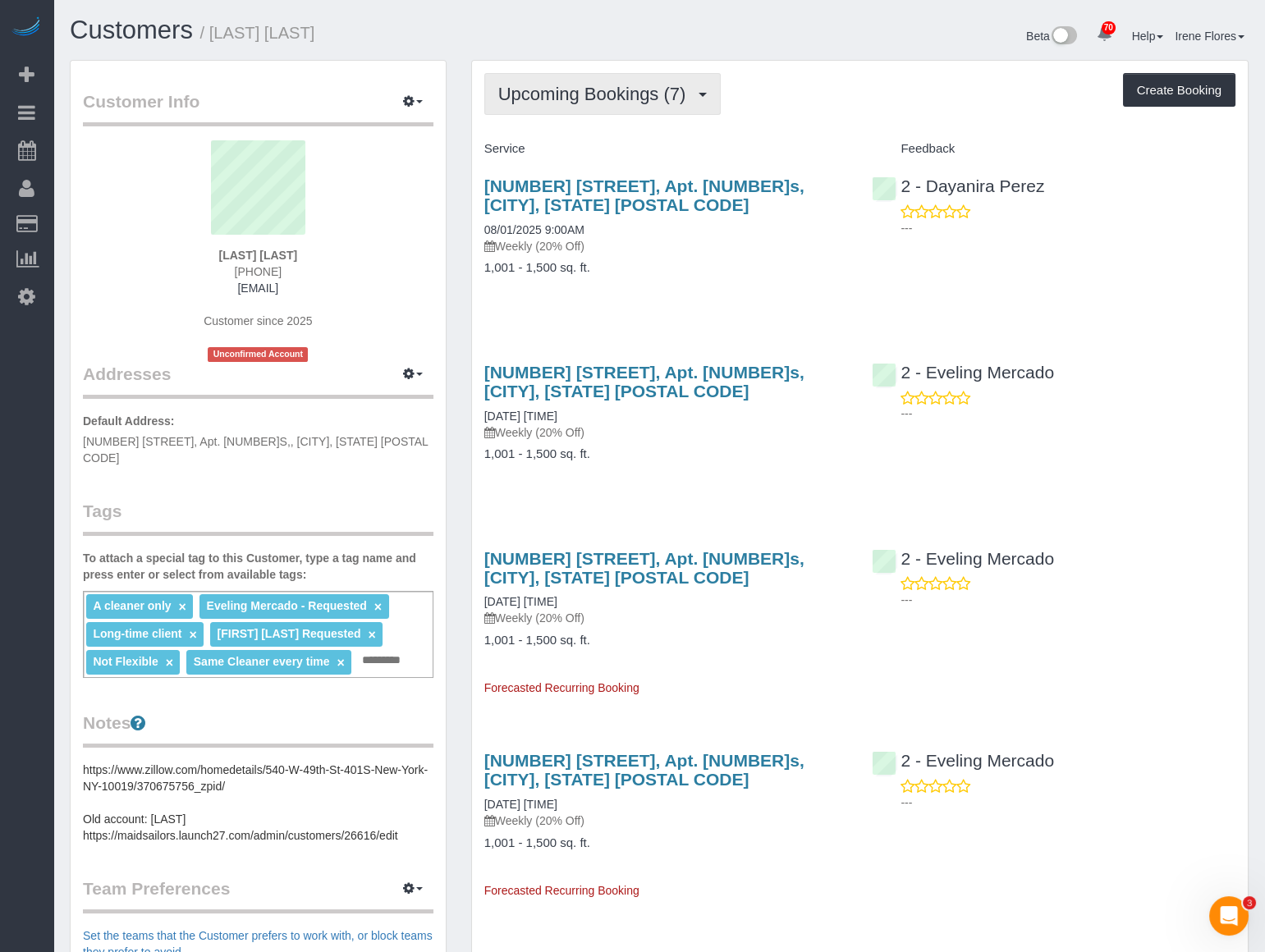 click on "Upcoming Bookings (7)" at bounding box center (603, 94) 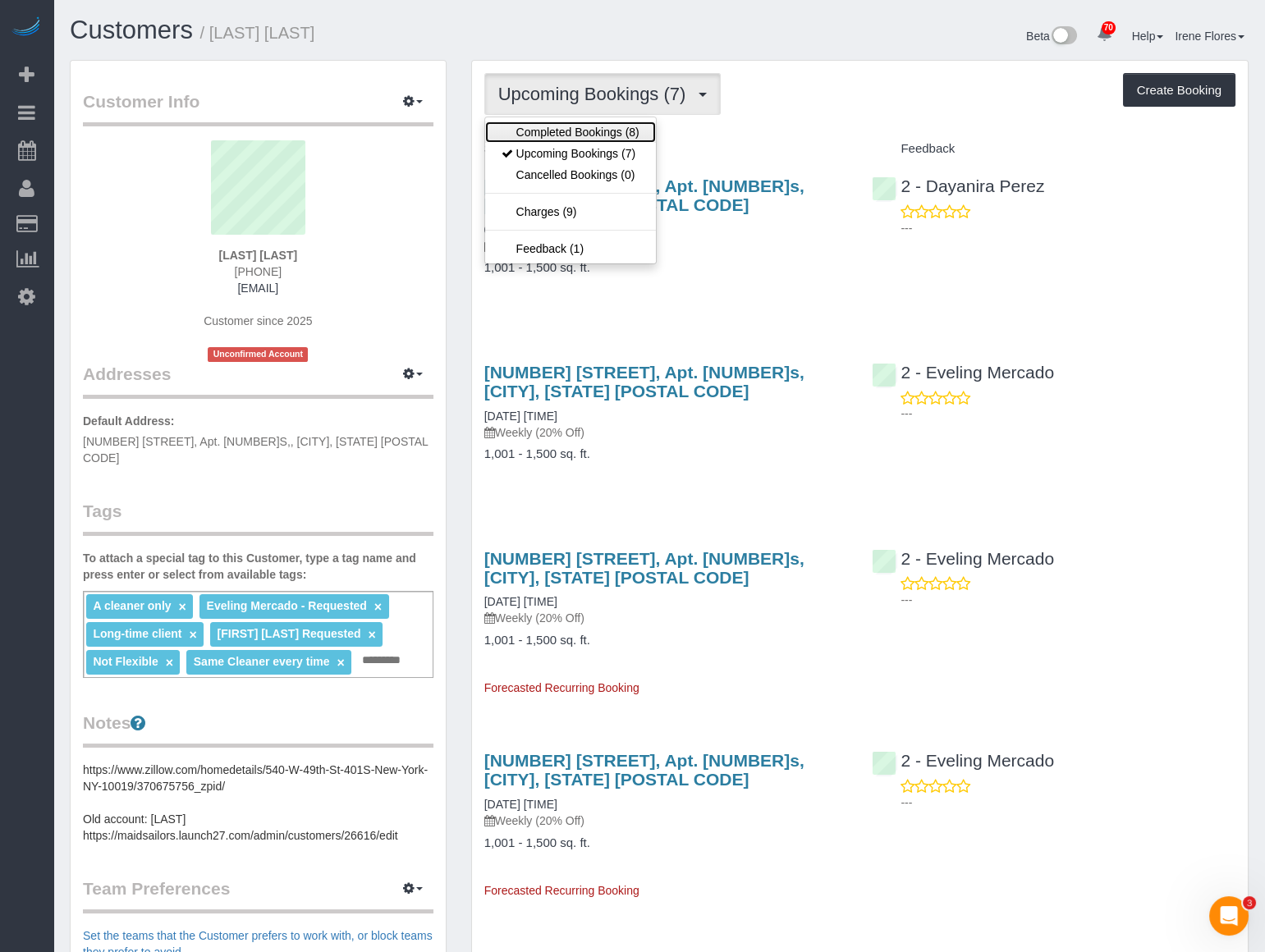 click on "Completed Bookings (8)" at bounding box center (571, 132) 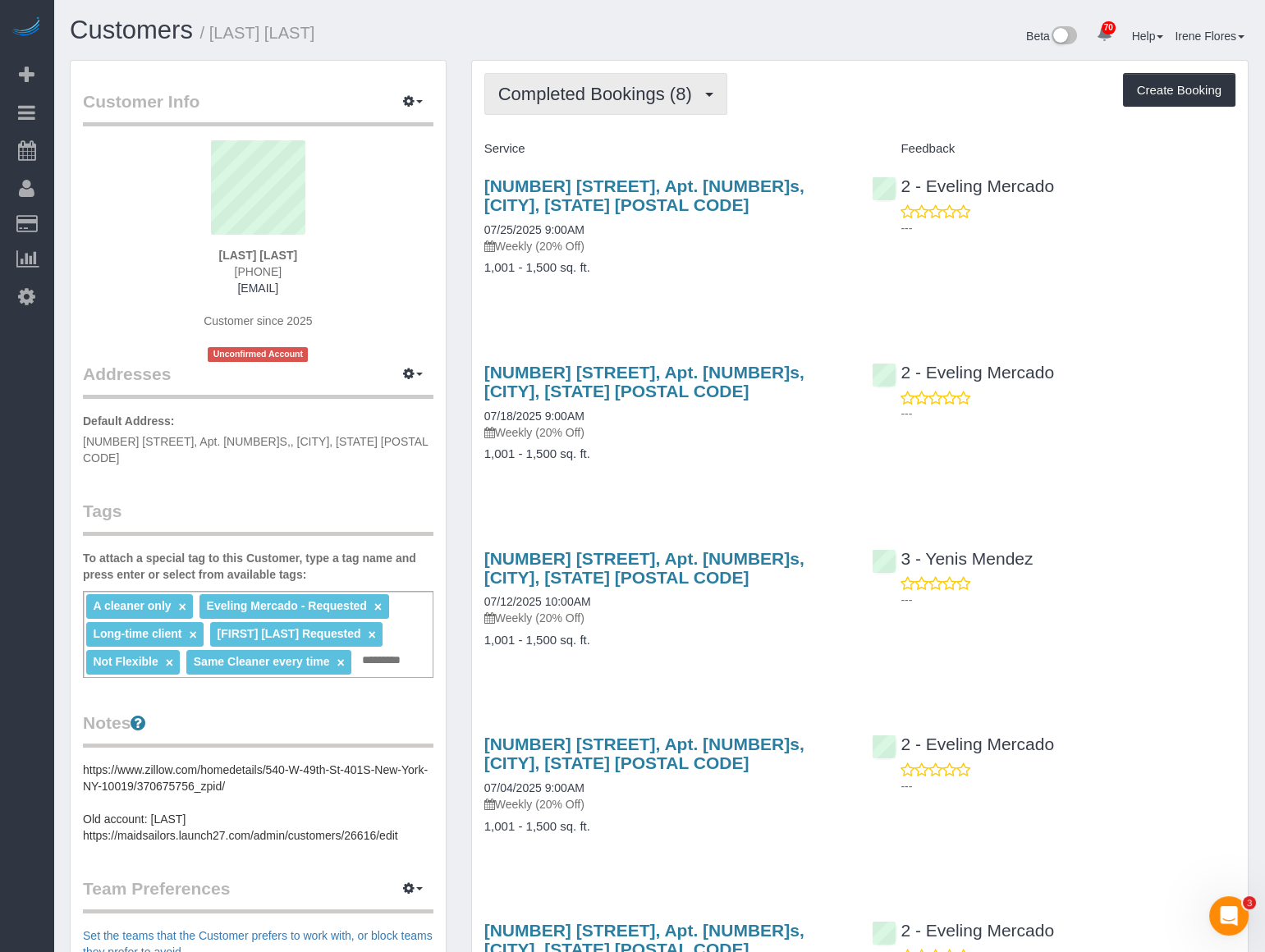 click on "Completed Bookings (8)" at bounding box center [599, 94] 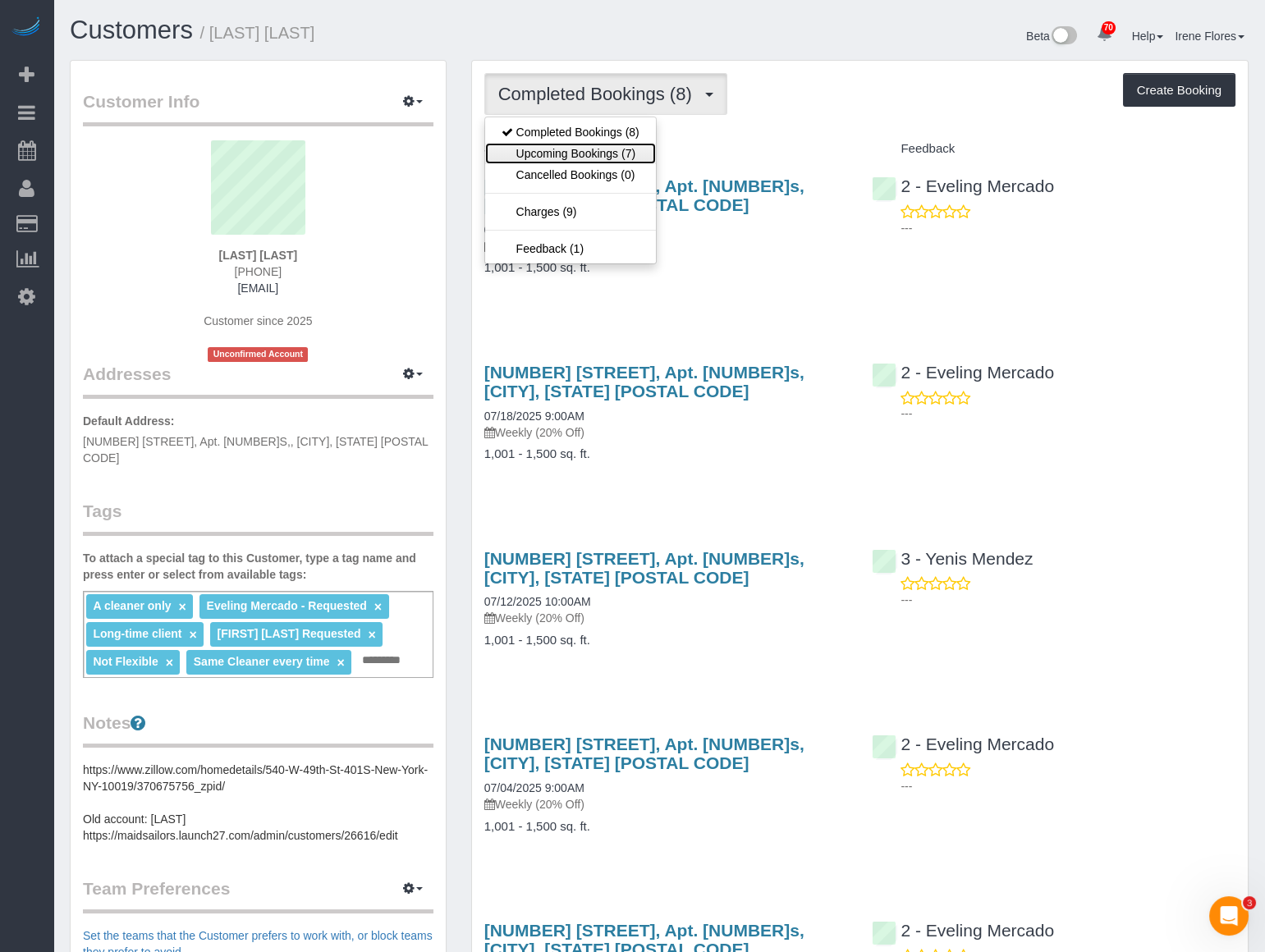 click on "Upcoming Bookings (7)" at bounding box center (571, 153) 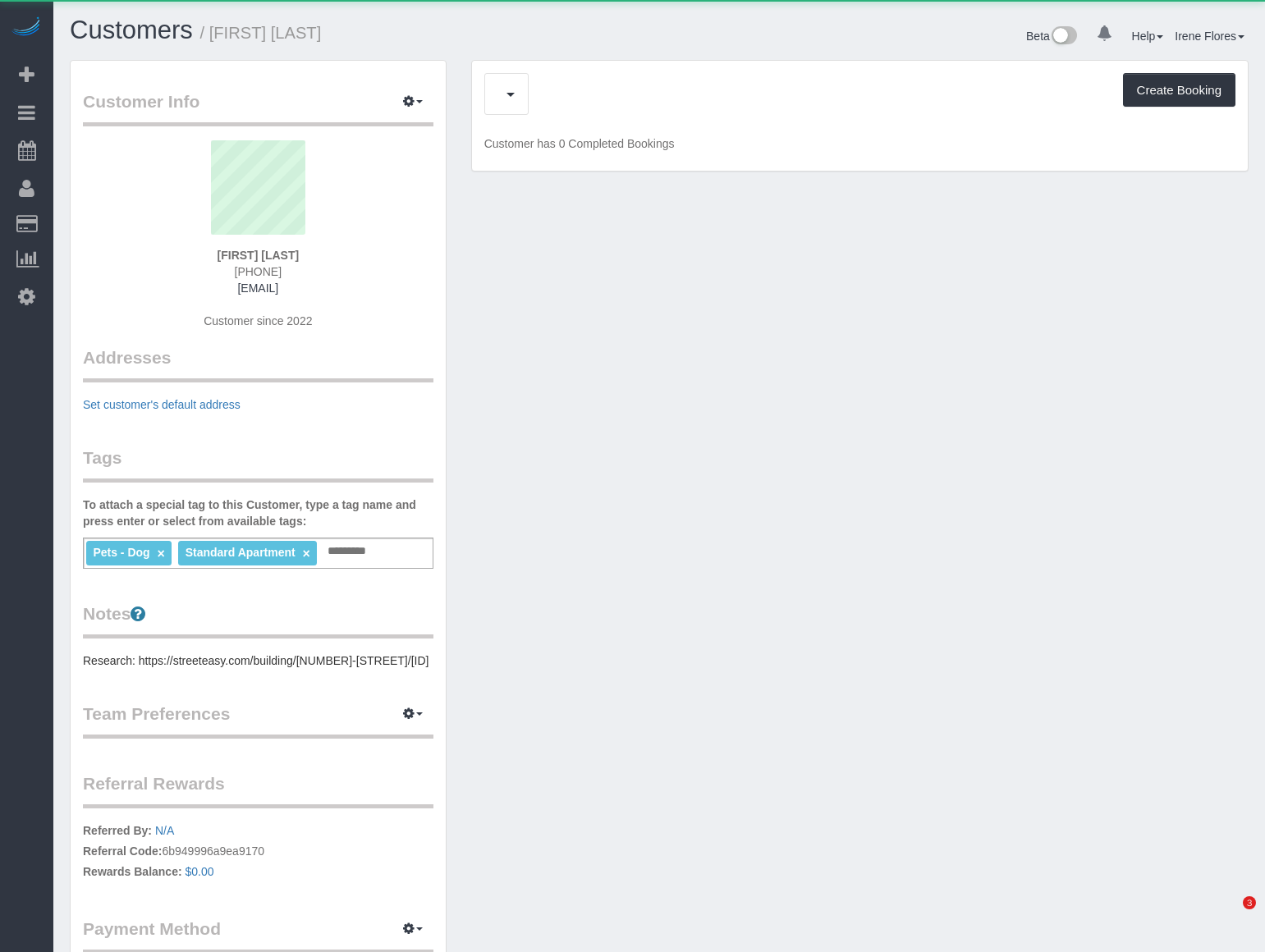 scroll, scrollTop: 0, scrollLeft: 0, axis: both 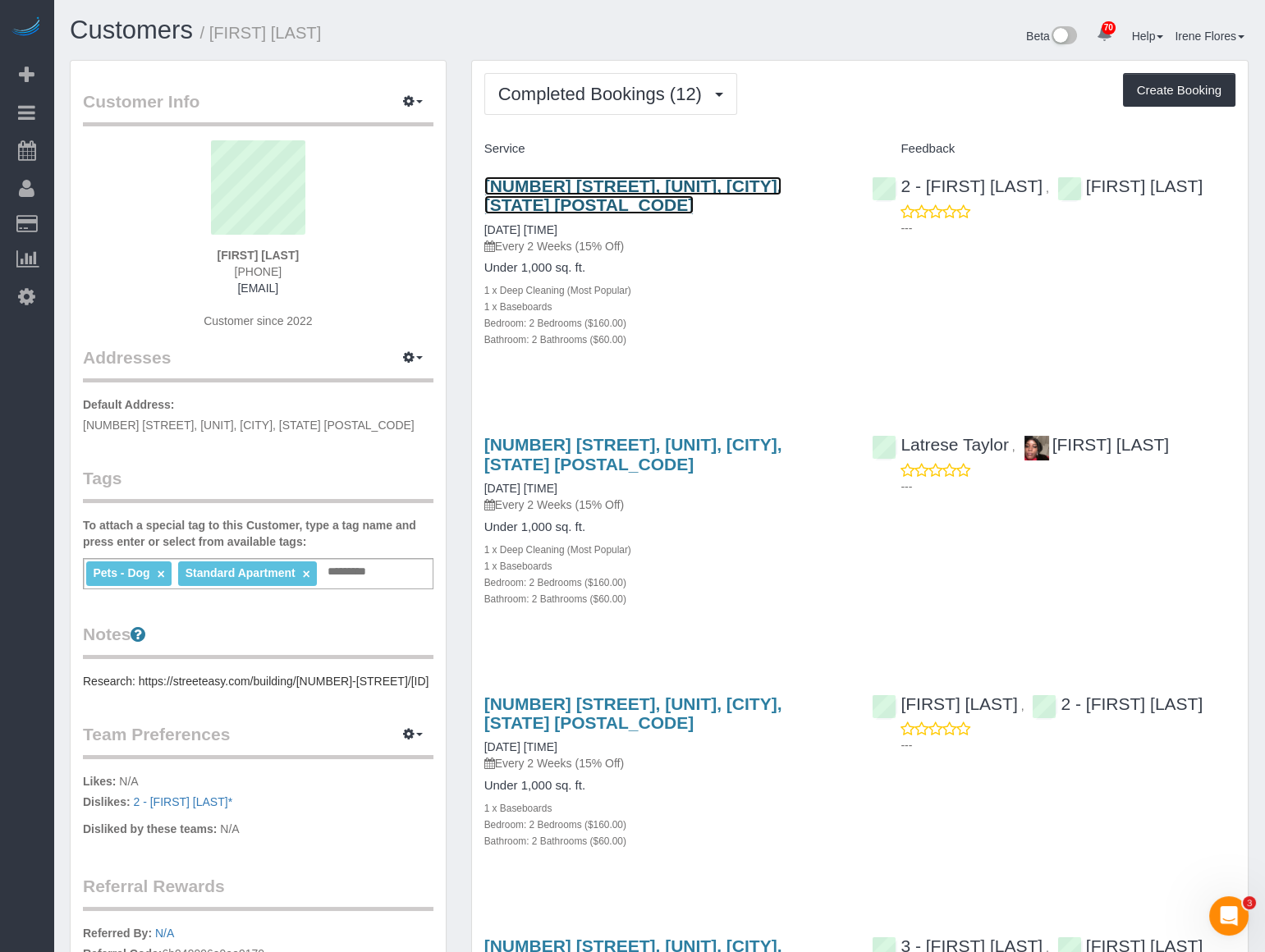 click on "[NUMBER] [STREET], [UNIT], [CITY], [STATE] [POSTAL_CODE]" at bounding box center [633, 195] 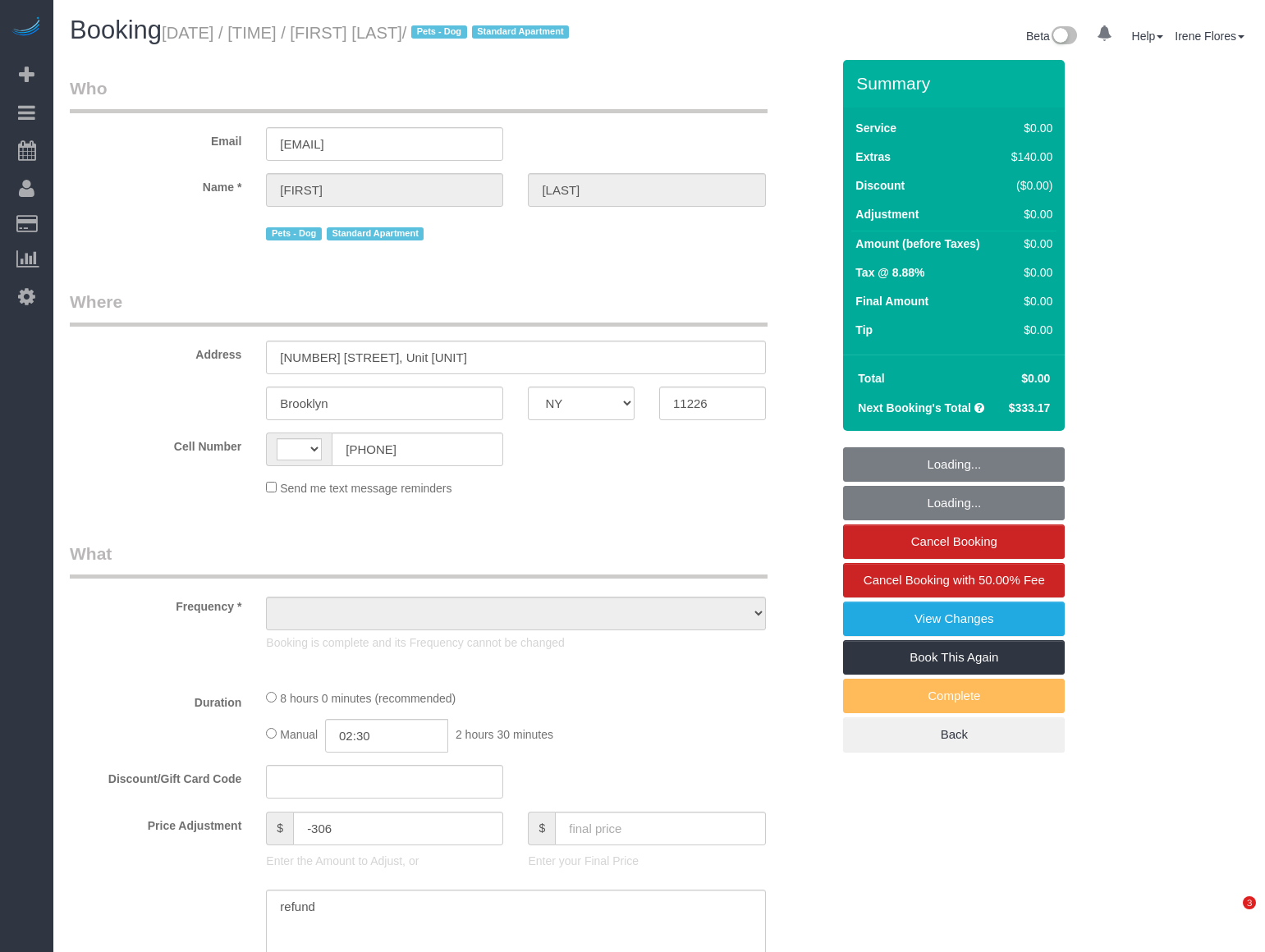 select on "NY" 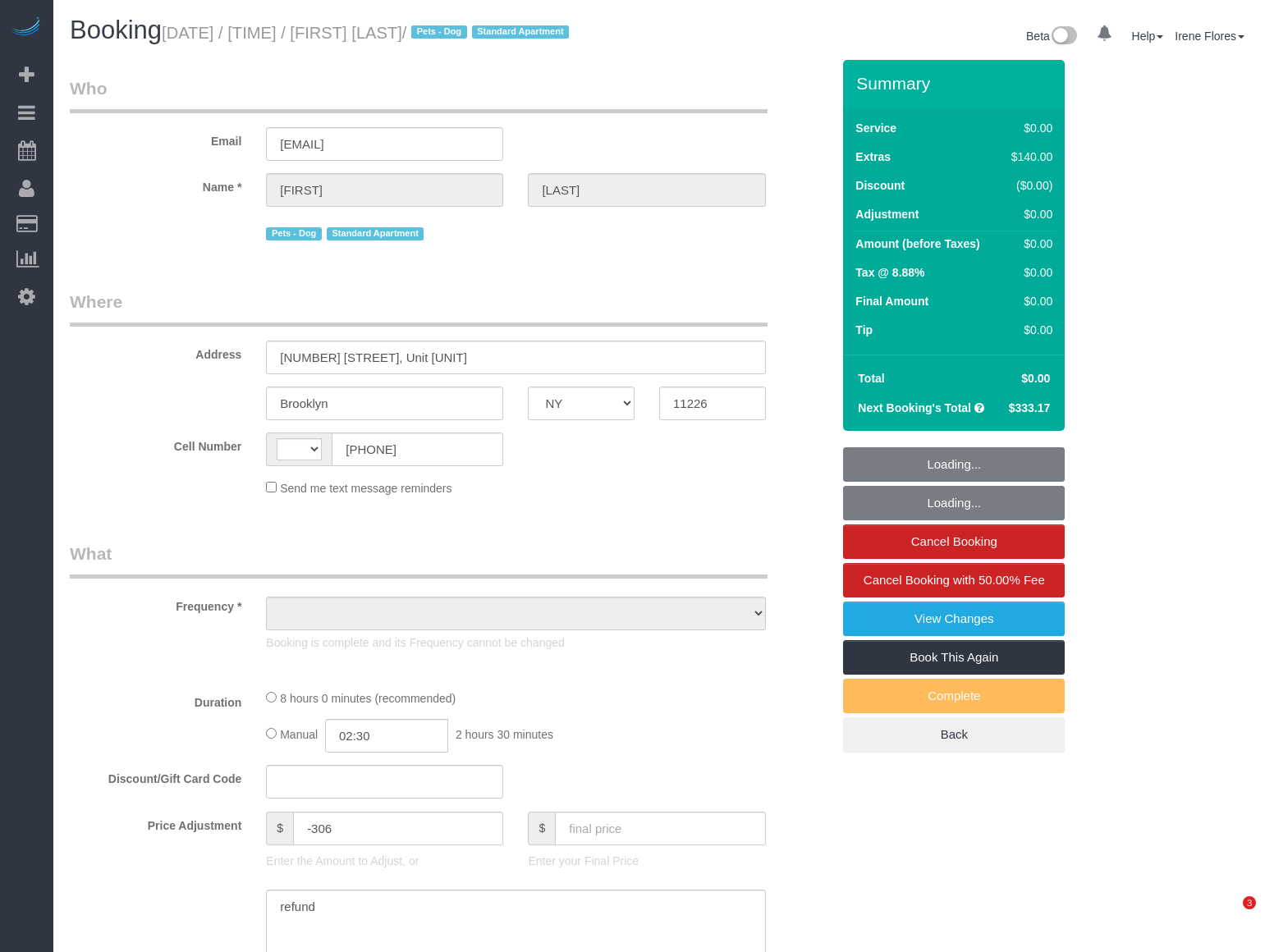 scroll, scrollTop: 0, scrollLeft: 0, axis: both 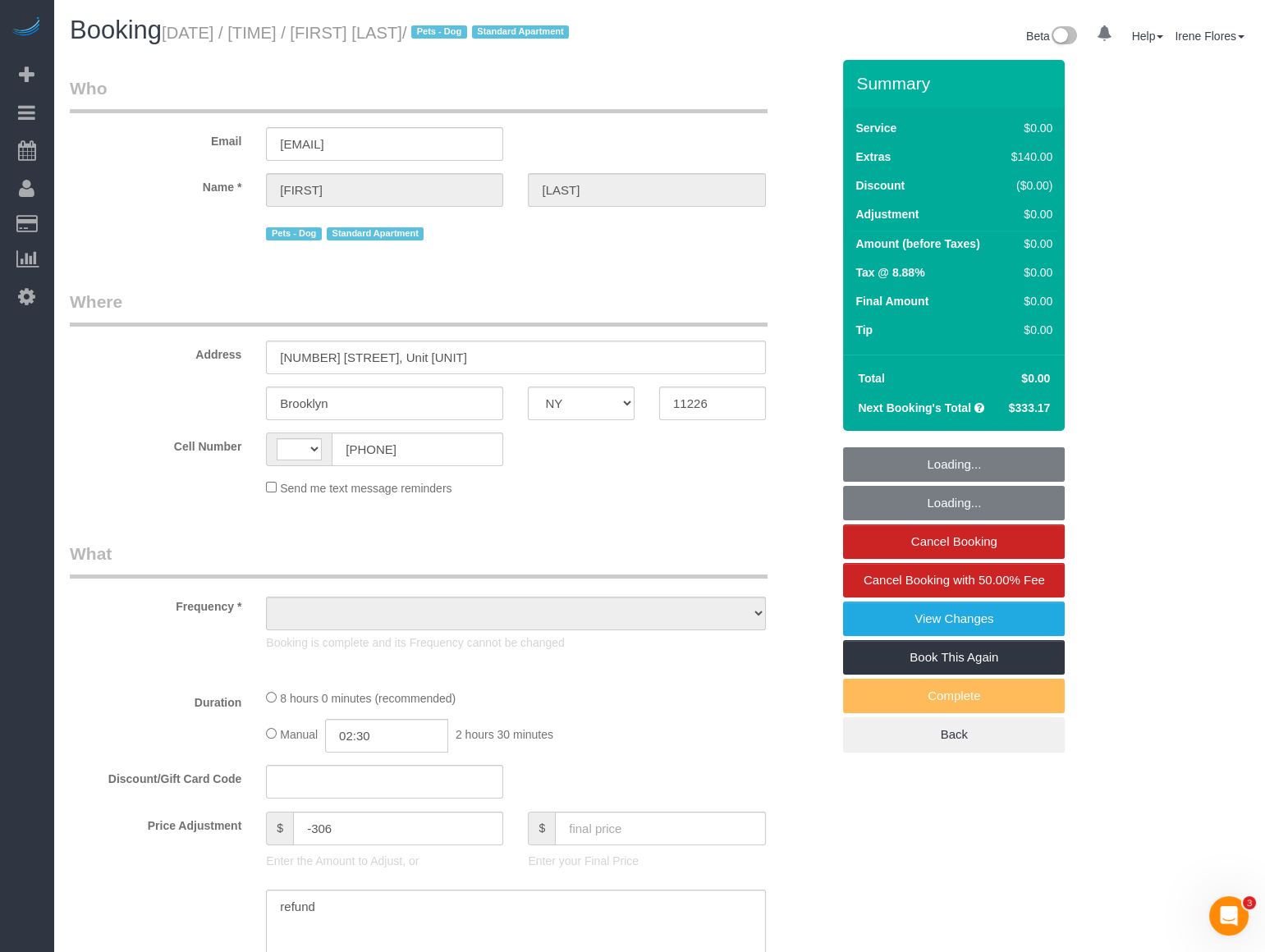select on "number:89" 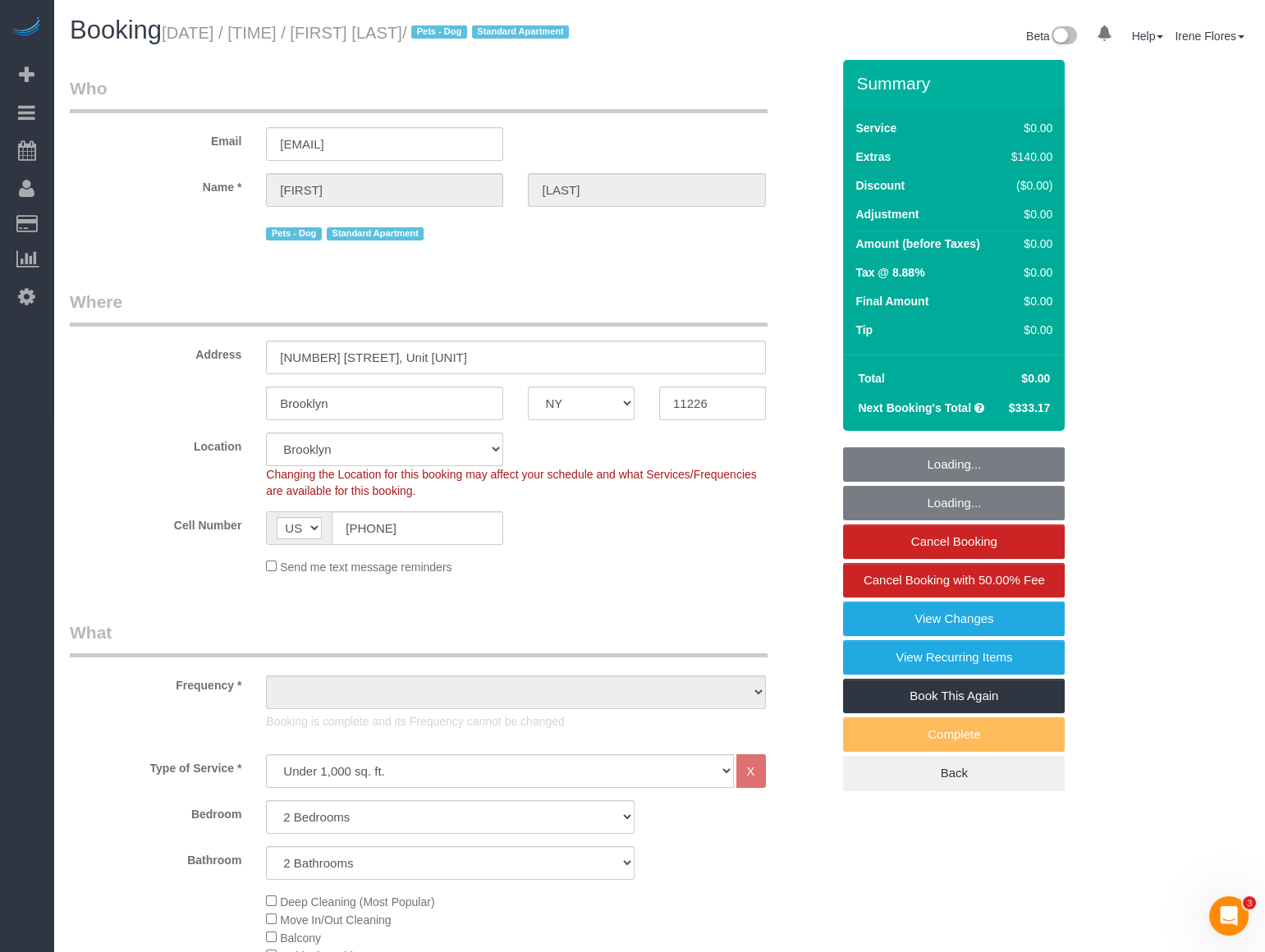 select on "object:1097" 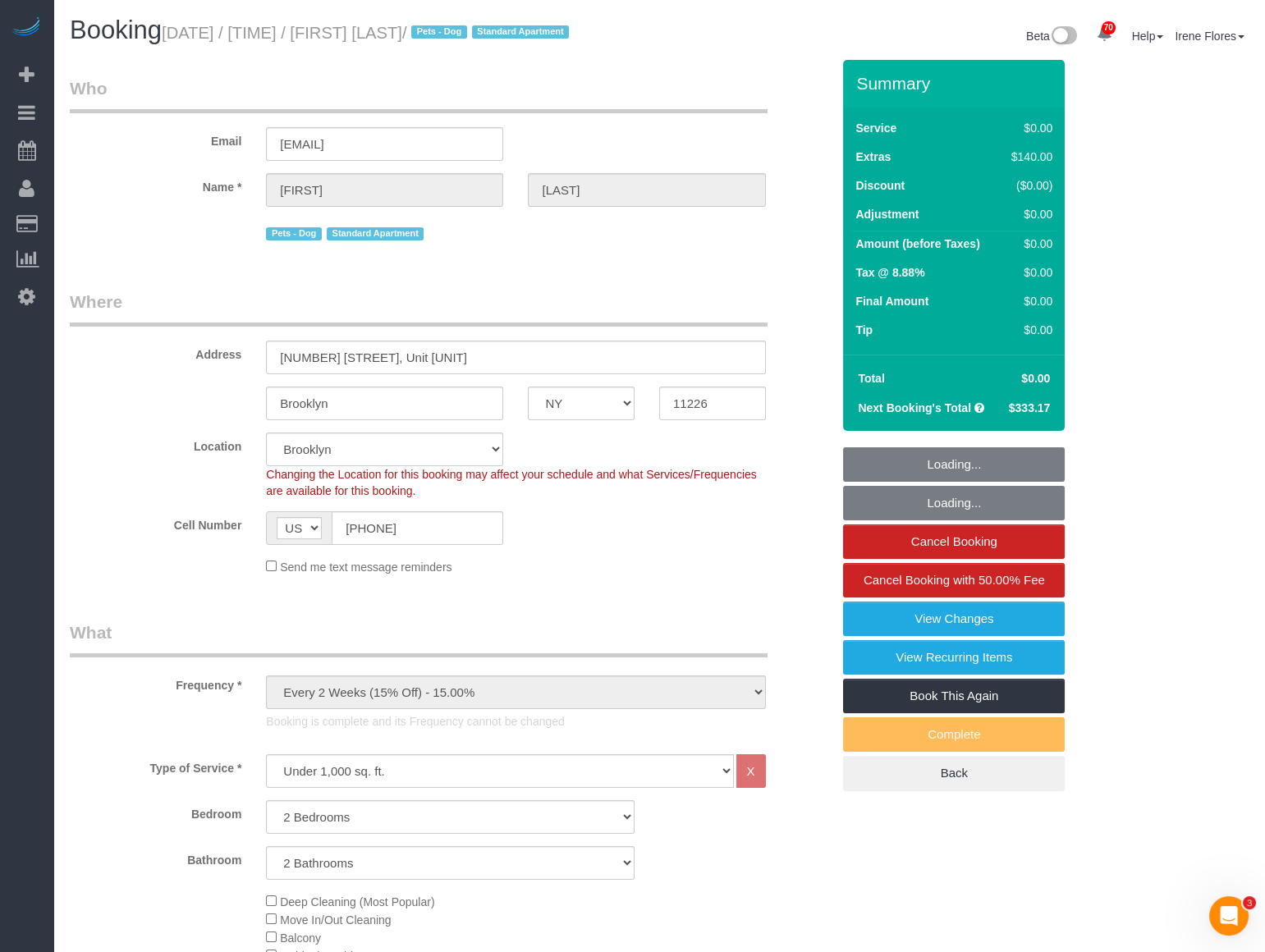 select on "object:1516" 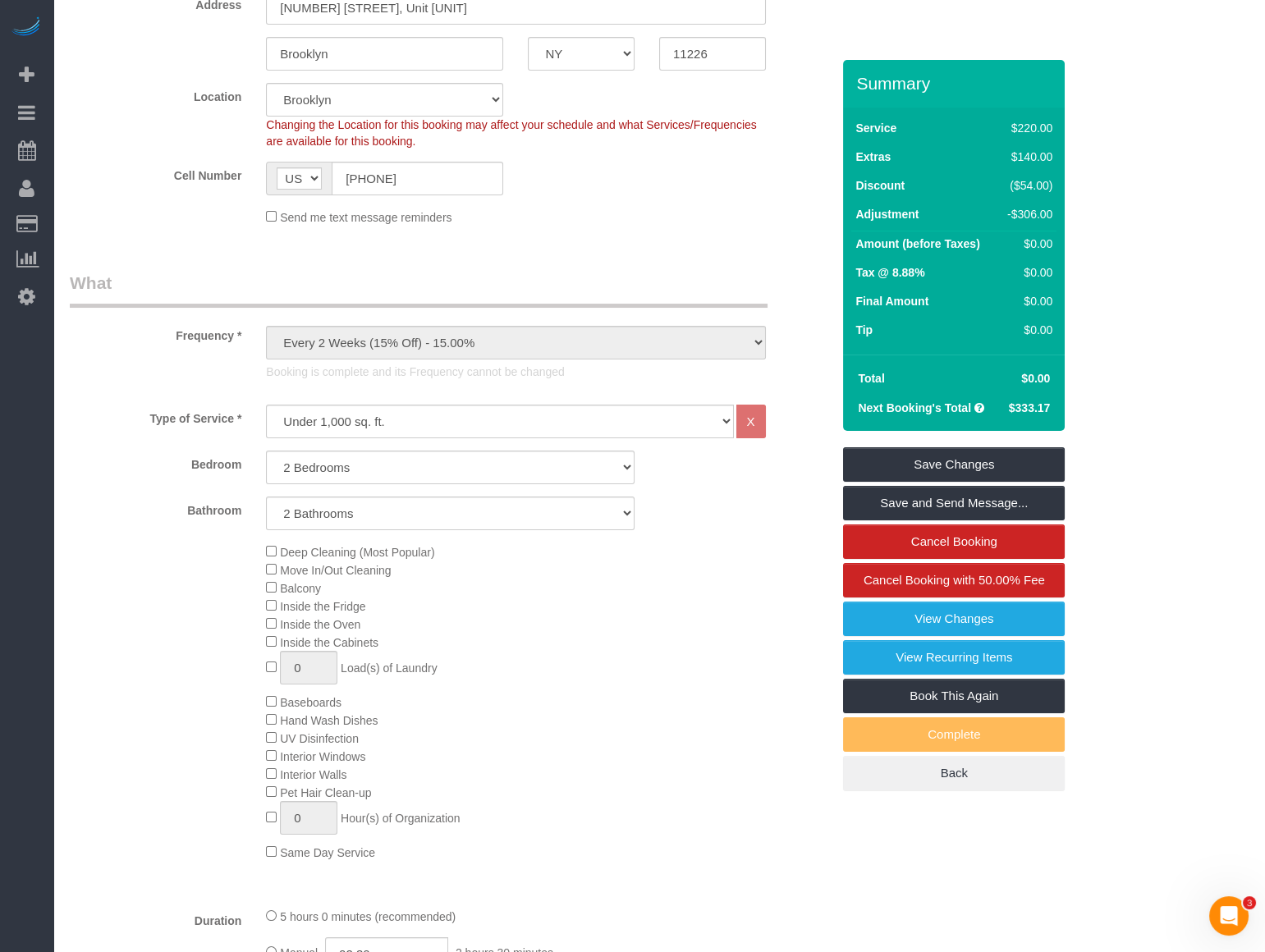 scroll, scrollTop: 373, scrollLeft: 0, axis: vertical 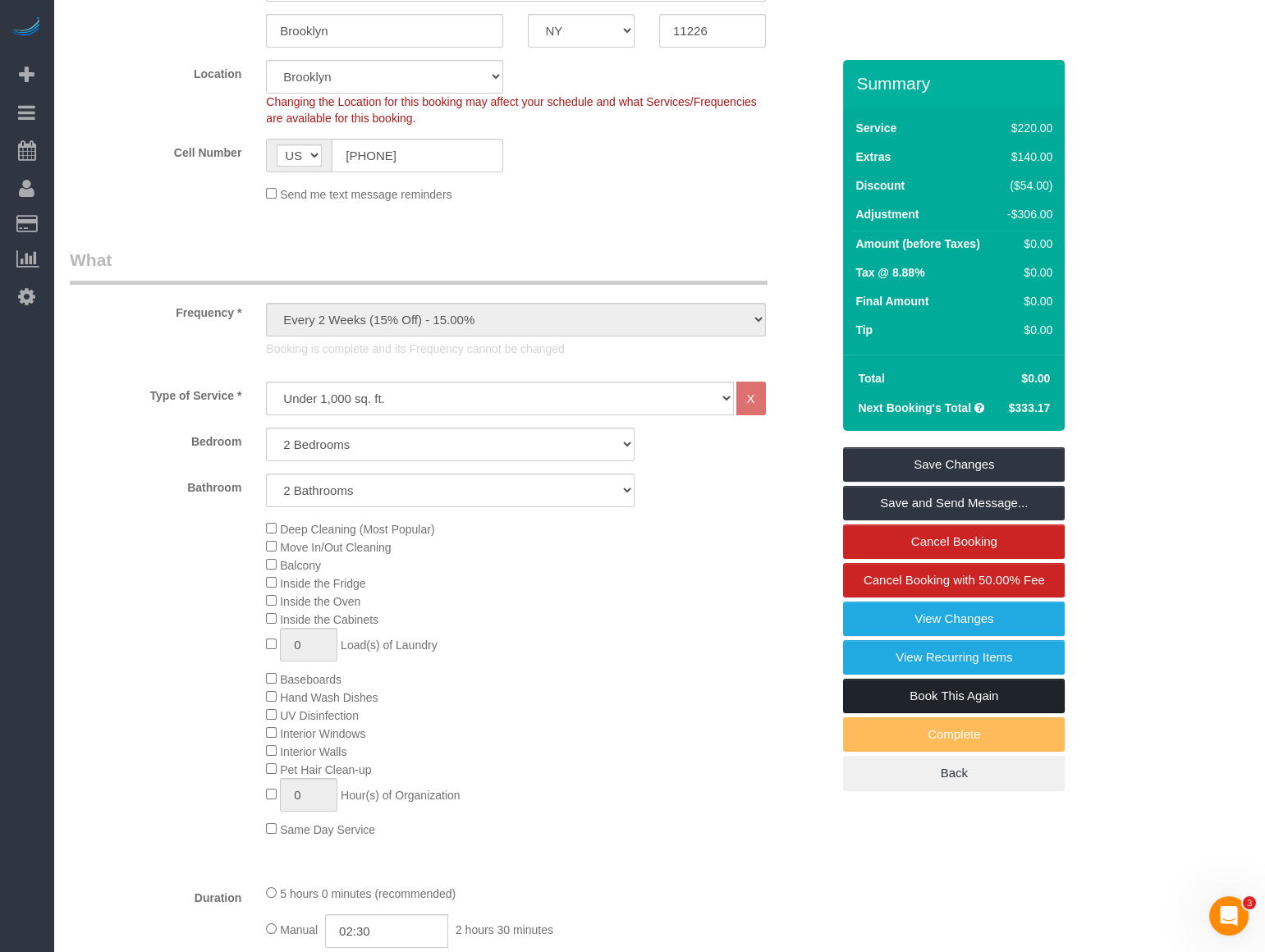 click on "Book This Again" at bounding box center (954, 696) 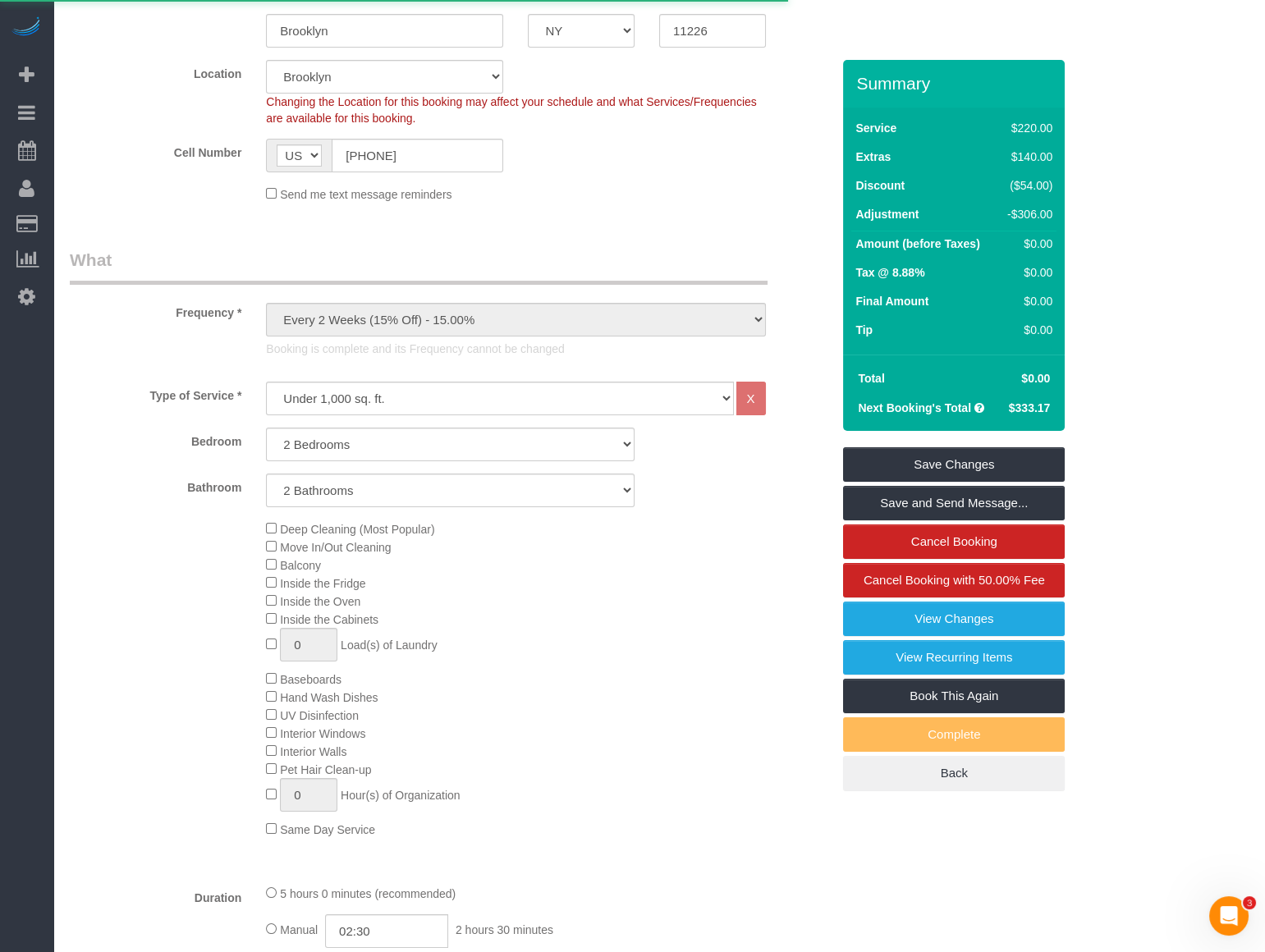 select on "NY" 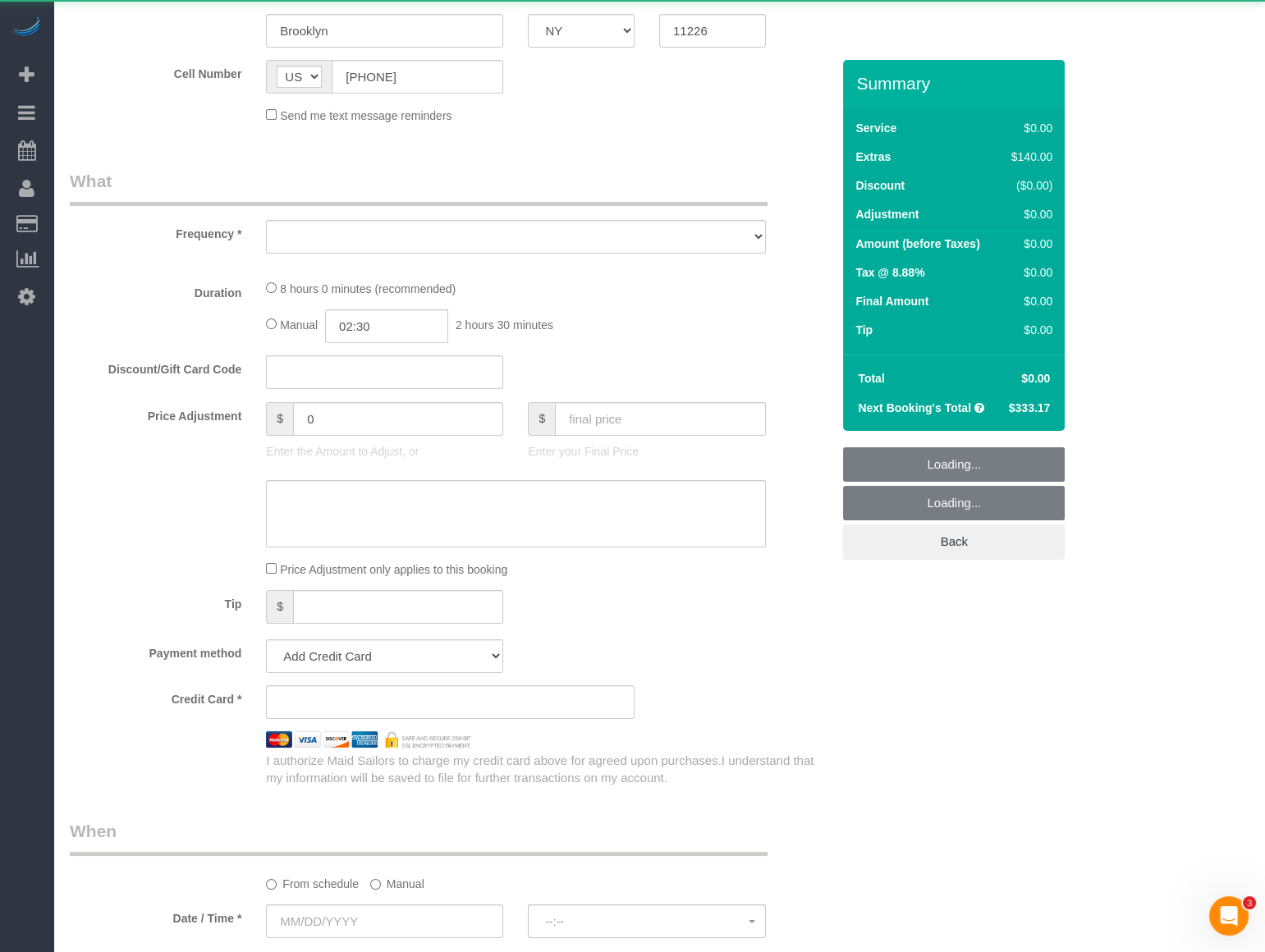 scroll, scrollTop: 0, scrollLeft: 0, axis: both 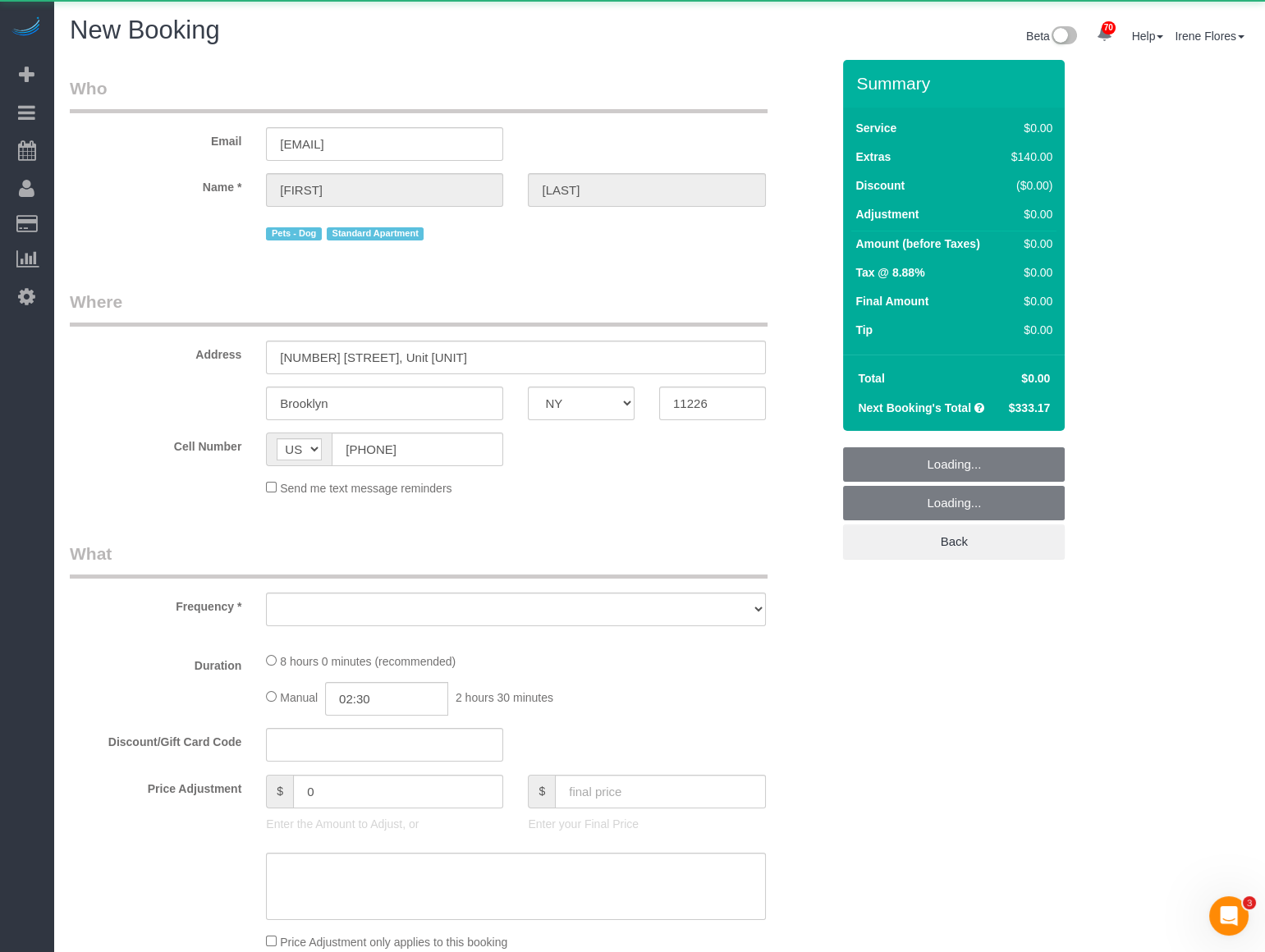 select on "string:stripe-pm_1KleMA4VGloSiKo7ieJc6hXB" 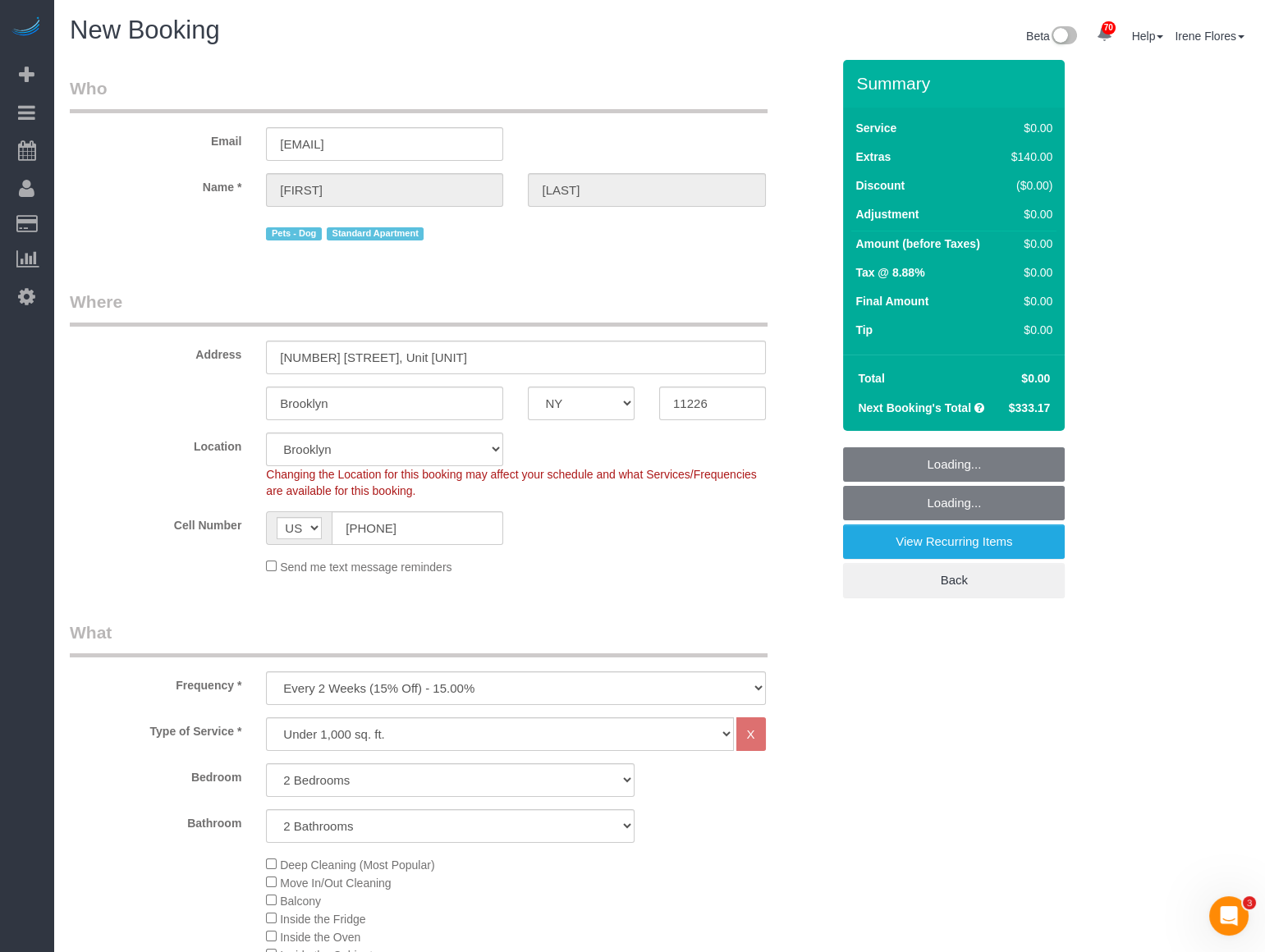 select on "object:2894" 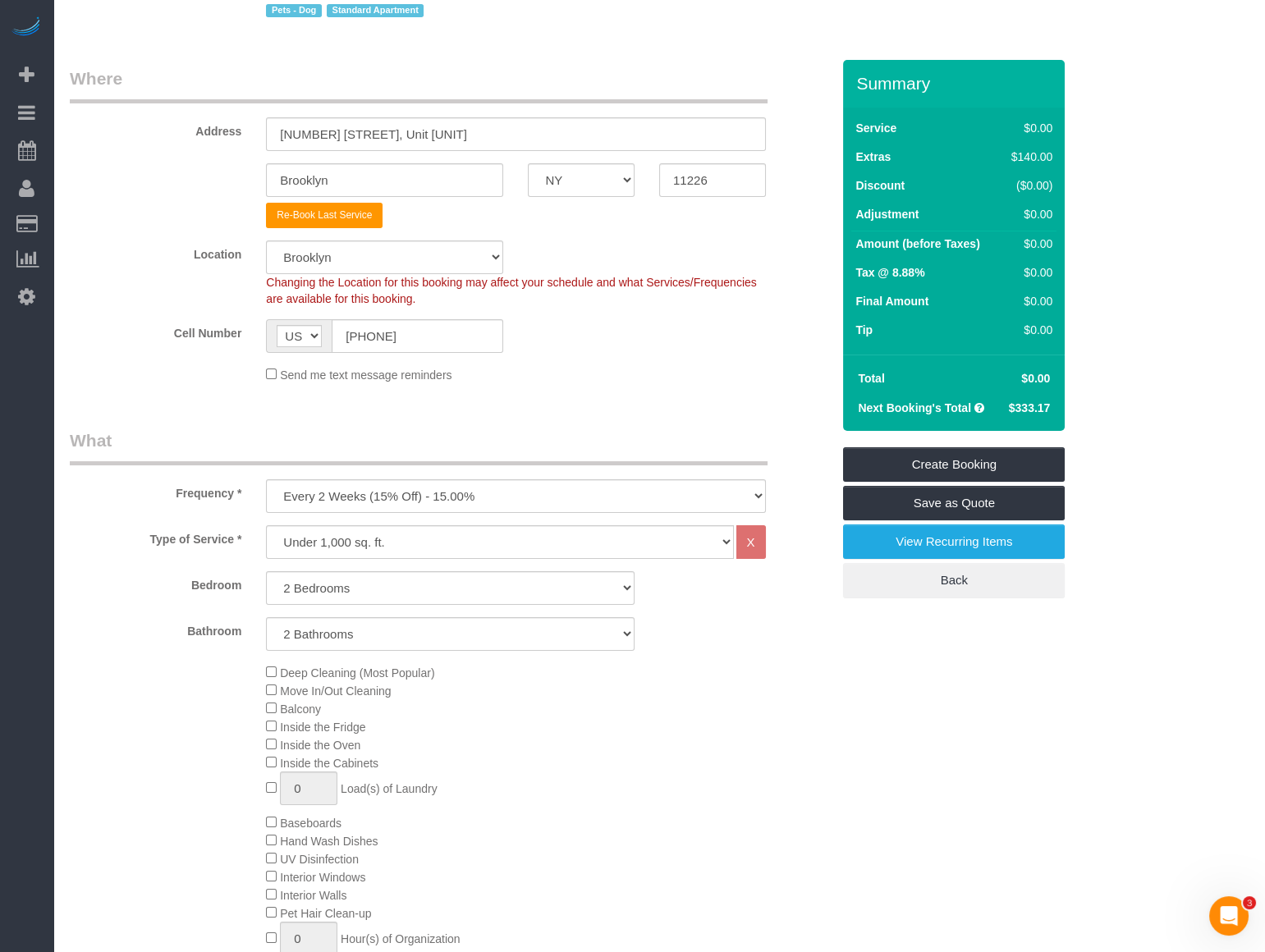 select on "2" 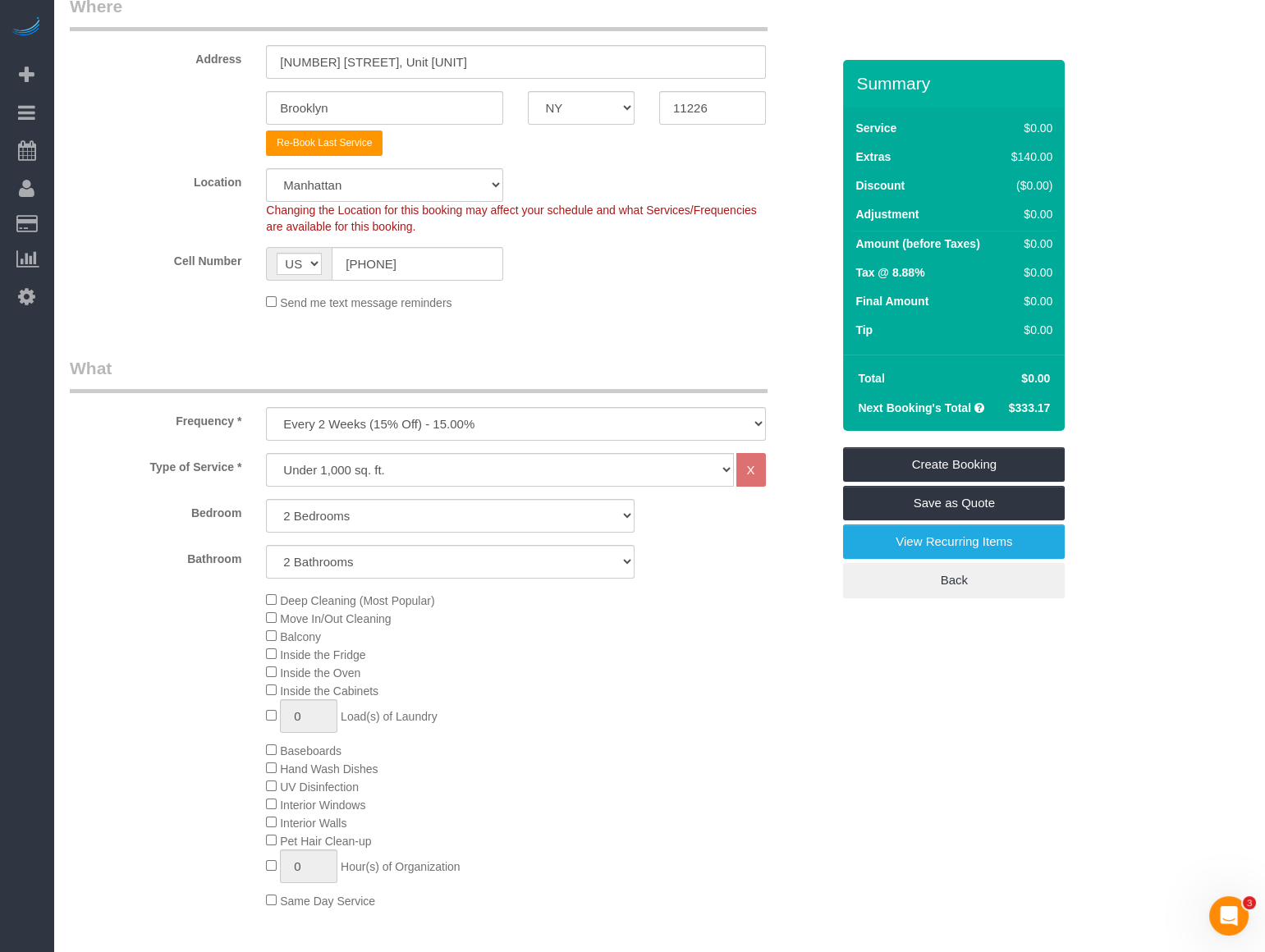 scroll, scrollTop: 298, scrollLeft: 0, axis: vertical 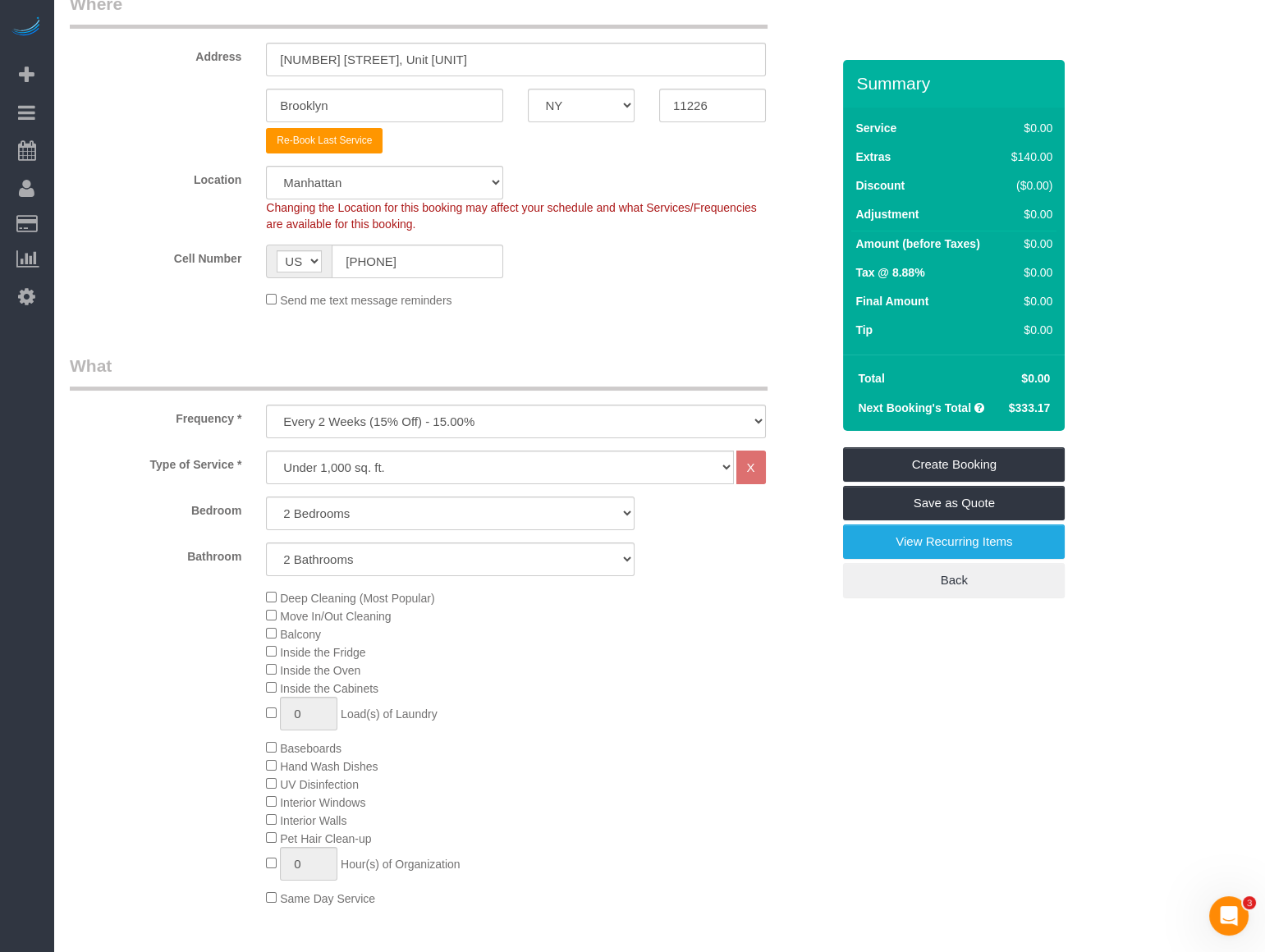 select on "object:2939" 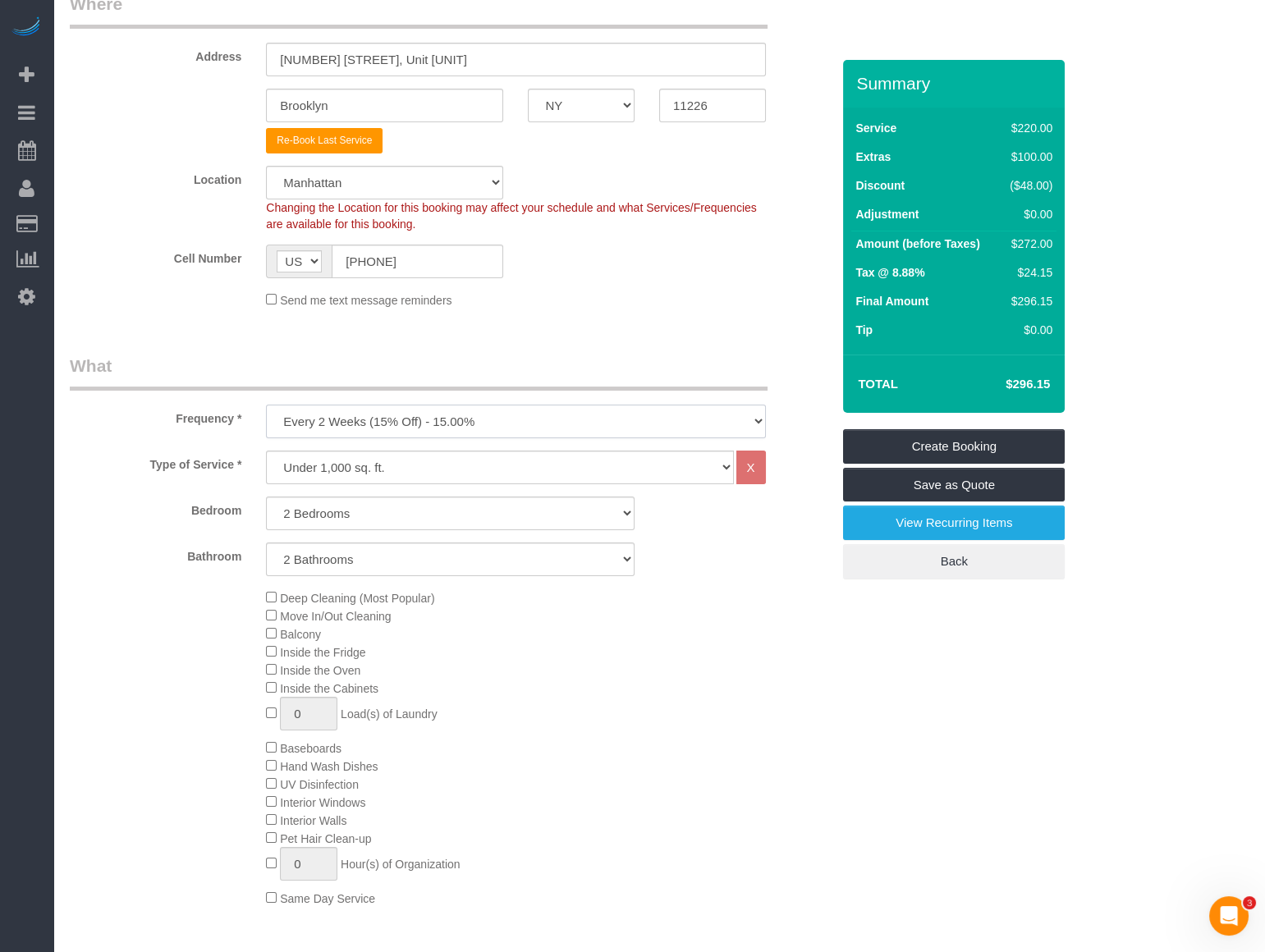 click on "One Time Weekly (20% Off) - 20.00% Every 2 Weeks (15% Off) - 15.00% Every 4 Weeks (10% Off) - 10.00%" at bounding box center (516, 421) 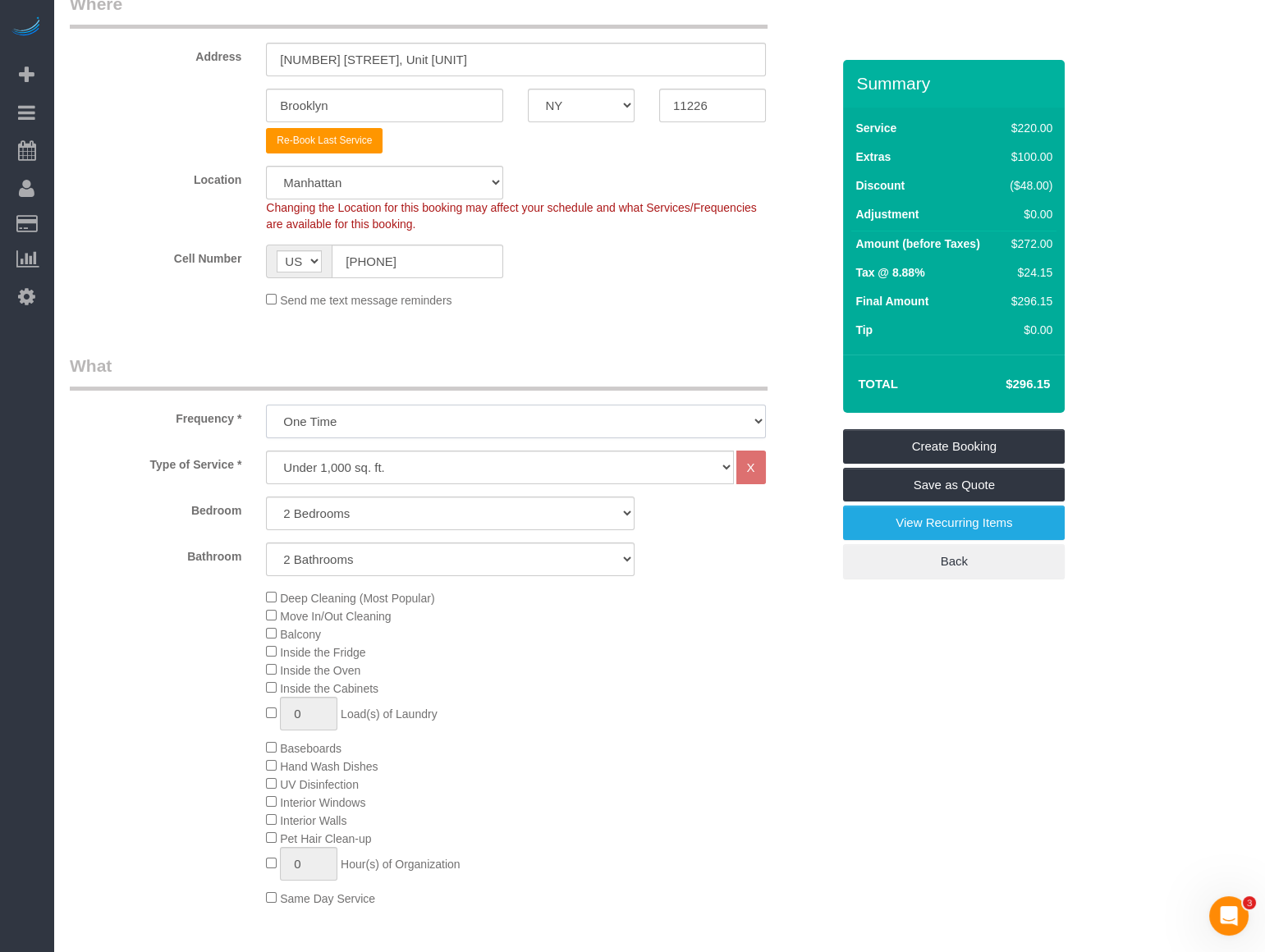 click on "One Time Weekly (20% Off) - 20.00% Every 2 Weeks (15% Off) - 15.00% Every 4 Weeks (10% Off) - 10.00%" at bounding box center [516, 421] 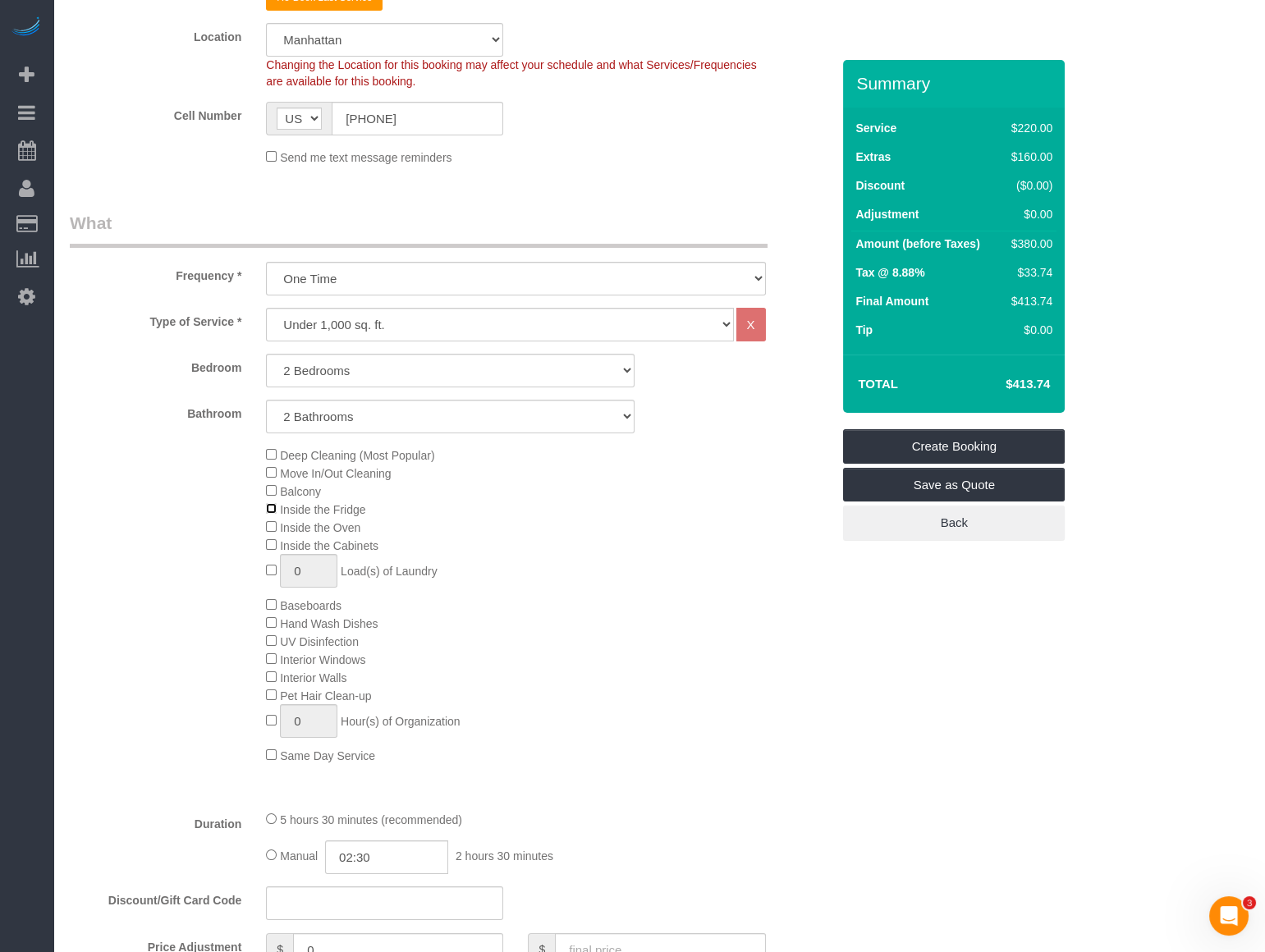 scroll, scrollTop: 447, scrollLeft: 0, axis: vertical 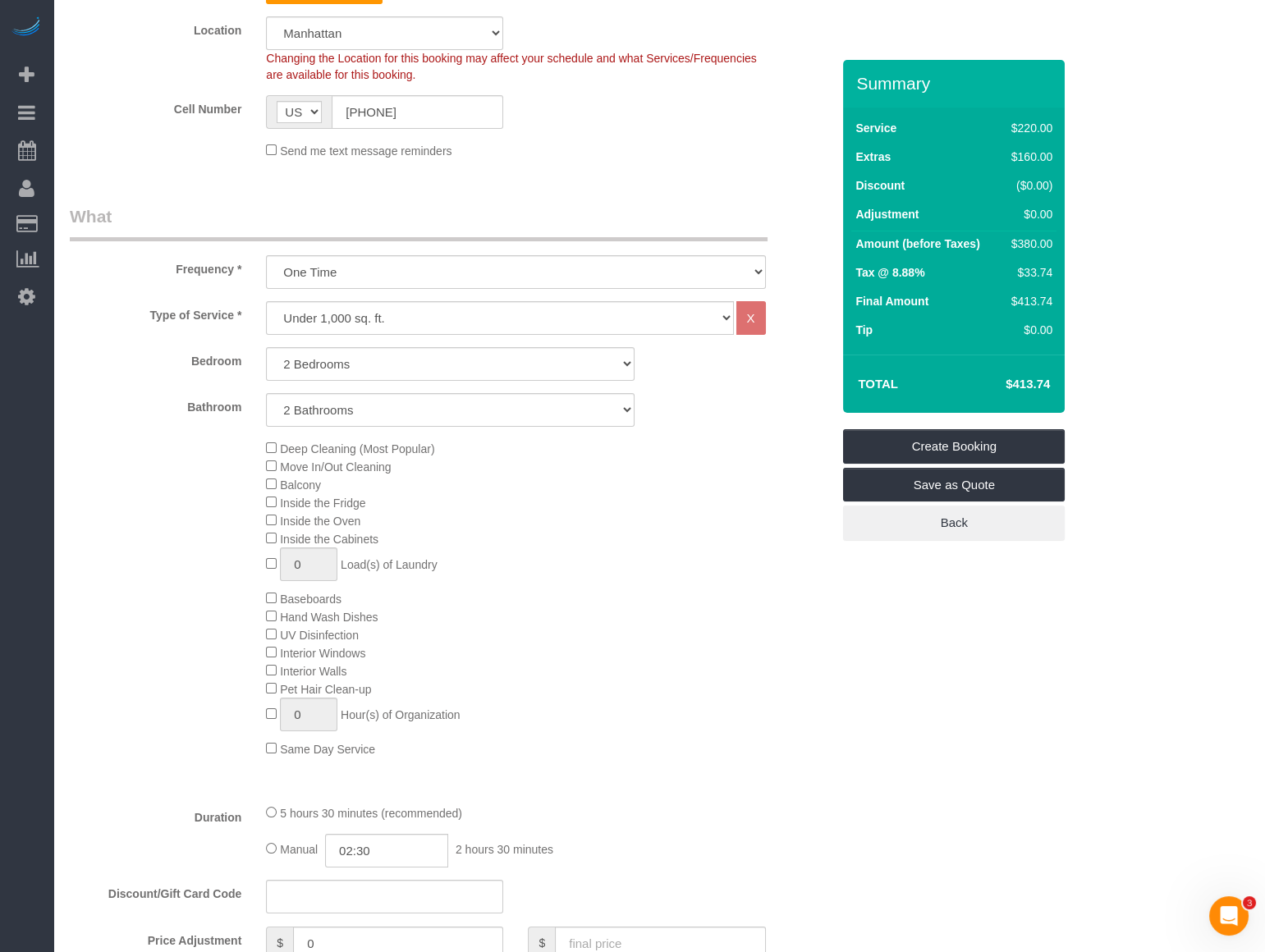 click on "Deep Cleaning (Most Popular)" 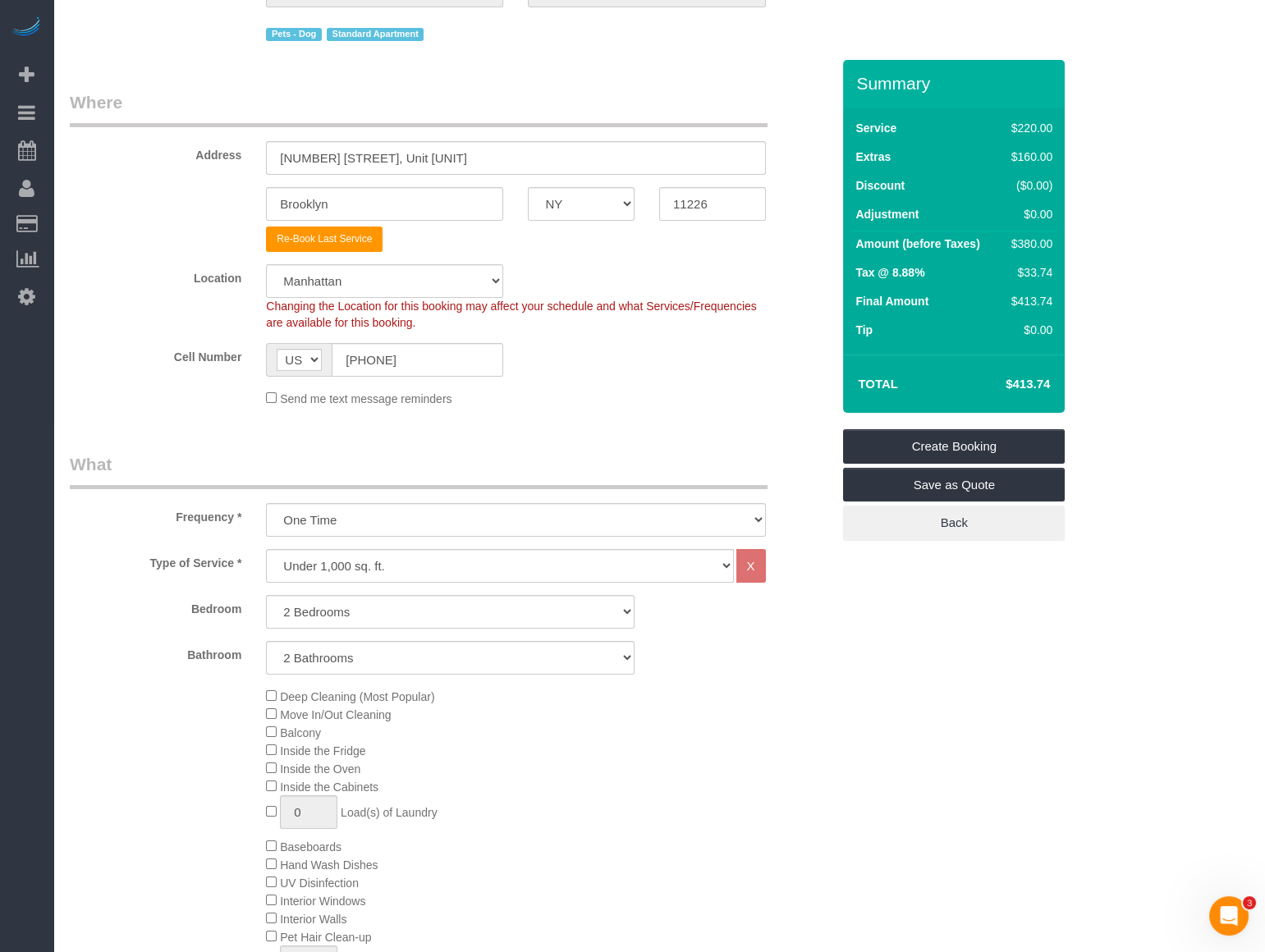 scroll, scrollTop: 223, scrollLeft: 0, axis: vertical 